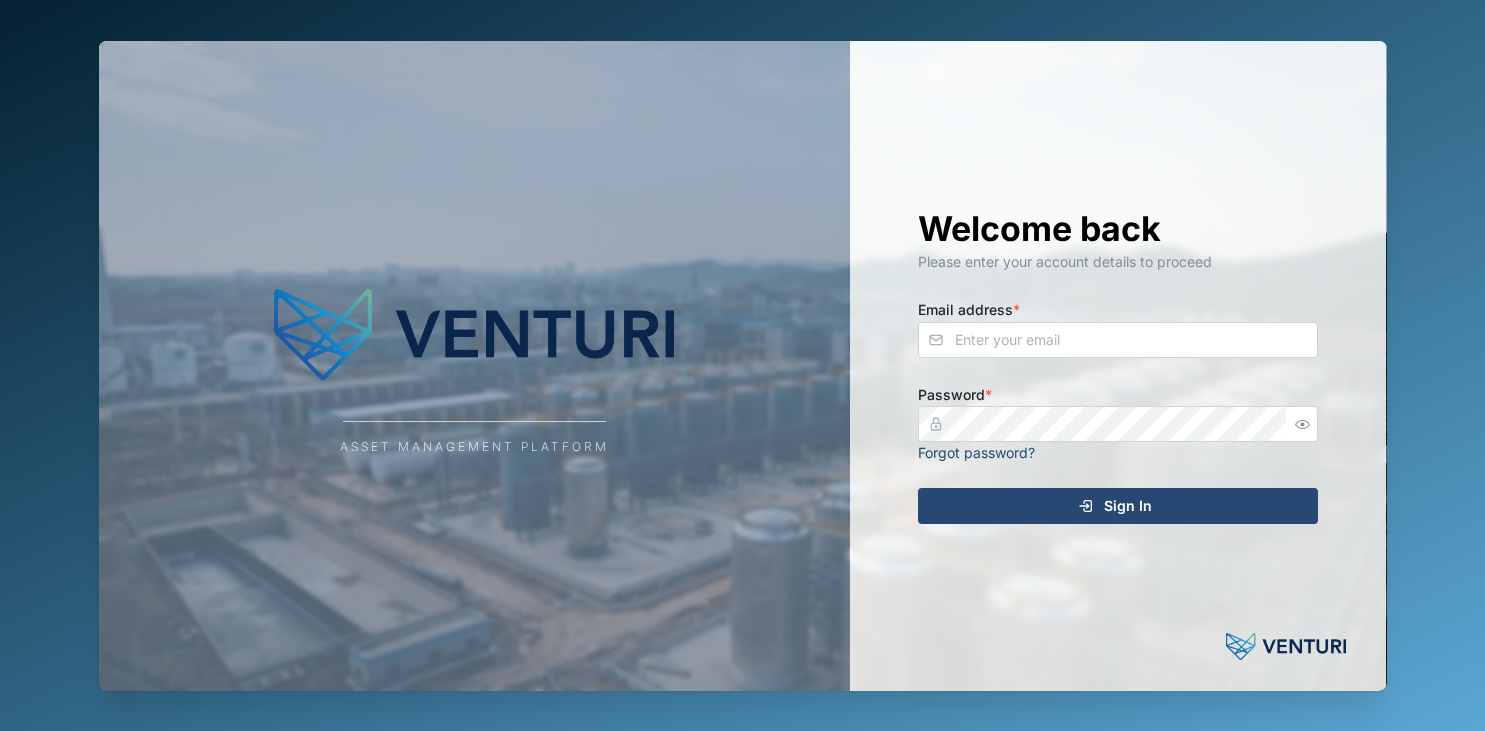 scroll, scrollTop: 0, scrollLeft: 0, axis: both 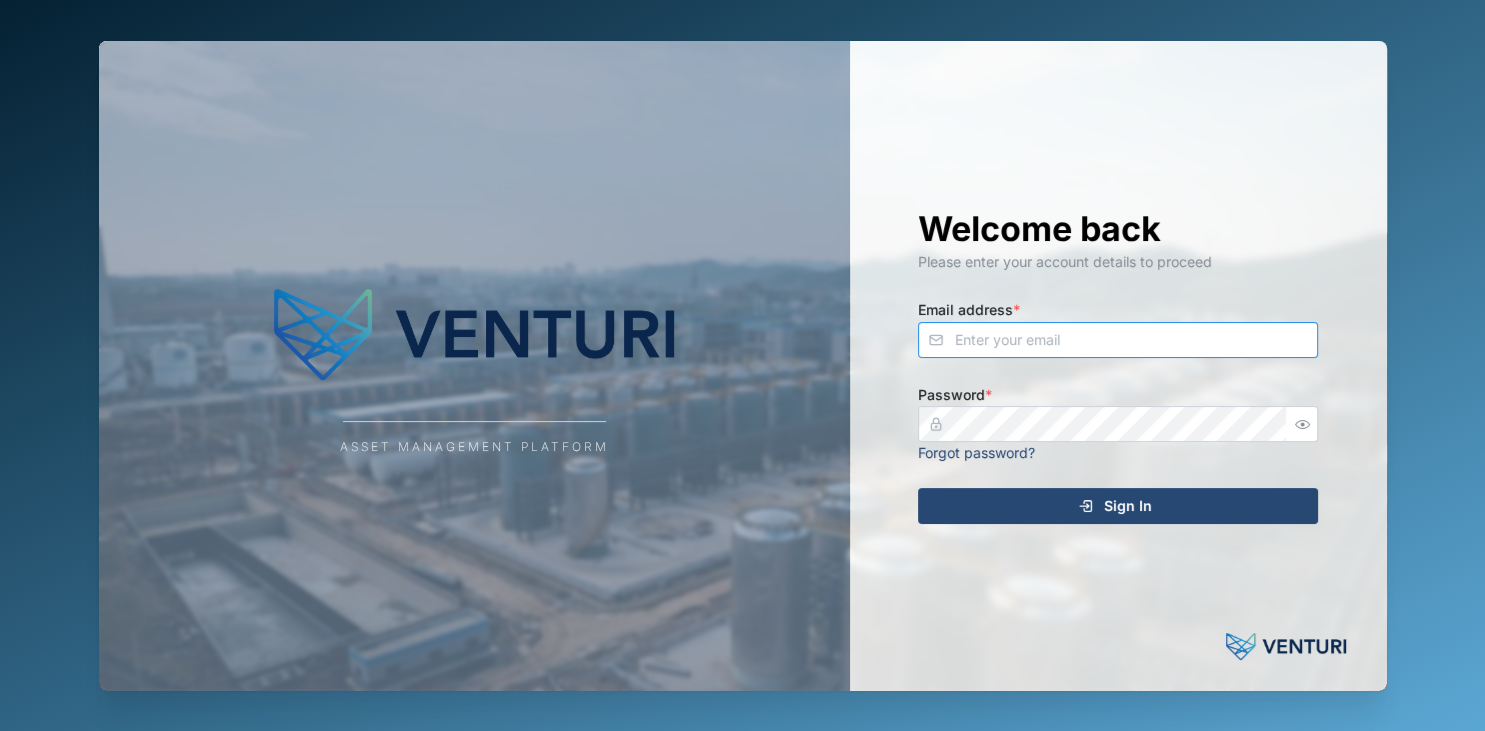 click on "Email address  *" at bounding box center (1118, 340) 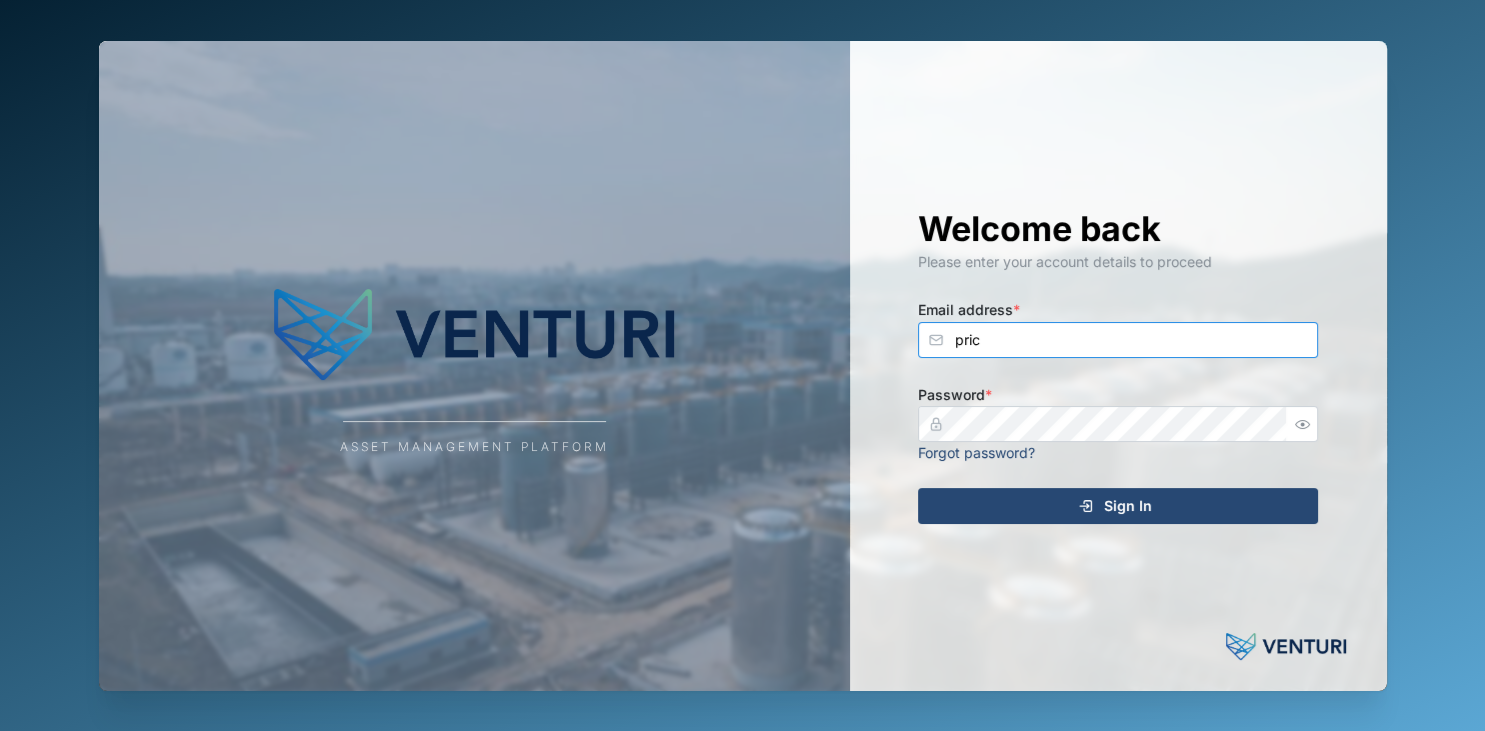 scroll, scrollTop: 0, scrollLeft: 0, axis: both 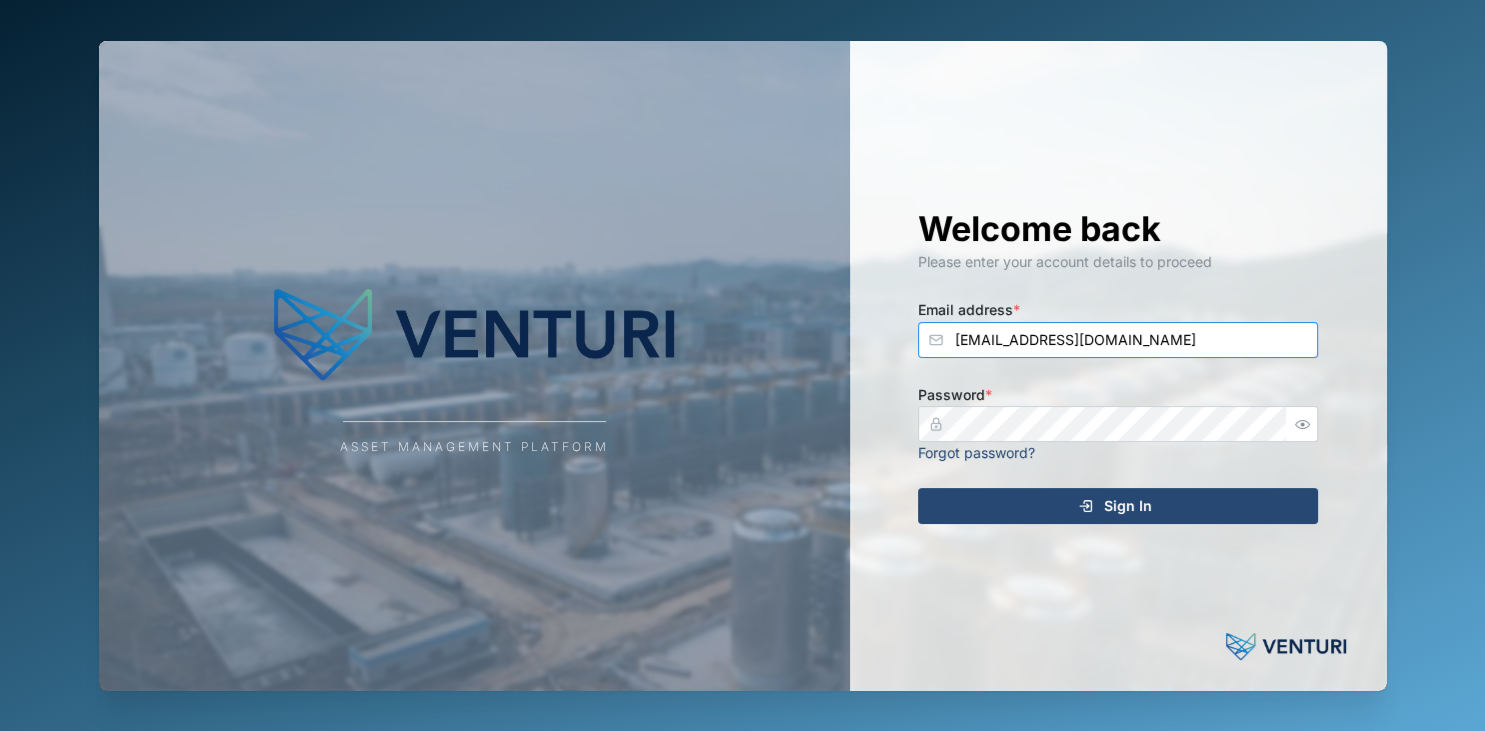 type on "[EMAIL_ADDRESS][DOMAIN_NAME]" 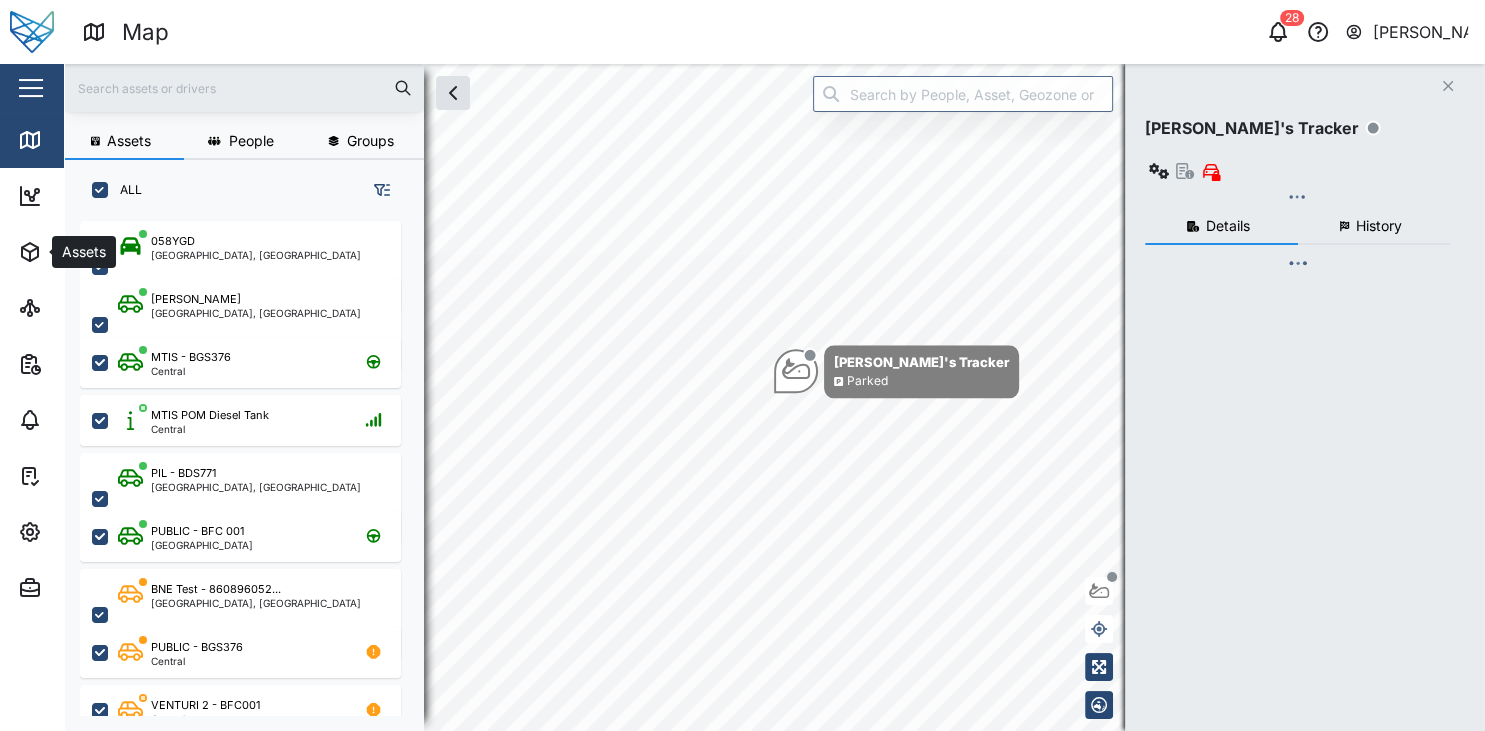 checkbox on "true" 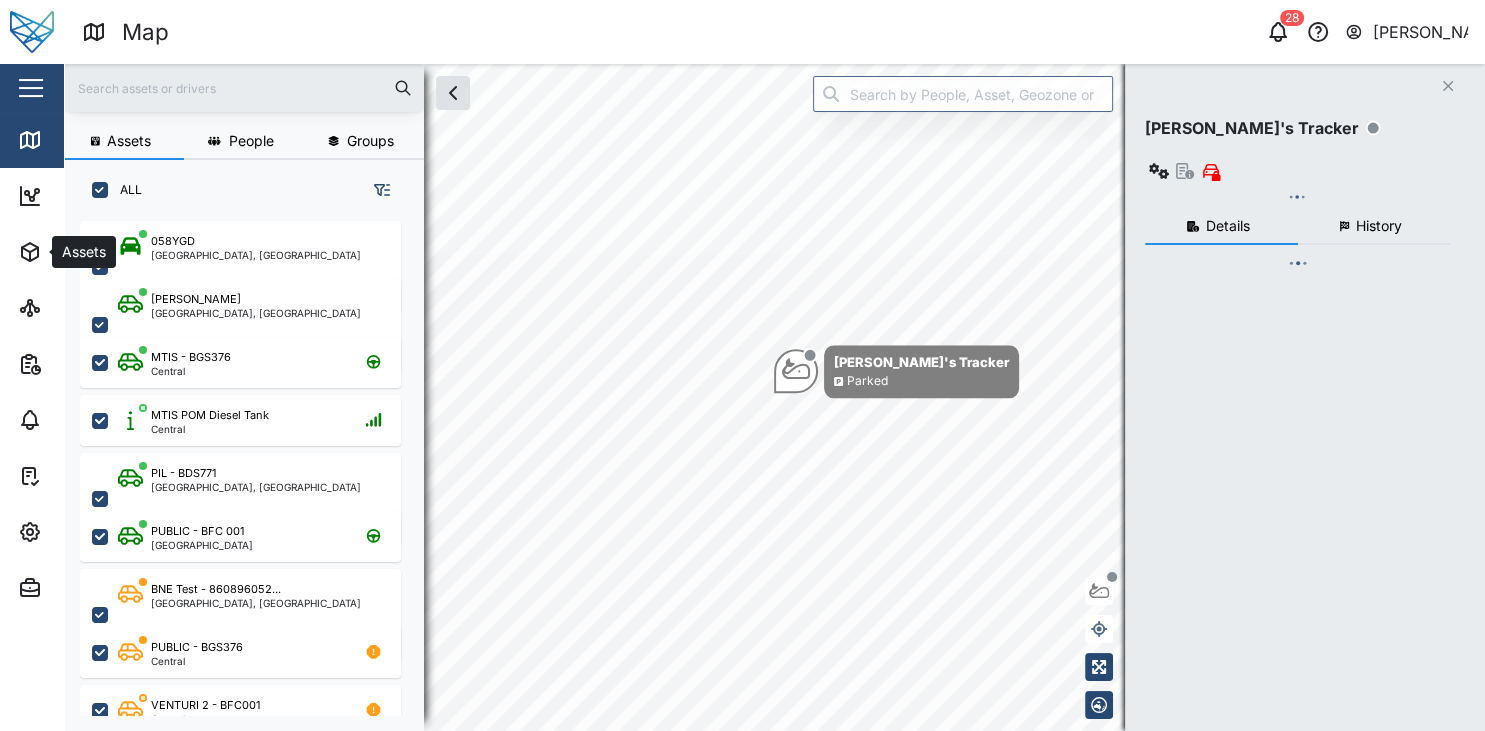 checkbox on "true" 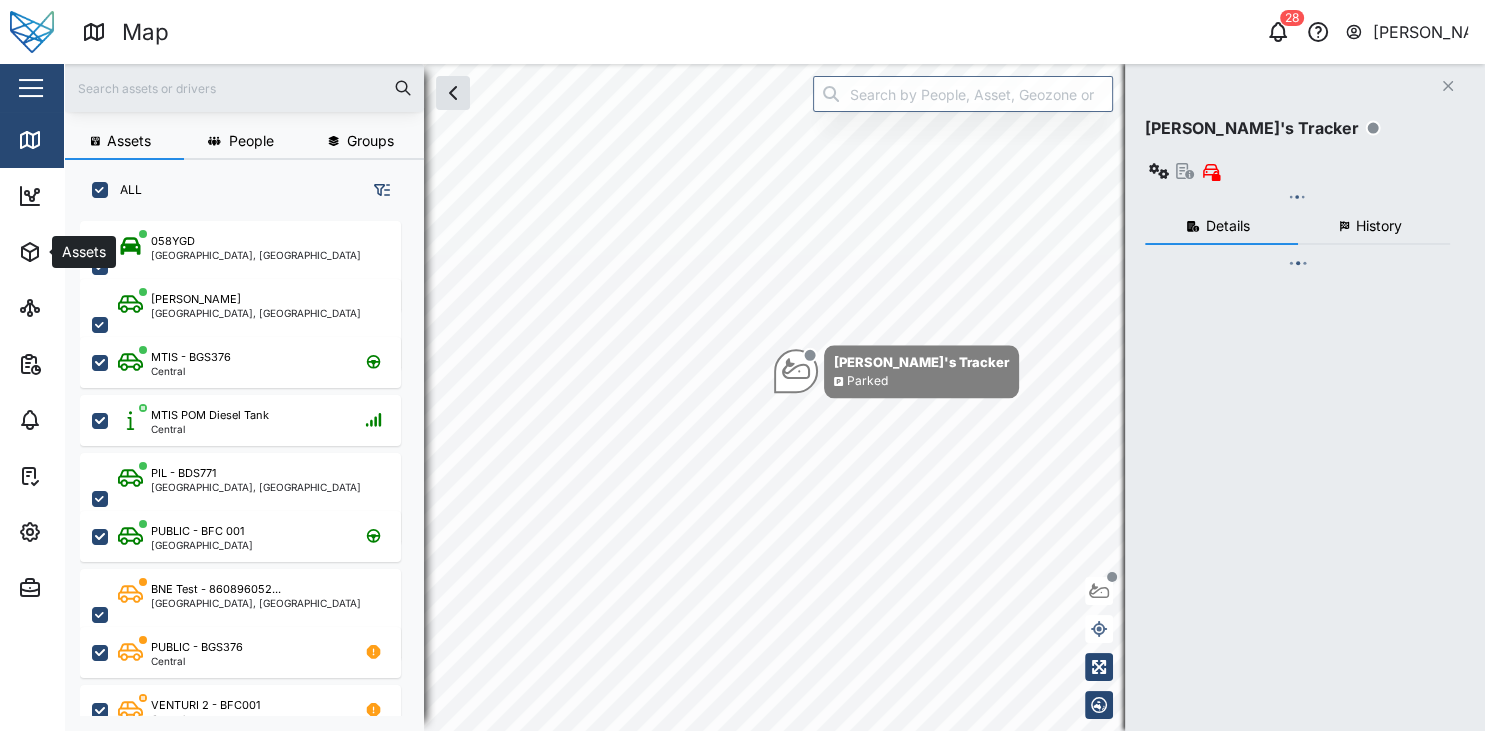 checkbox on "true" 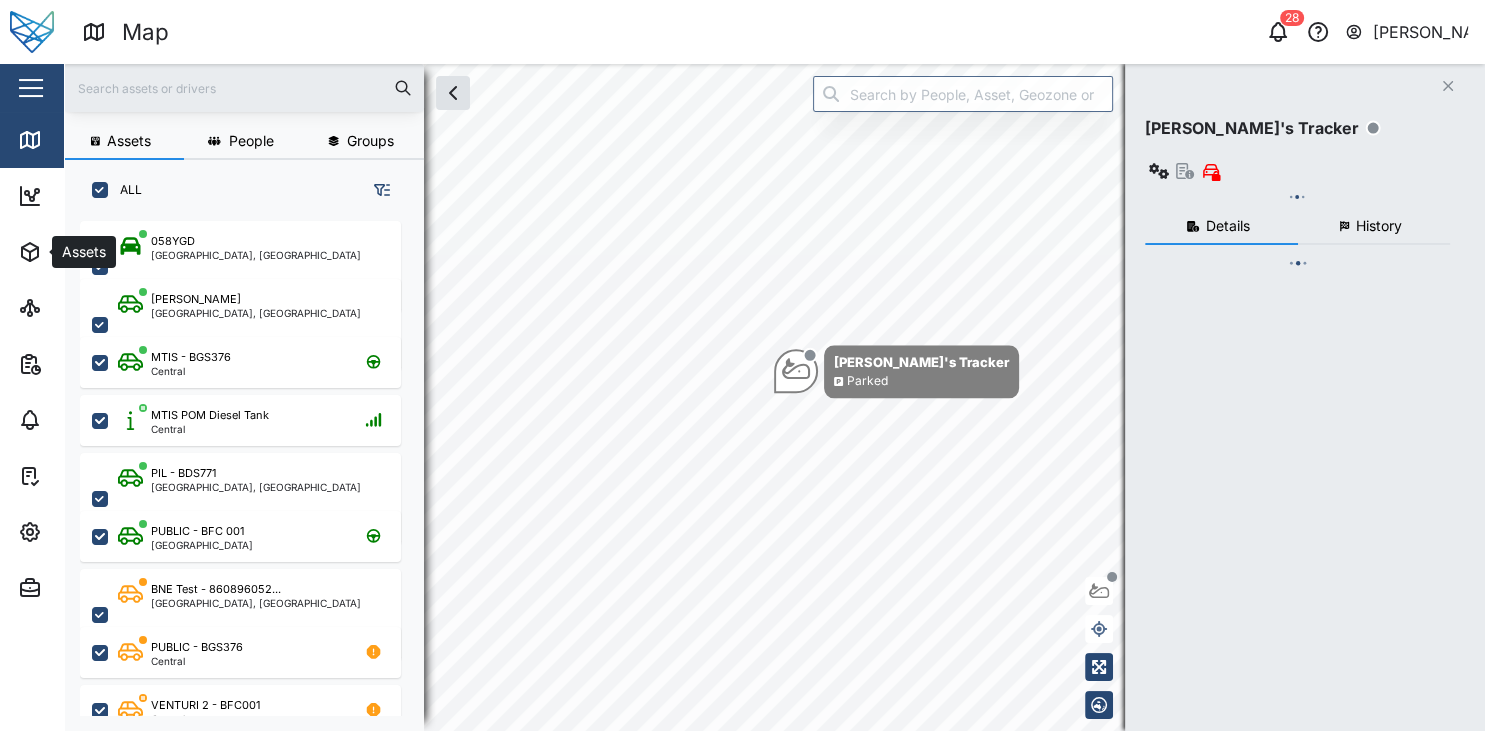 checkbox on "true" 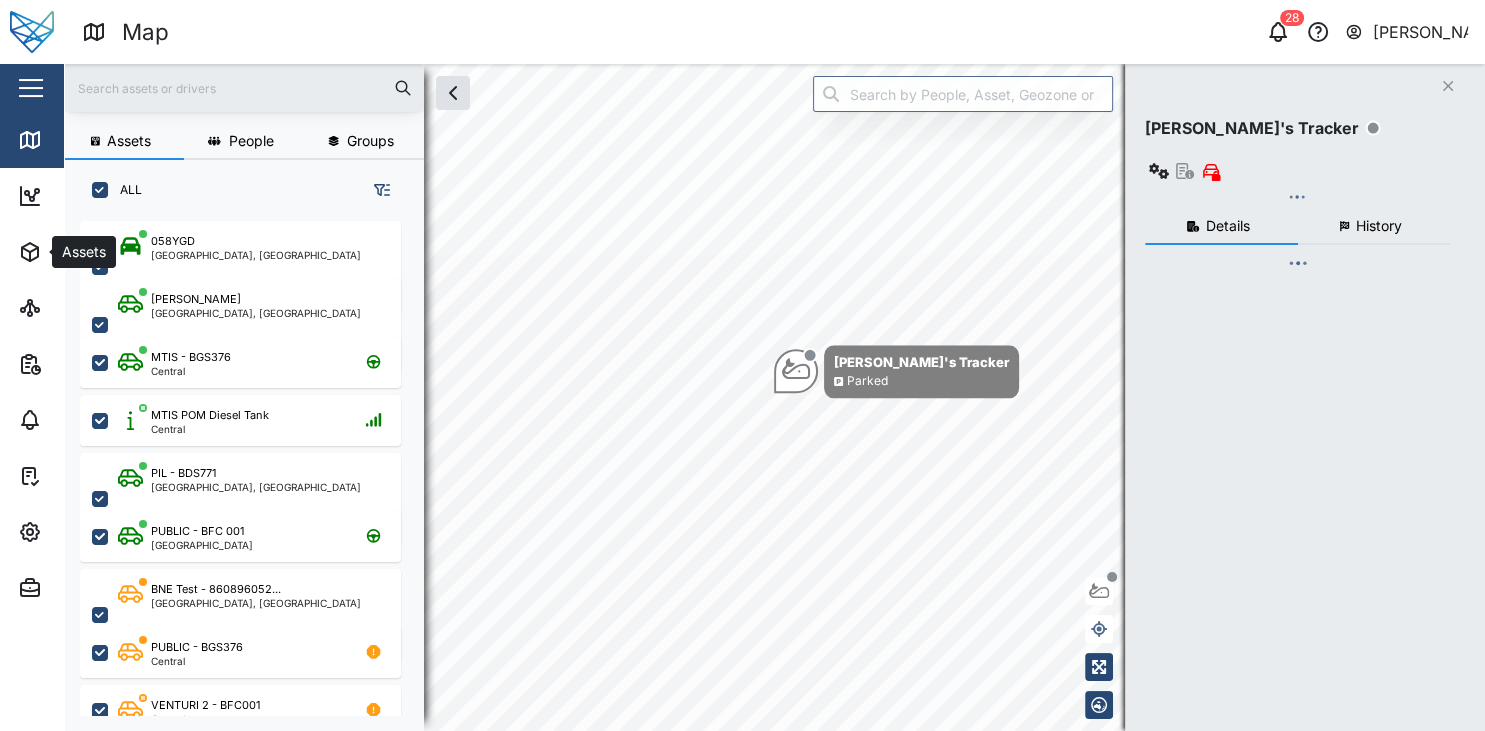 checkbox on "true" 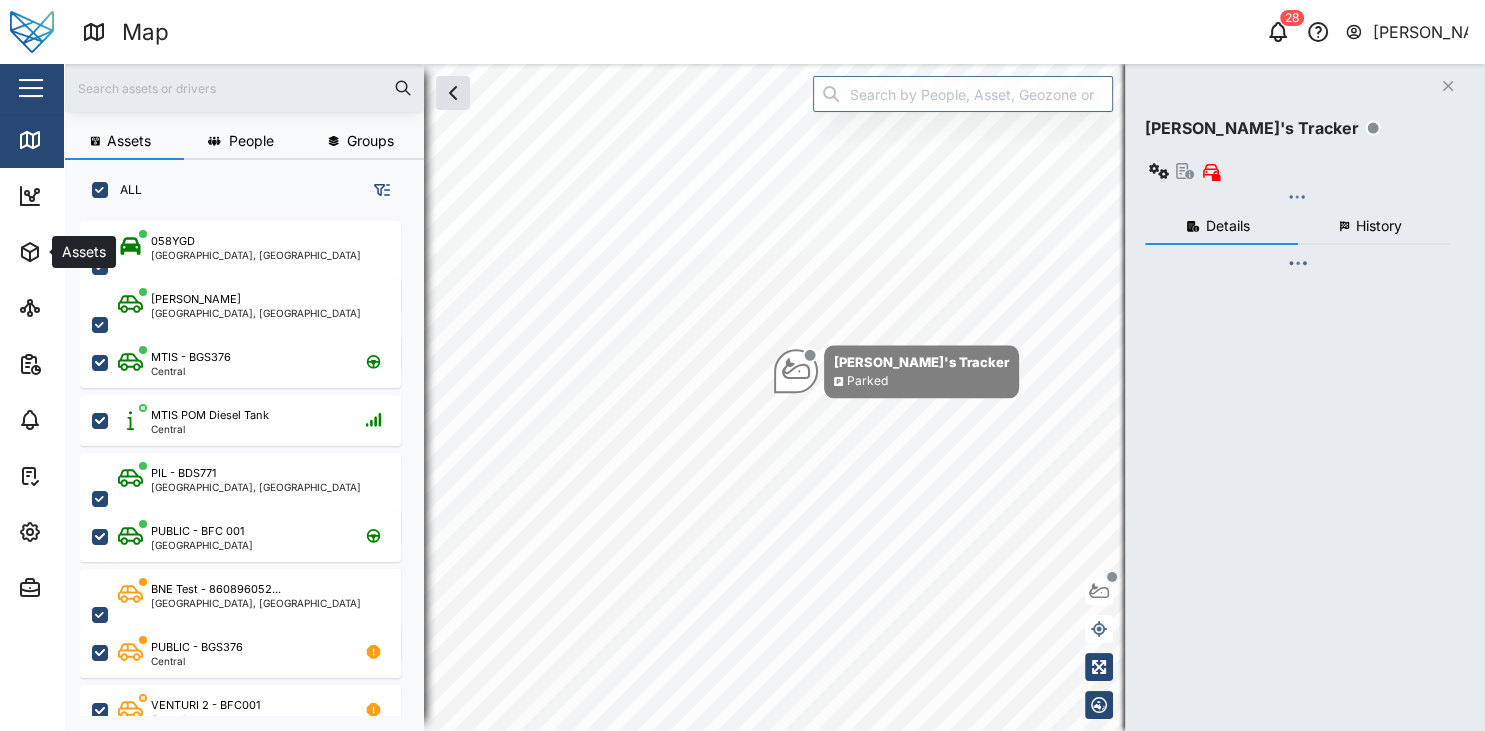 checkbox on "true" 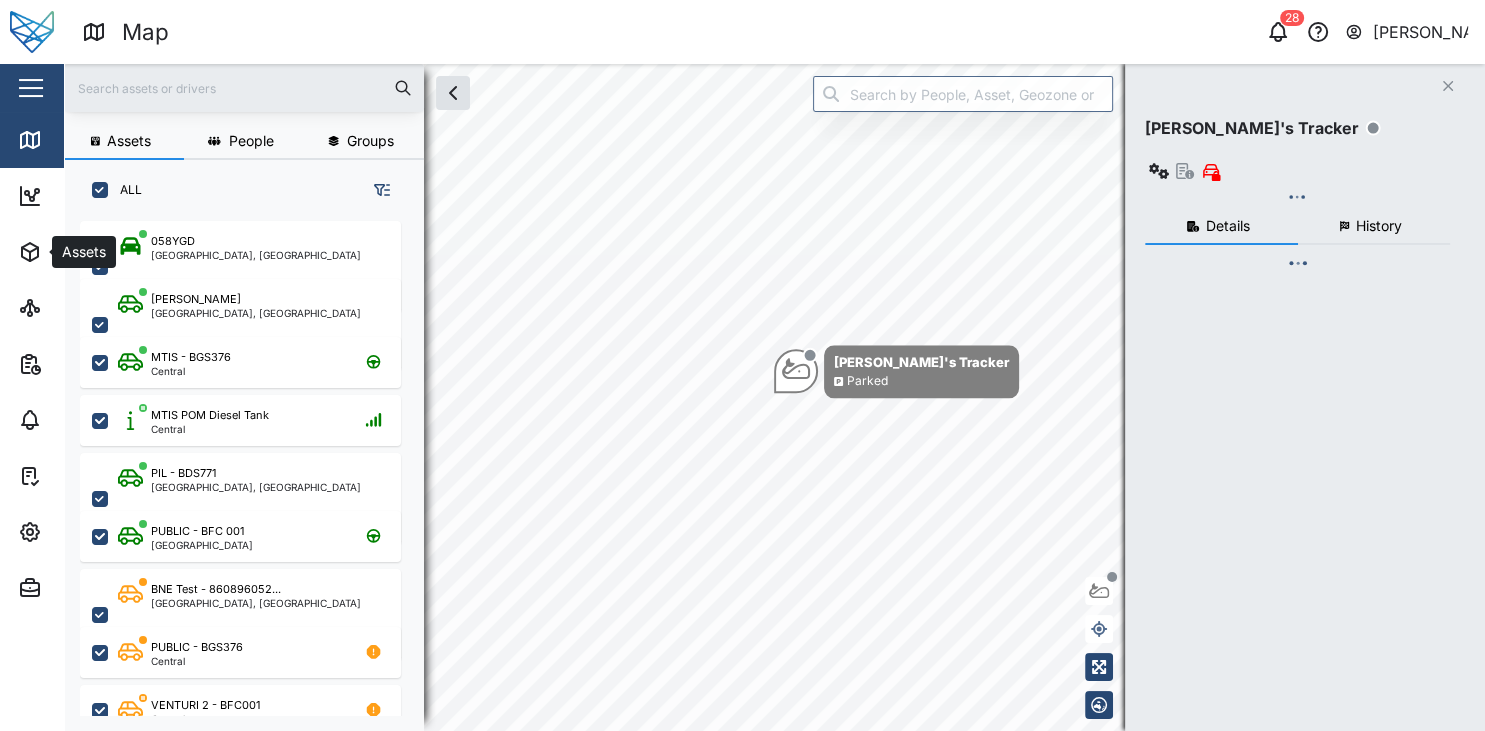 checkbox on "true" 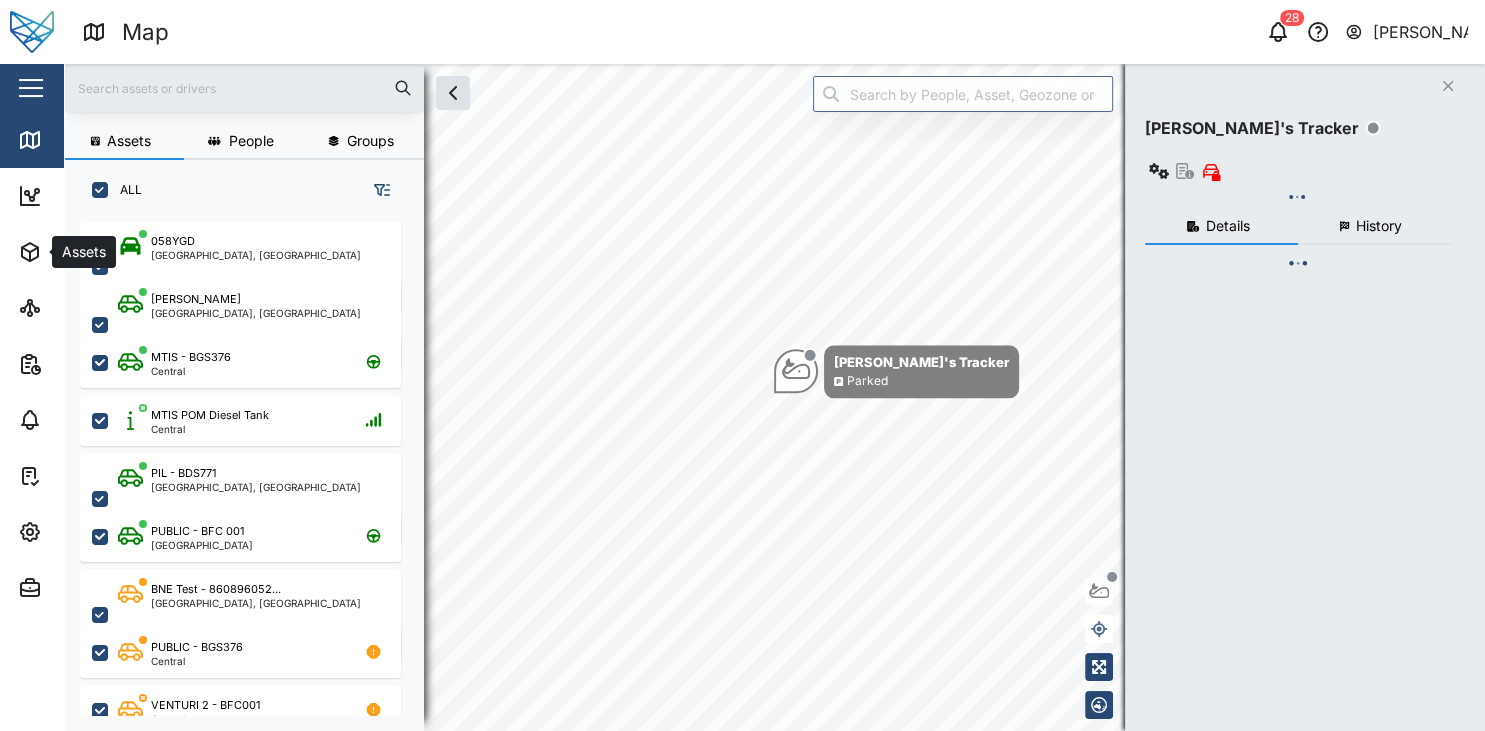 checkbox on "true" 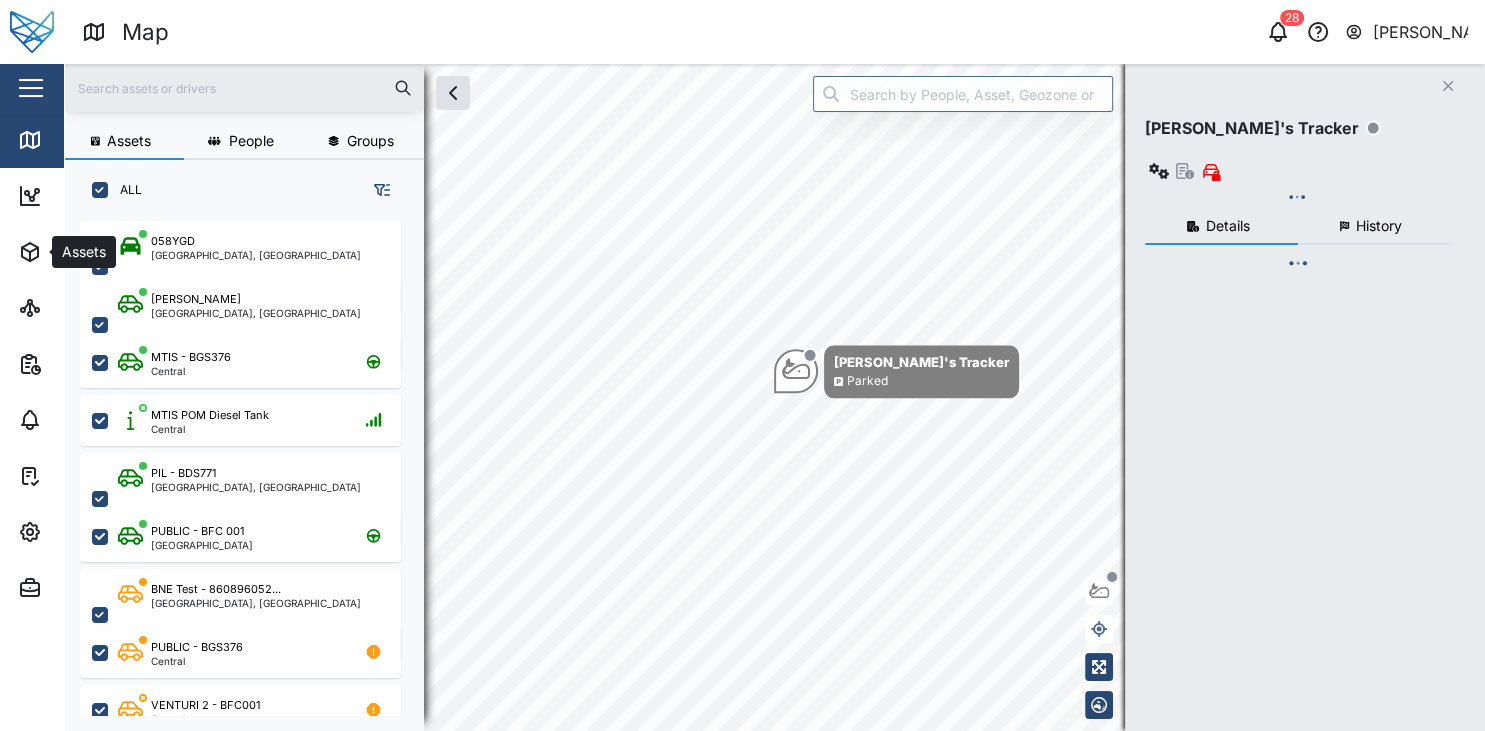 checkbox on "true" 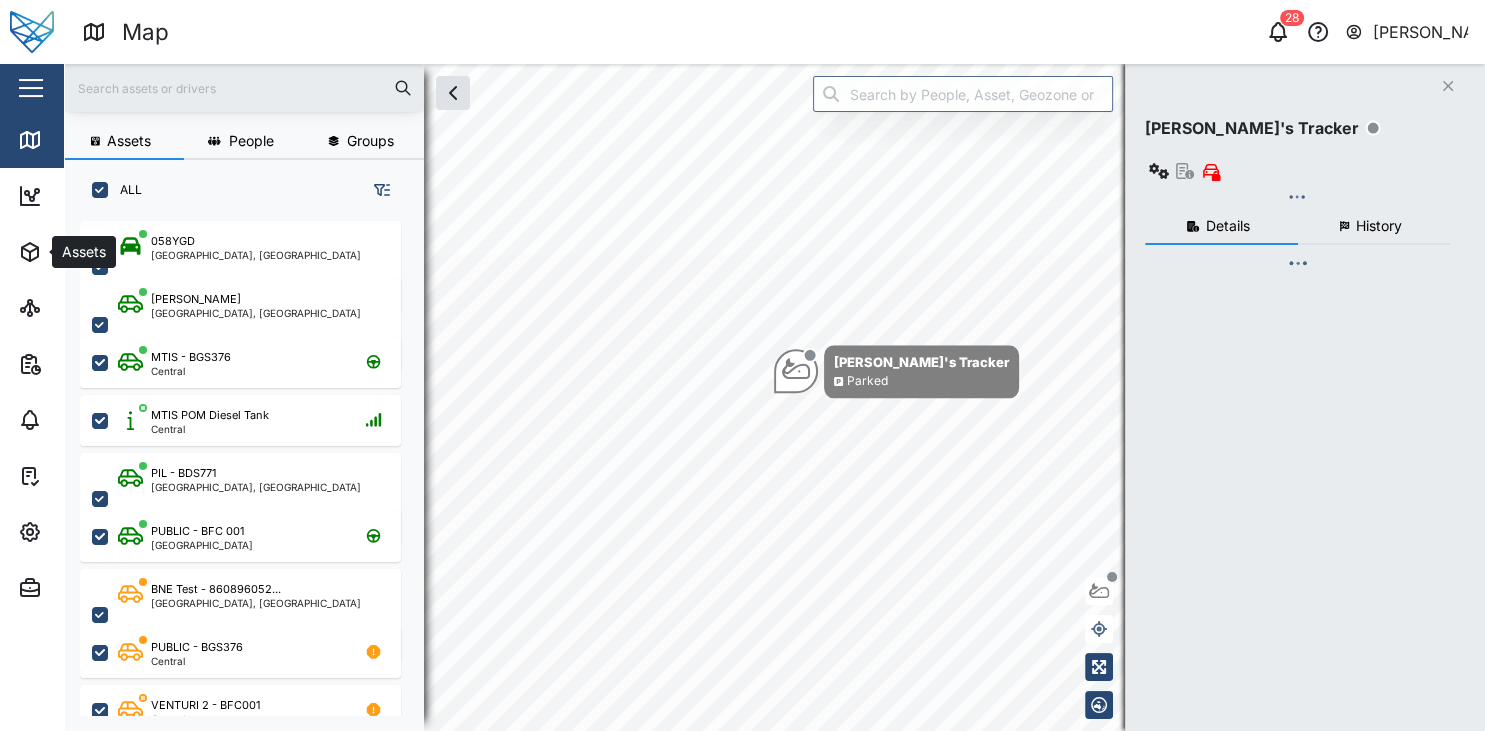 checkbox on "true" 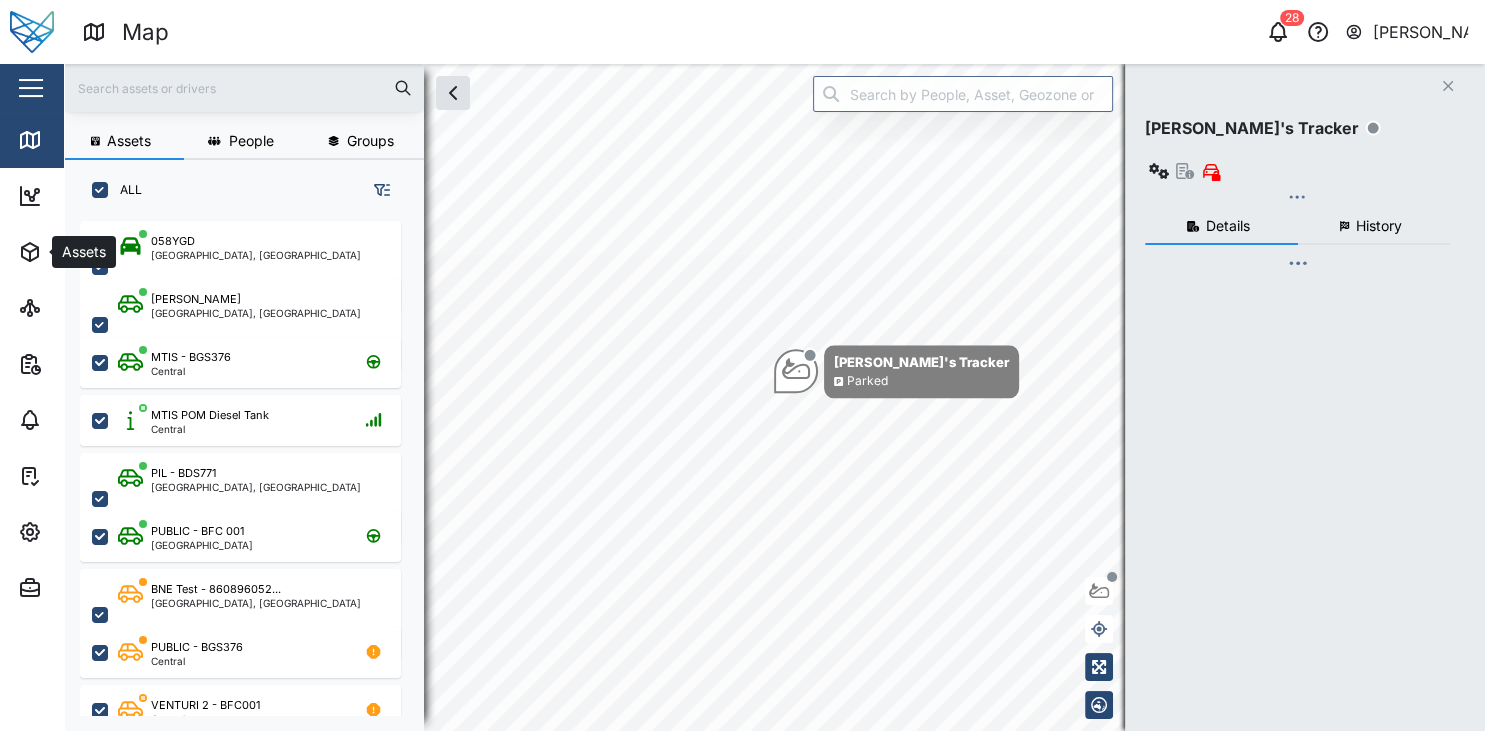 checkbox on "true" 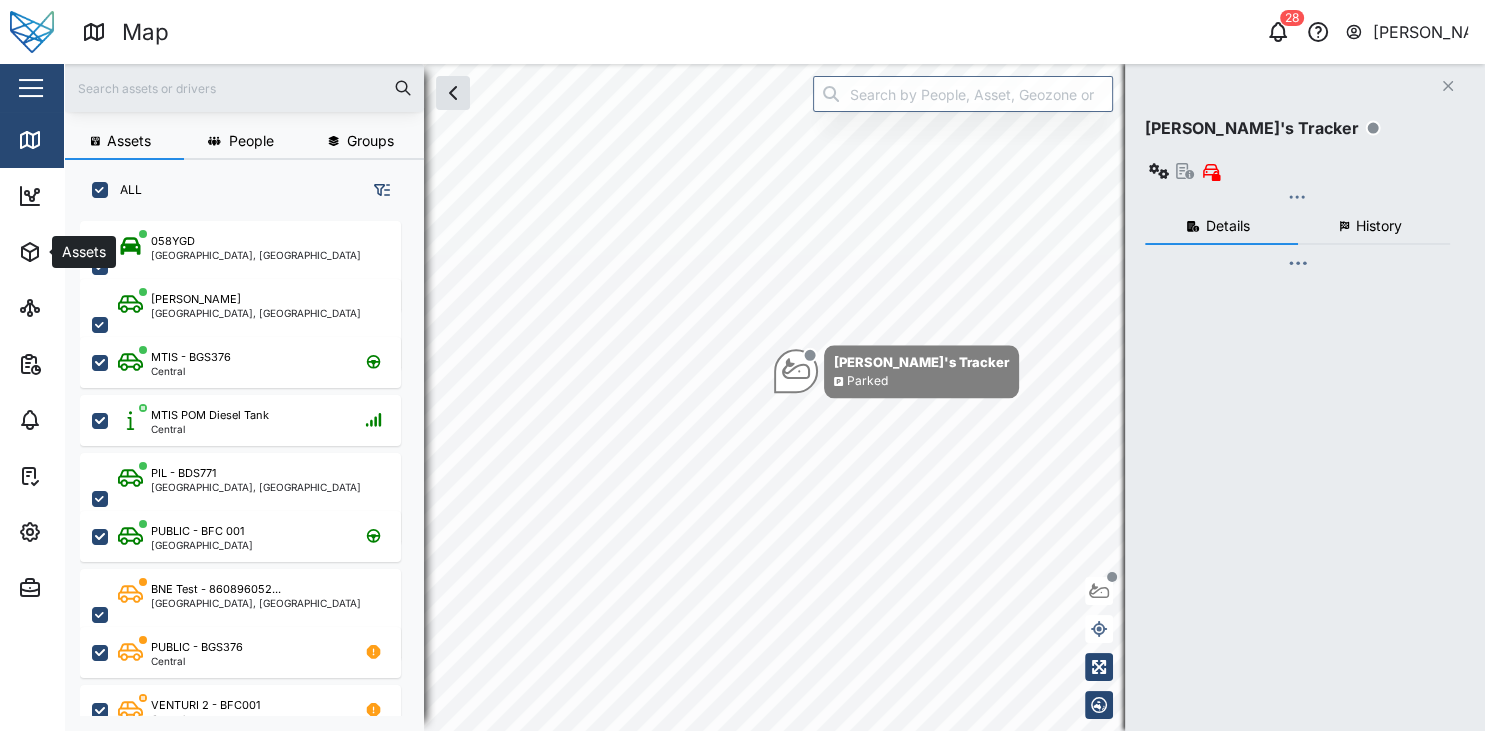 checkbox on "true" 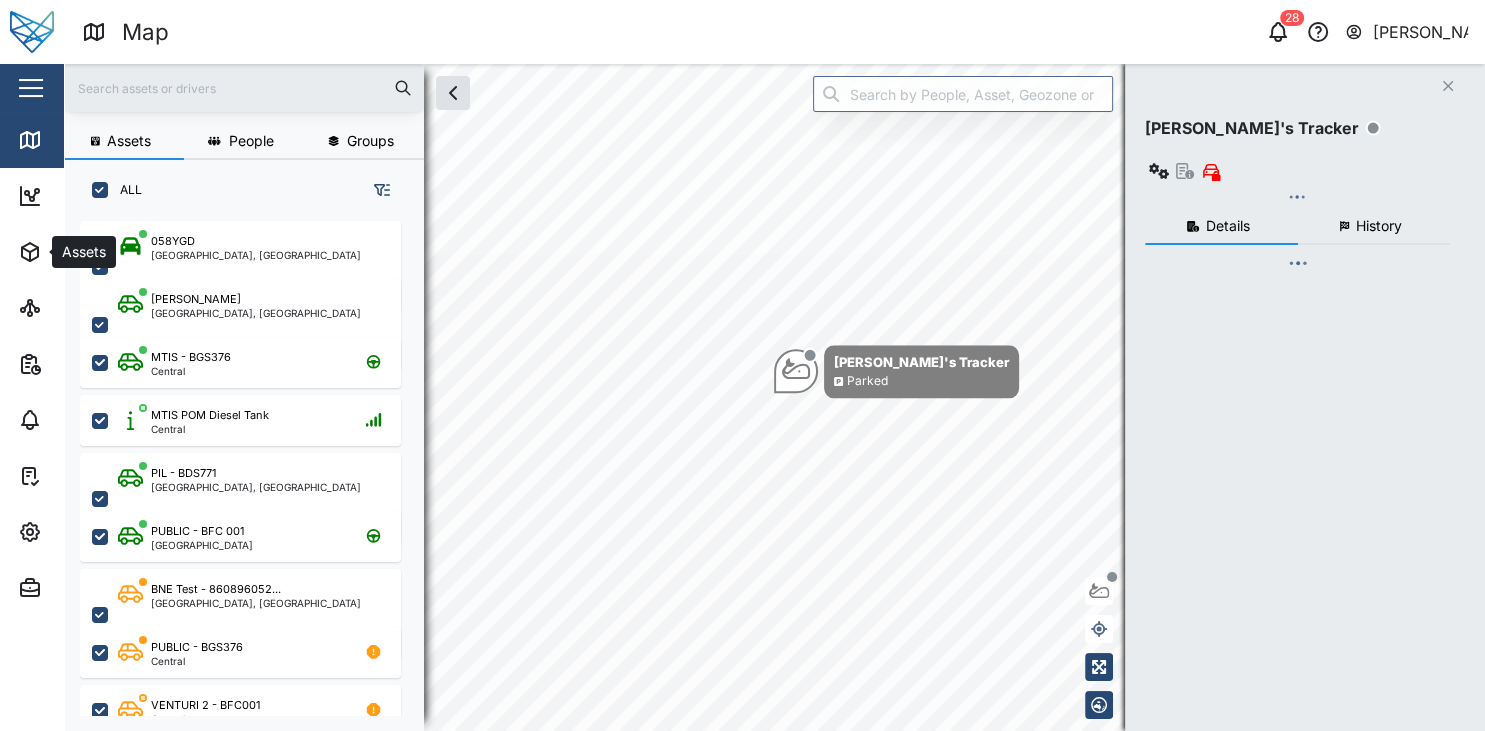 checkbox on "true" 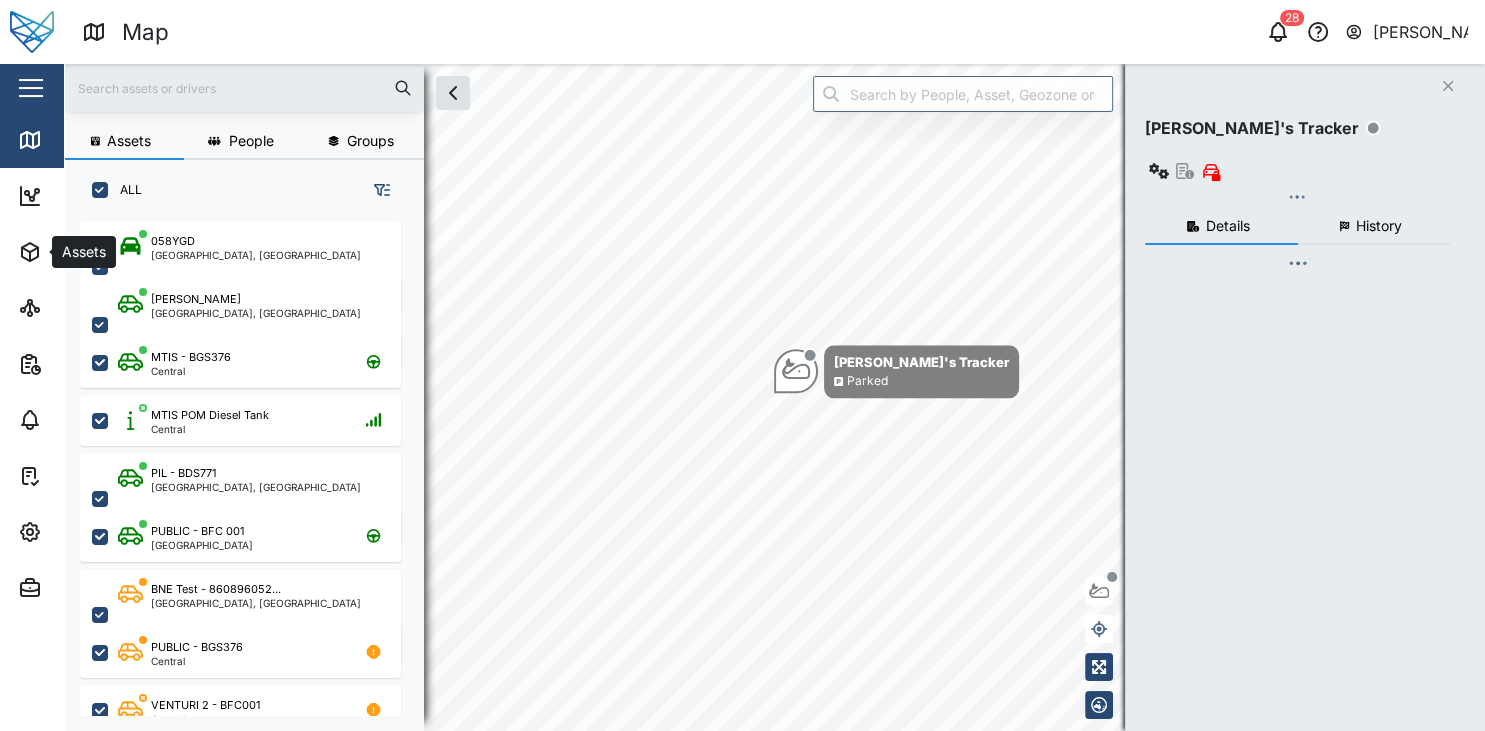 checkbox on "true" 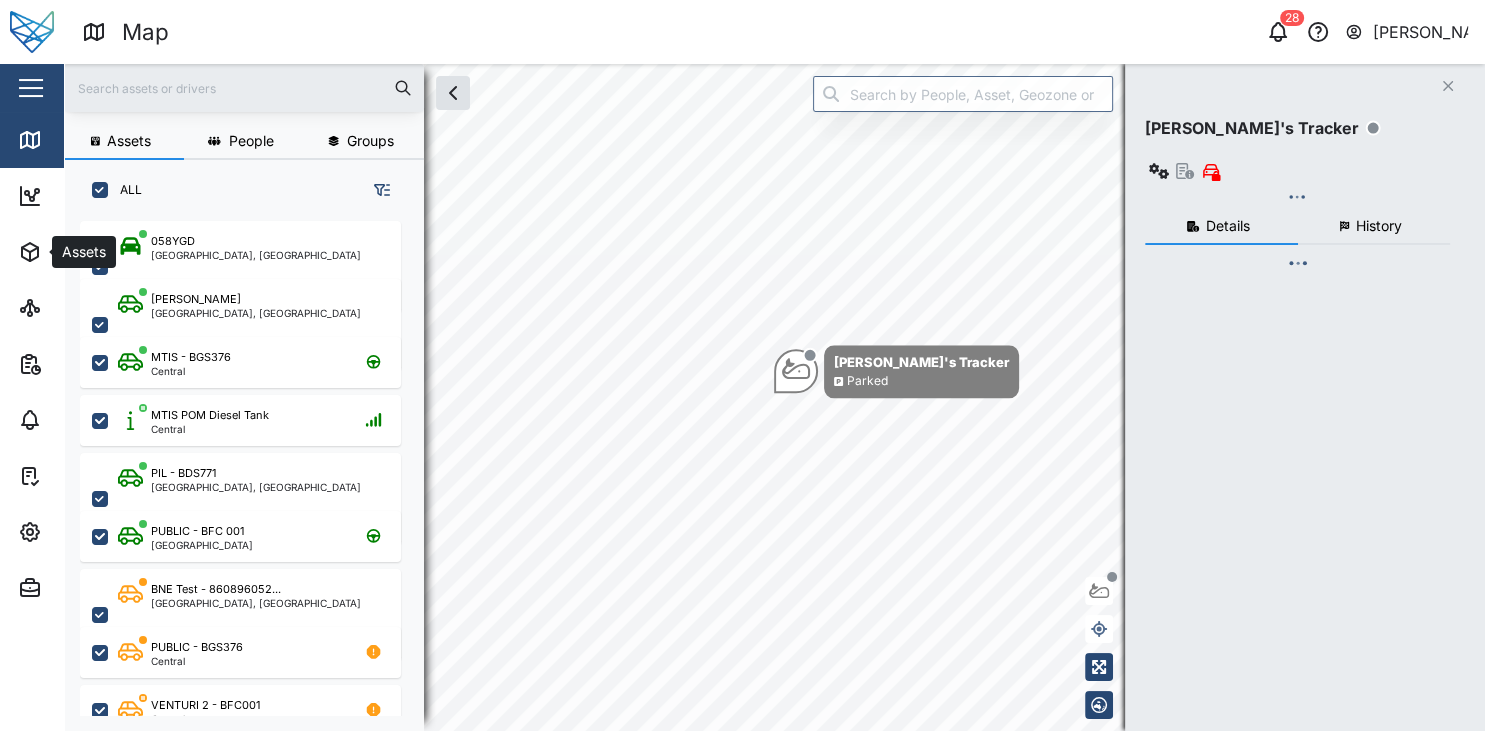 checkbox on "true" 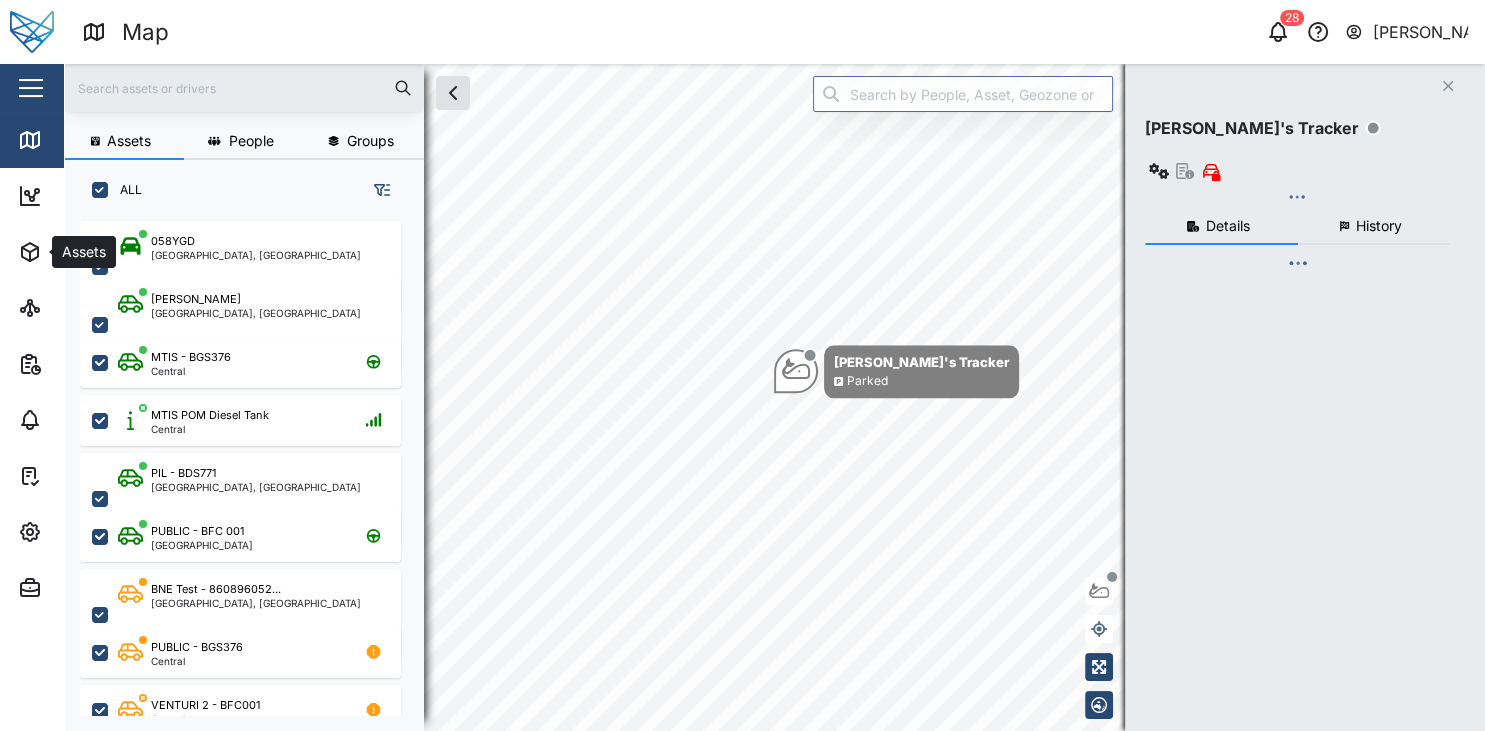 checkbox on "true" 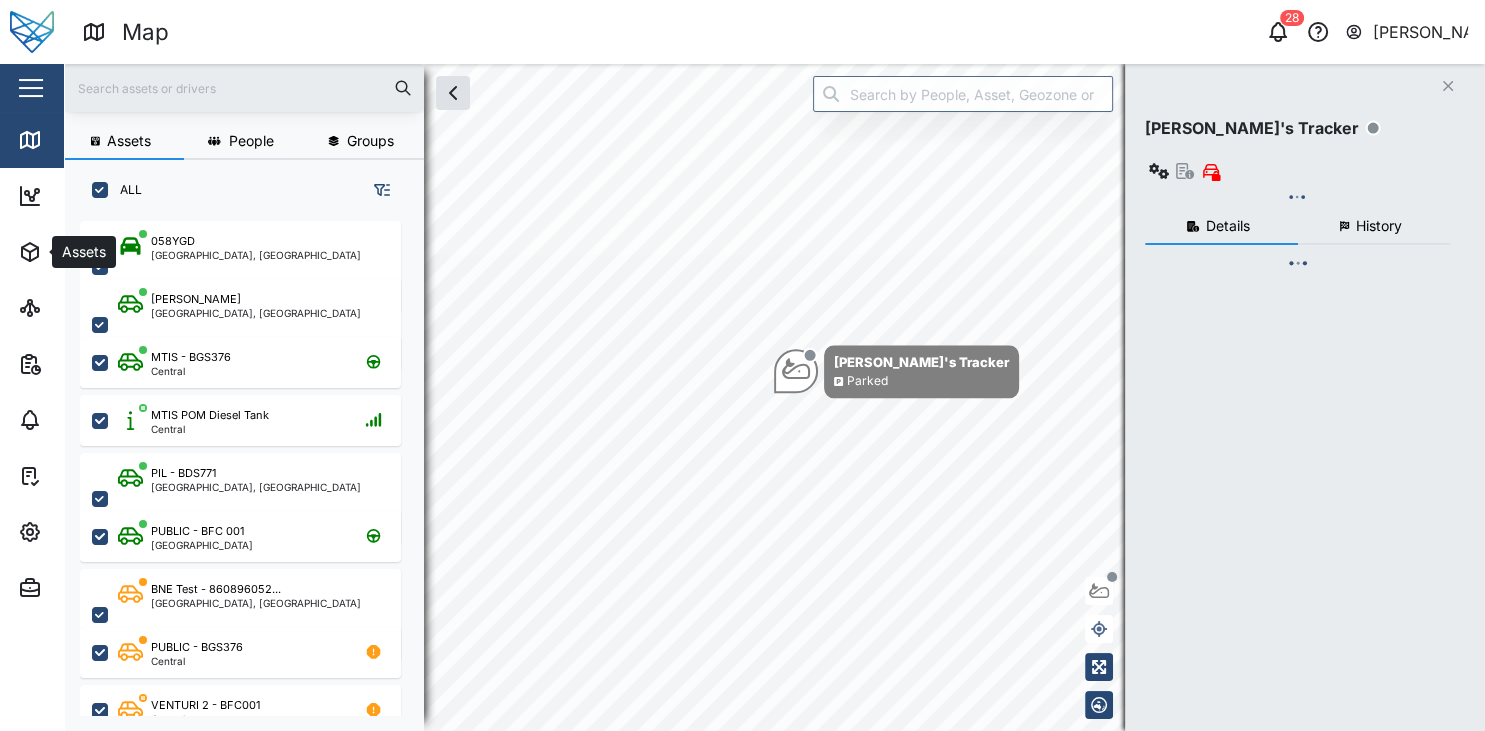 checkbox on "true" 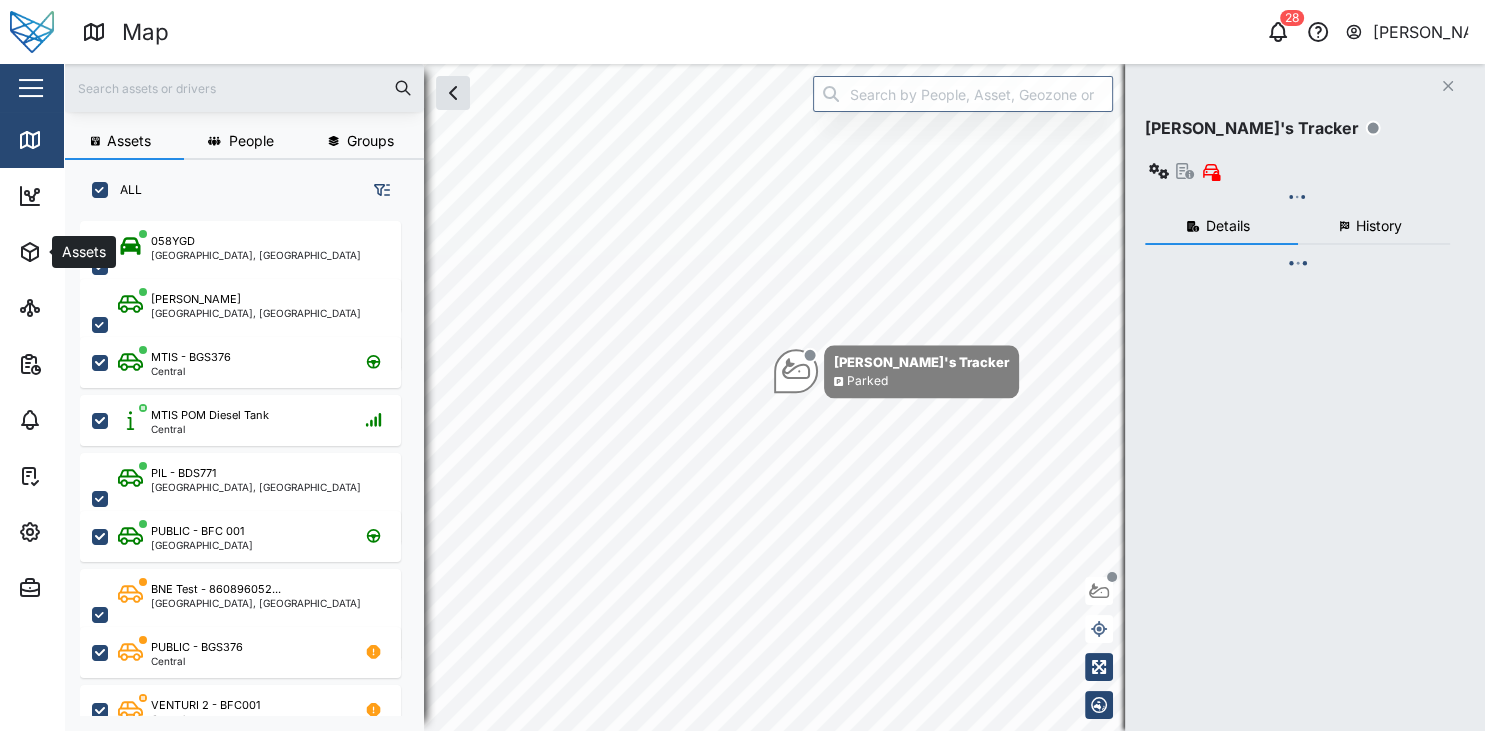 checkbox on "true" 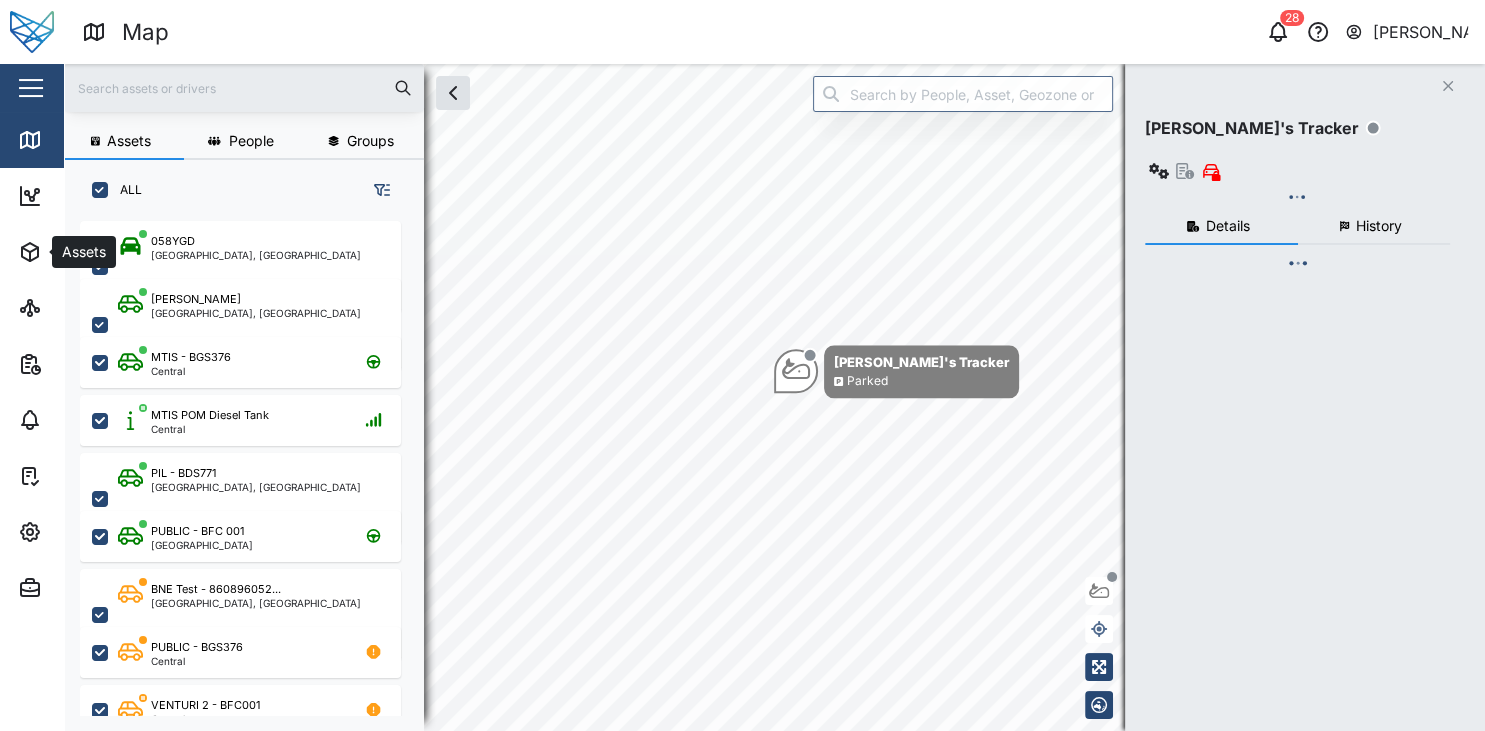 checkbox on "true" 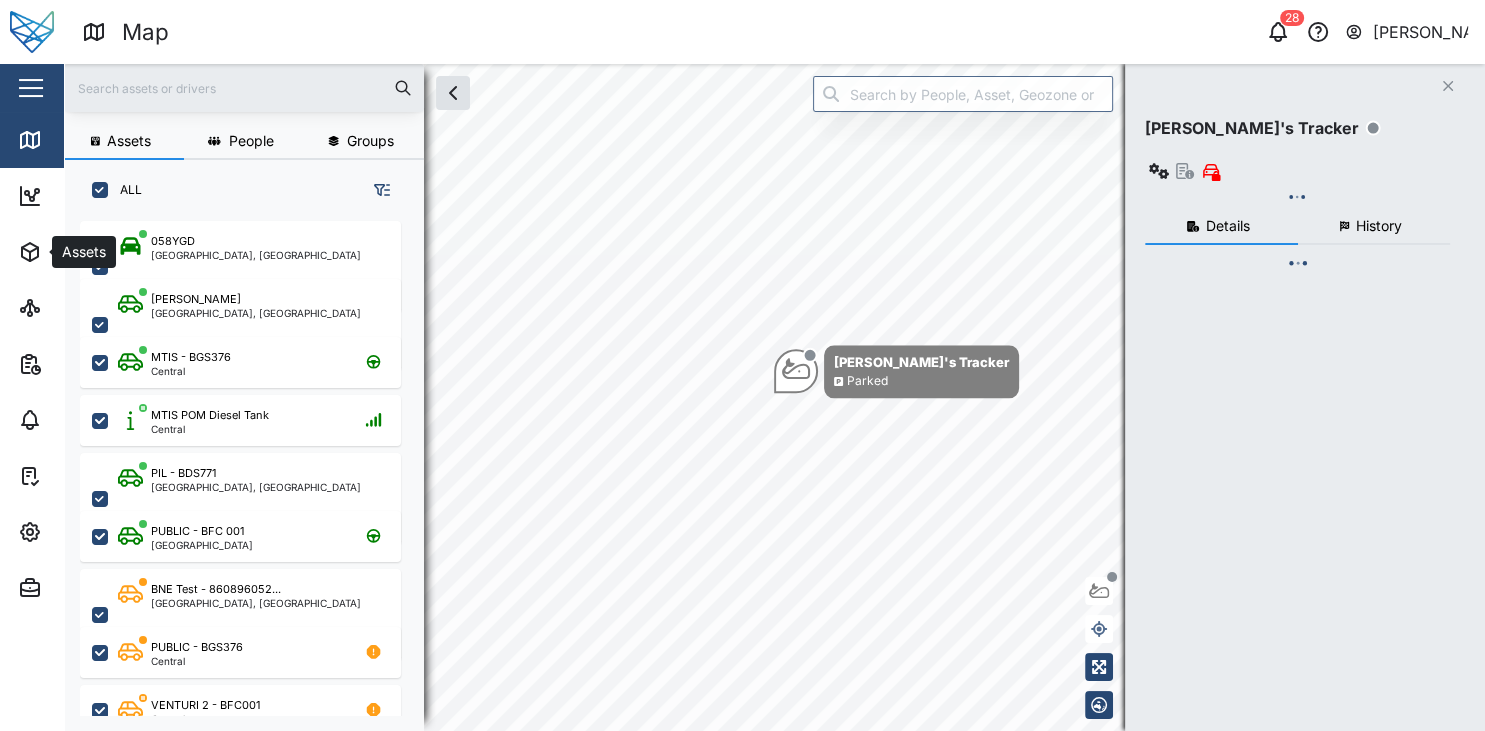 checkbox on "true" 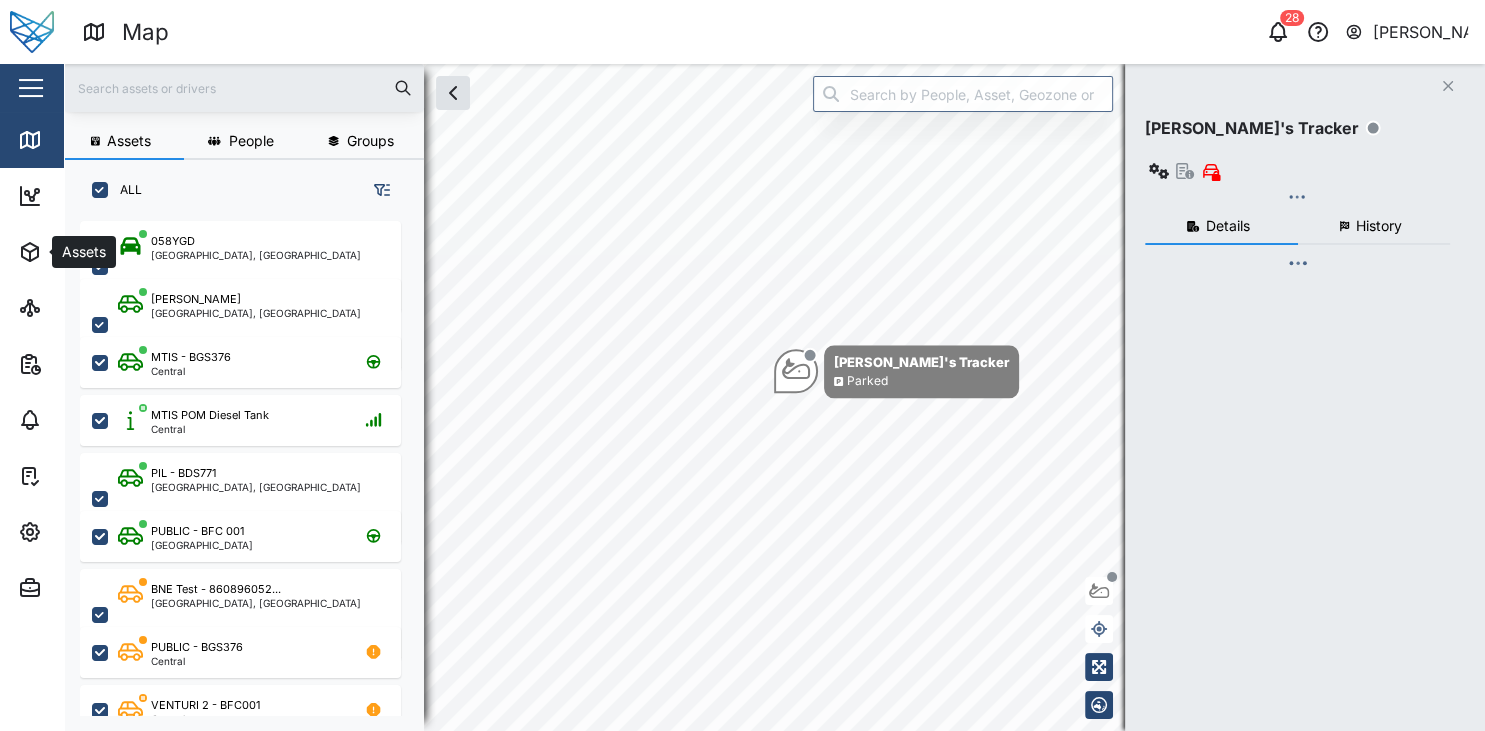 checkbox on "true" 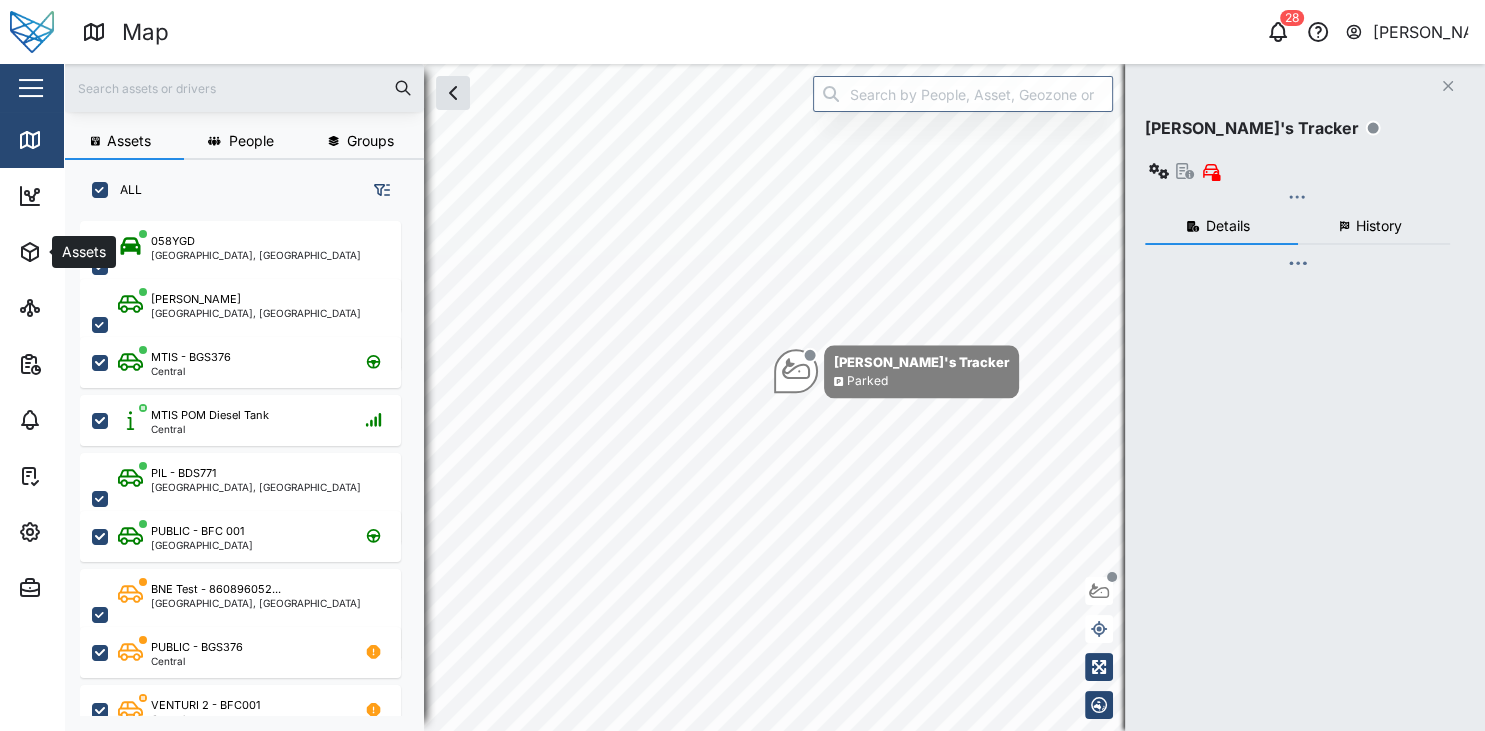 checkbox on "true" 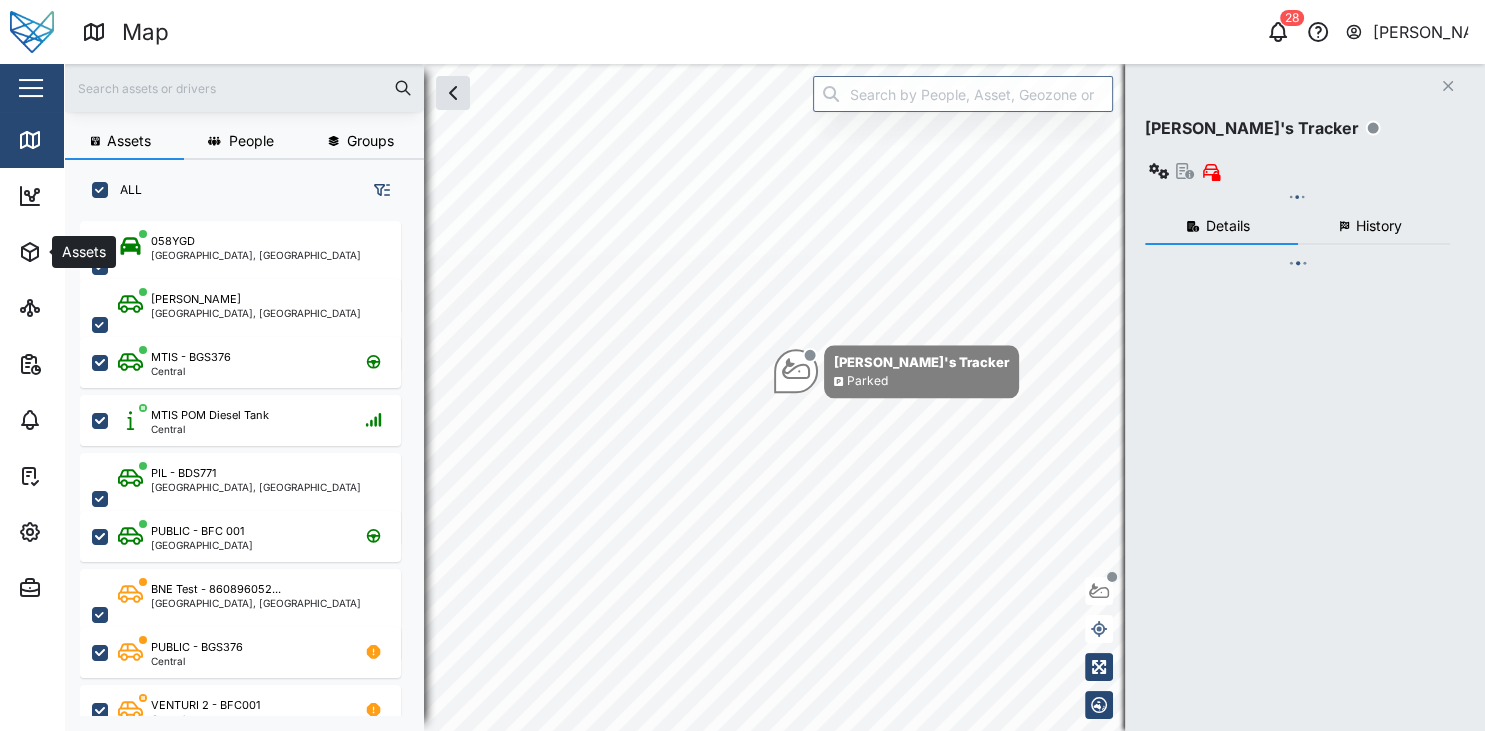 checkbox on "true" 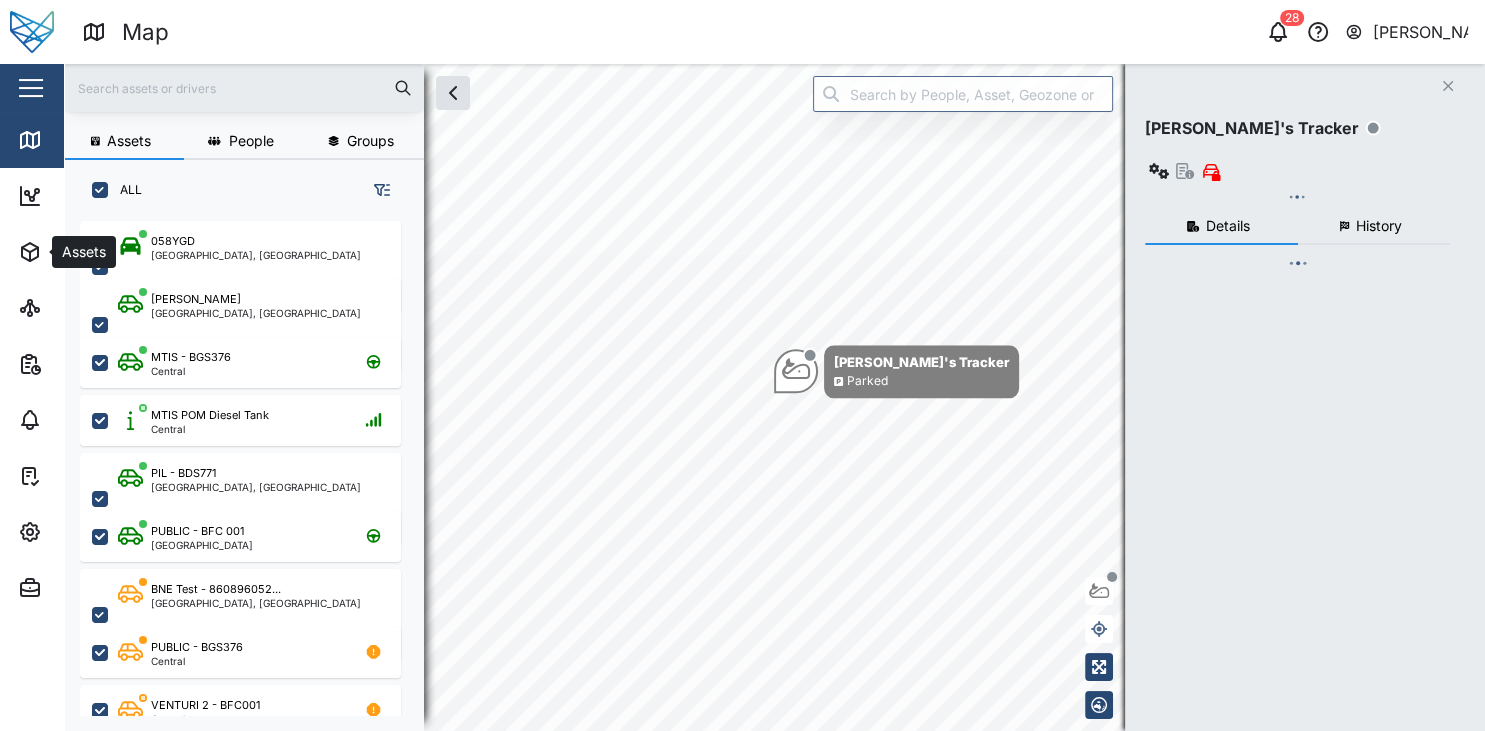 checkbox on "true" 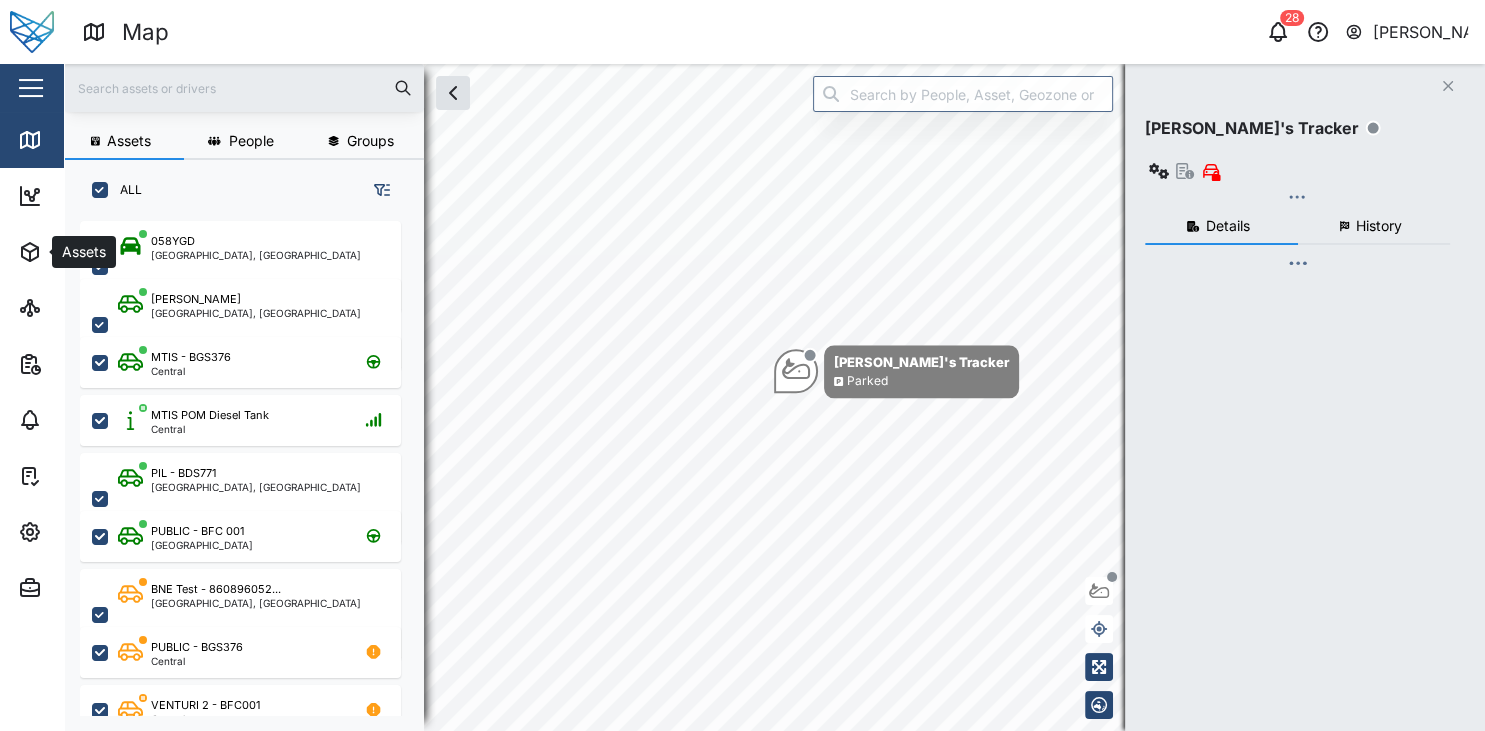 scroll, scrollTop: 0, scrollLeft: 0, axis: both 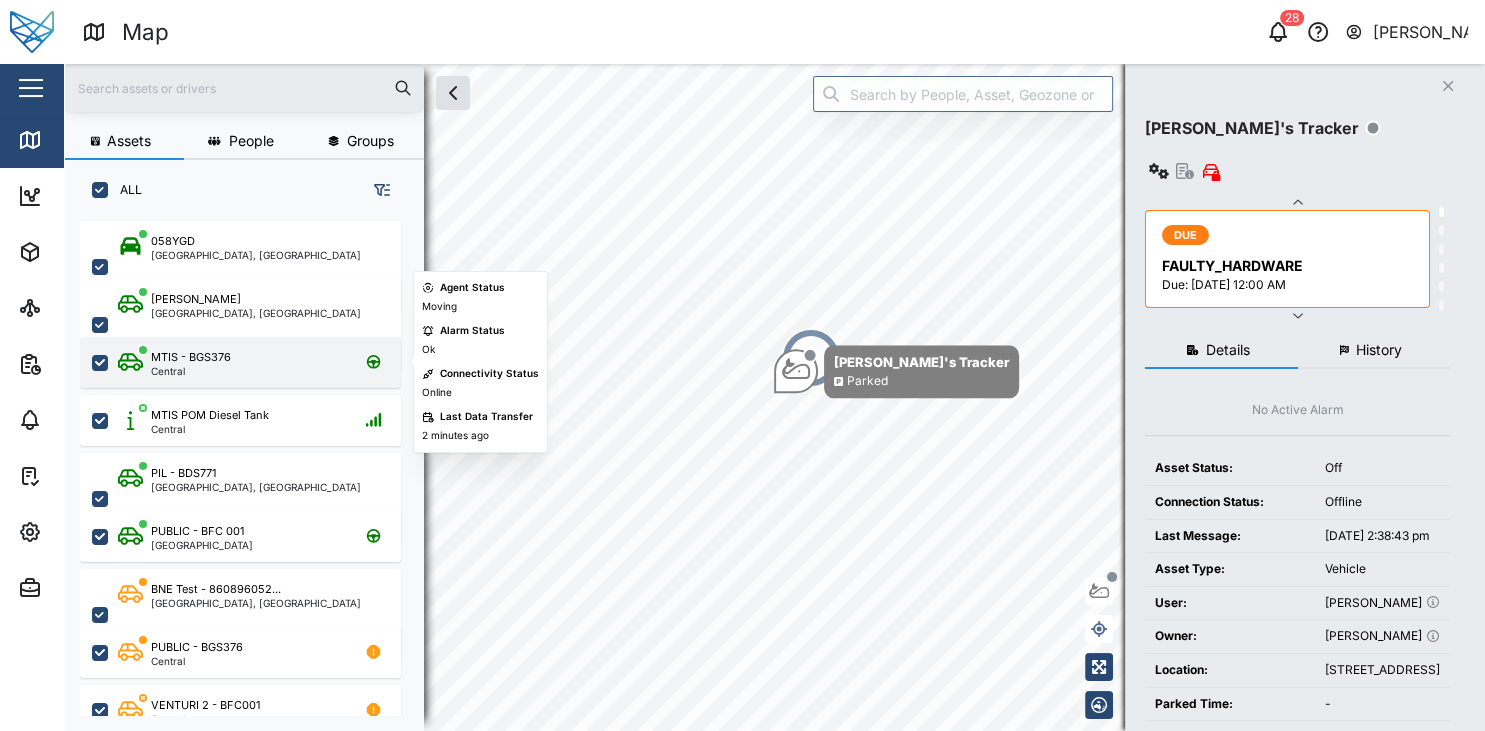 click on "Central" at bounding box center (191, 371) 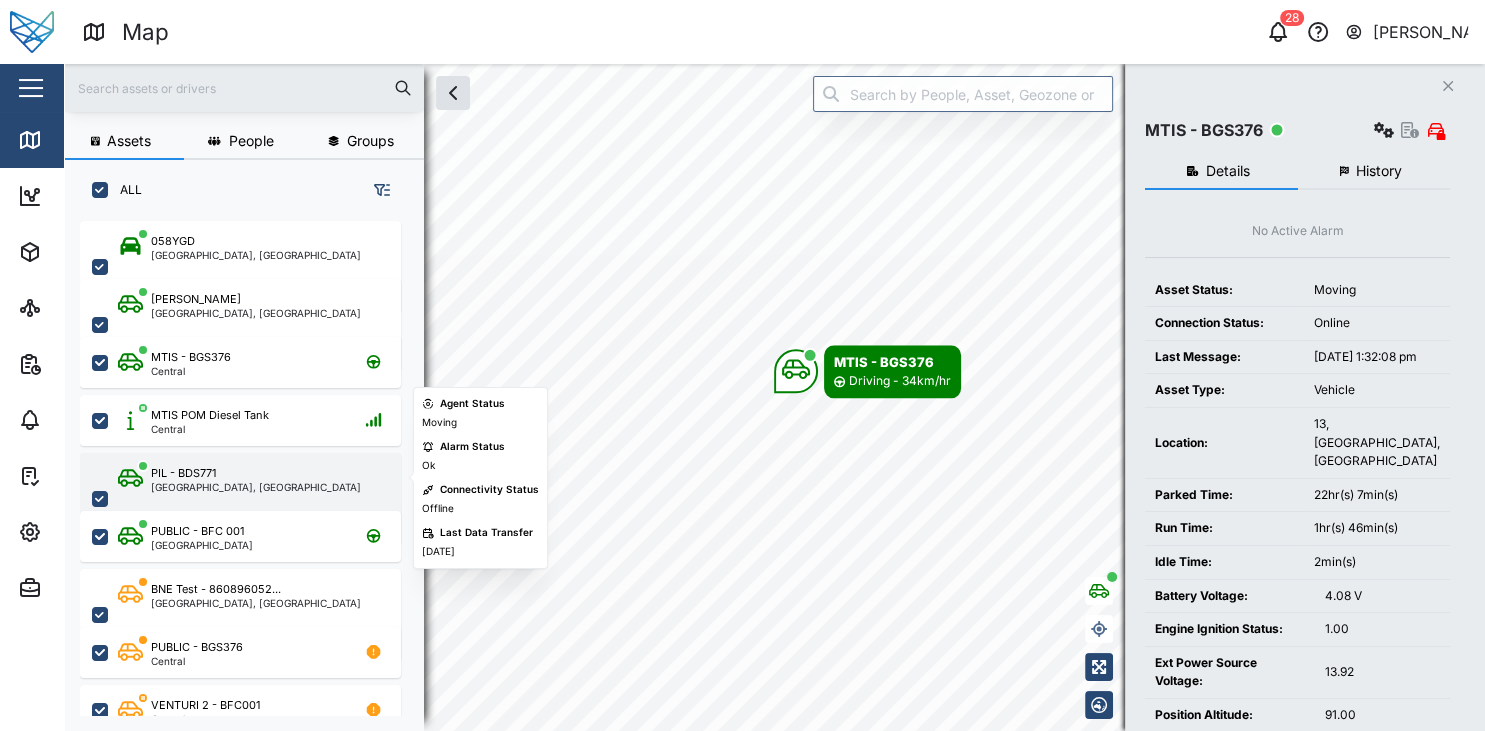 click on "[GEOGRAPHIC_DATA],
[GEOGRAPHIC_DATA]" at bounding box center [256, 487] 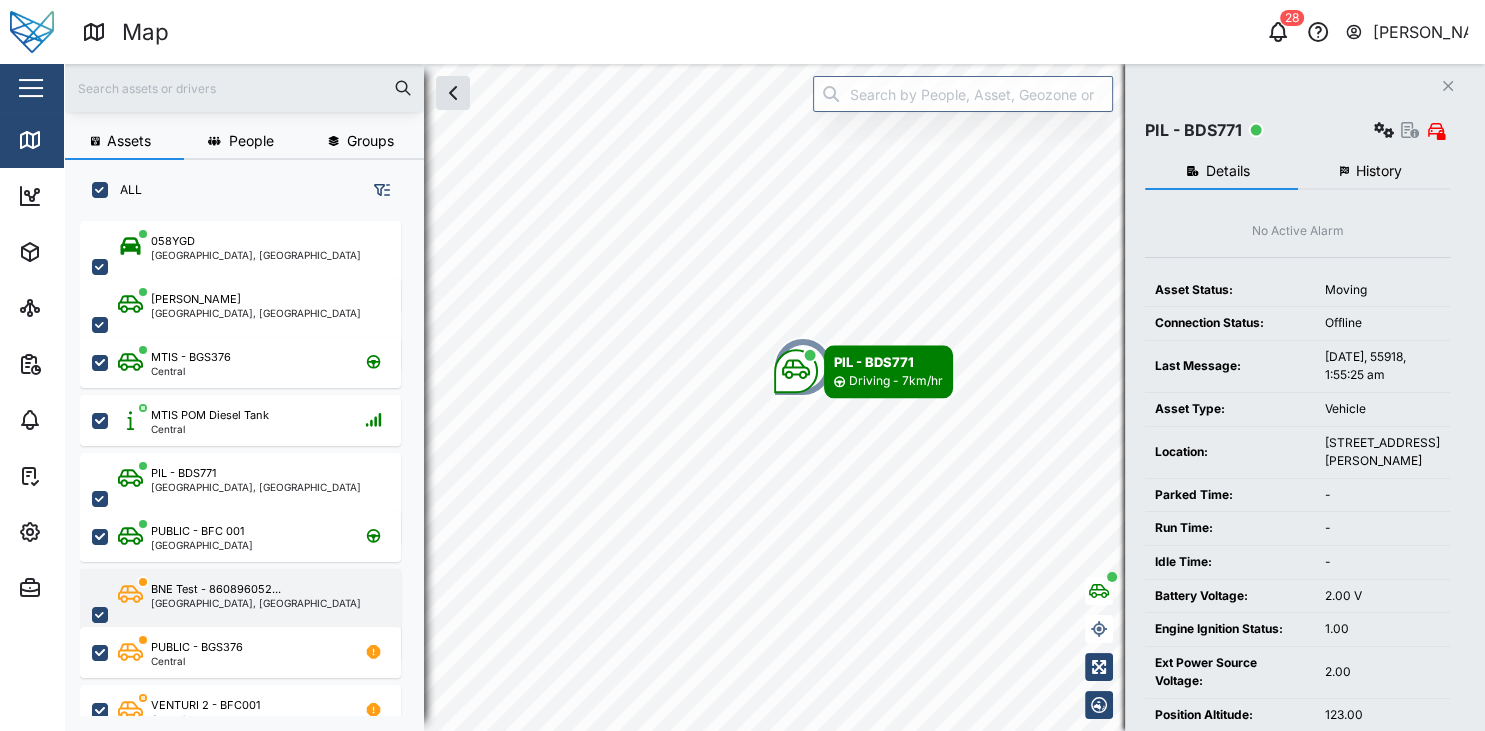 click on "[GEOGRAPHIC_DATA],
[GEOGRAPHIC_DATA]" at bounding box center [256, 603] 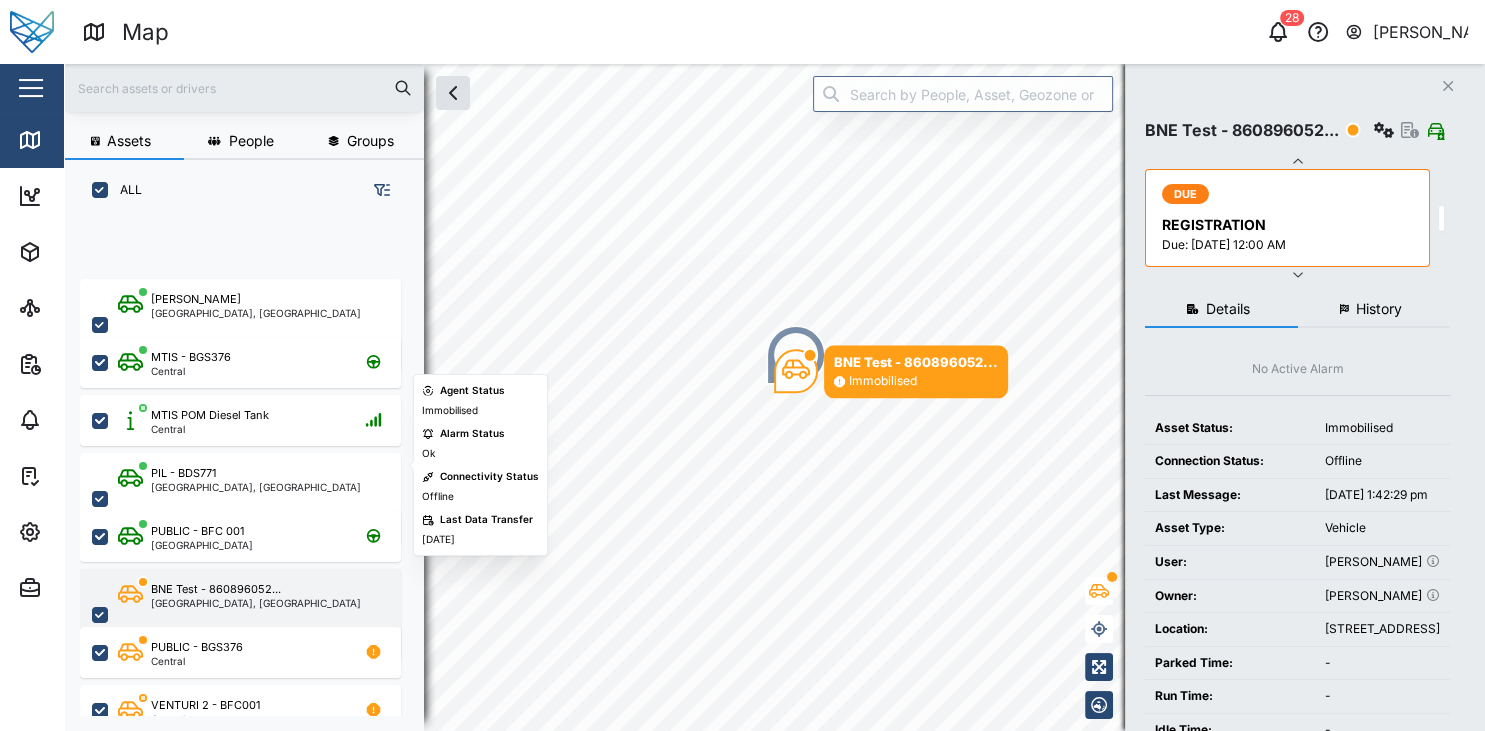scroll, scrollTop: 228, scrollLeft: 0, axis: vertical 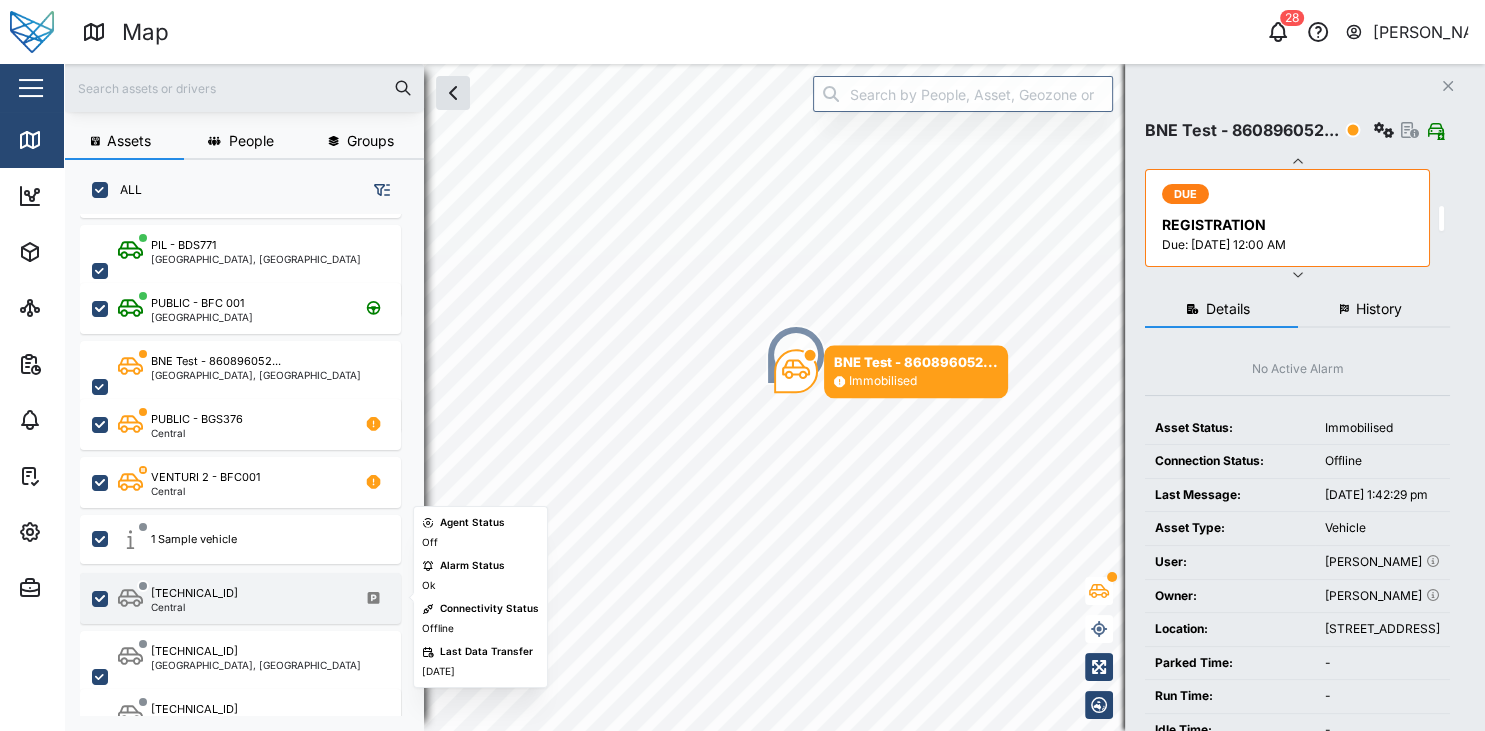 click on "[TECHNICAL_ID]" at bounding box center (194, 593) 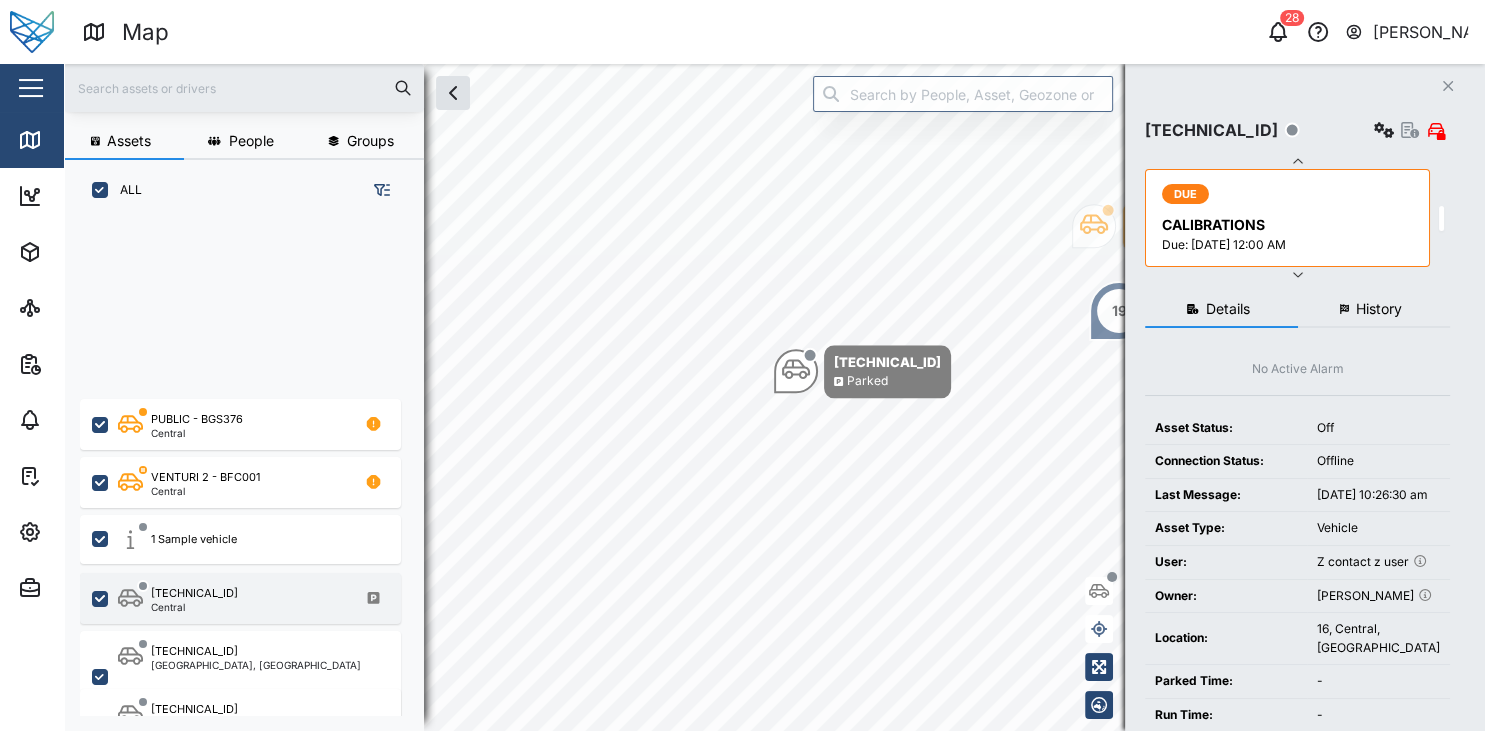 scroll, scrollTop: 648, scrollLeft: 0, axis: vertical 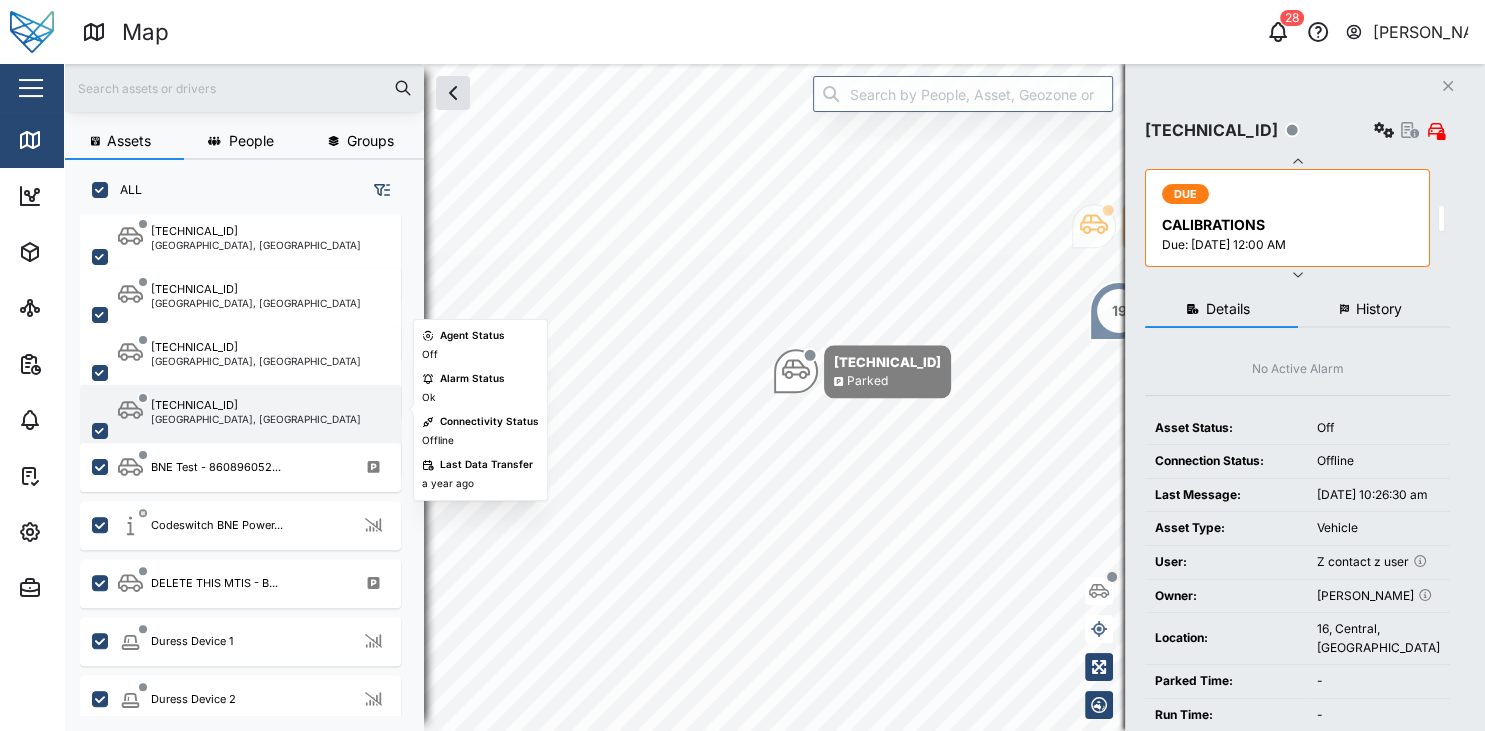 click on "[GEOGRAPHIC_DATA],
[GEOGRAPHIC_DATA]" at bounding box center (256, 419) 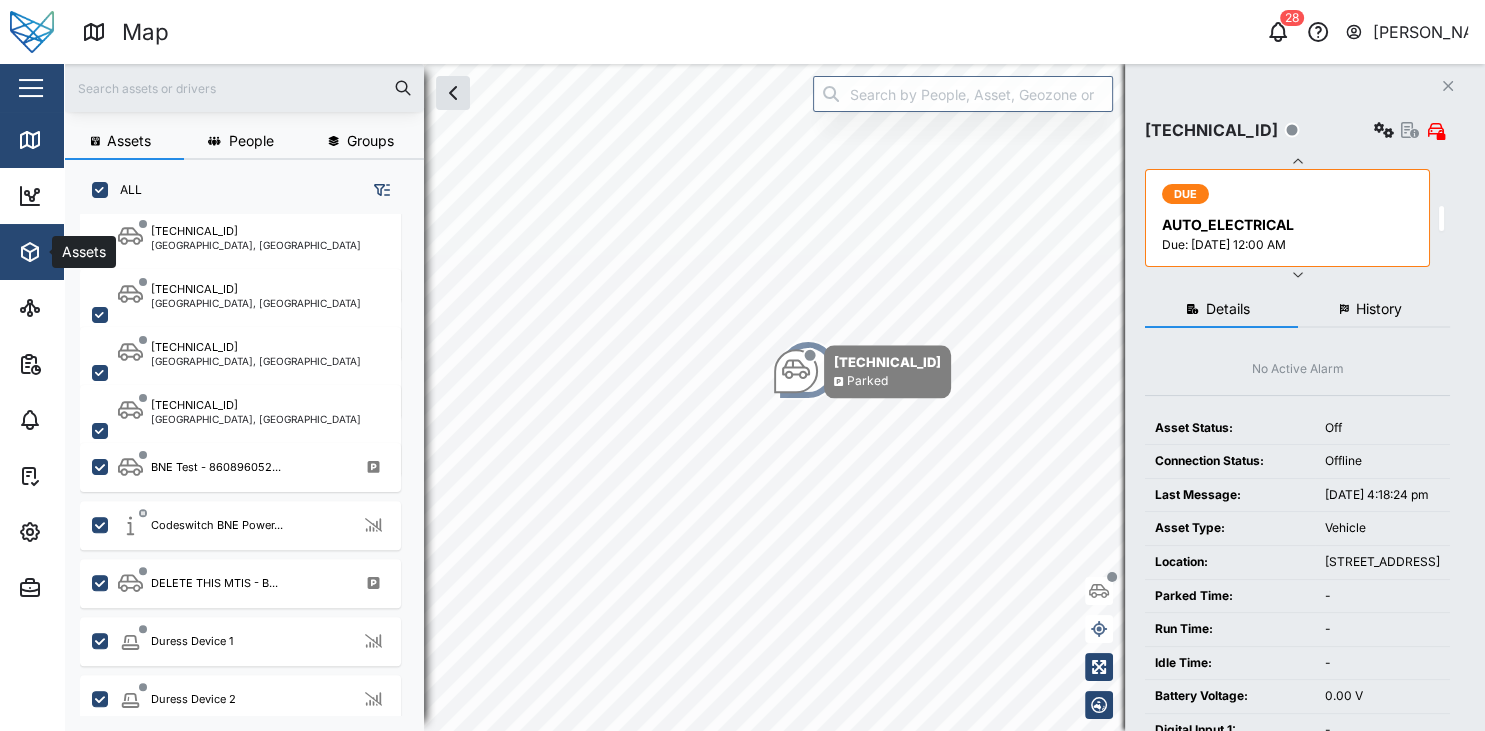 click on "Assets" at bounding box center [130, 252] 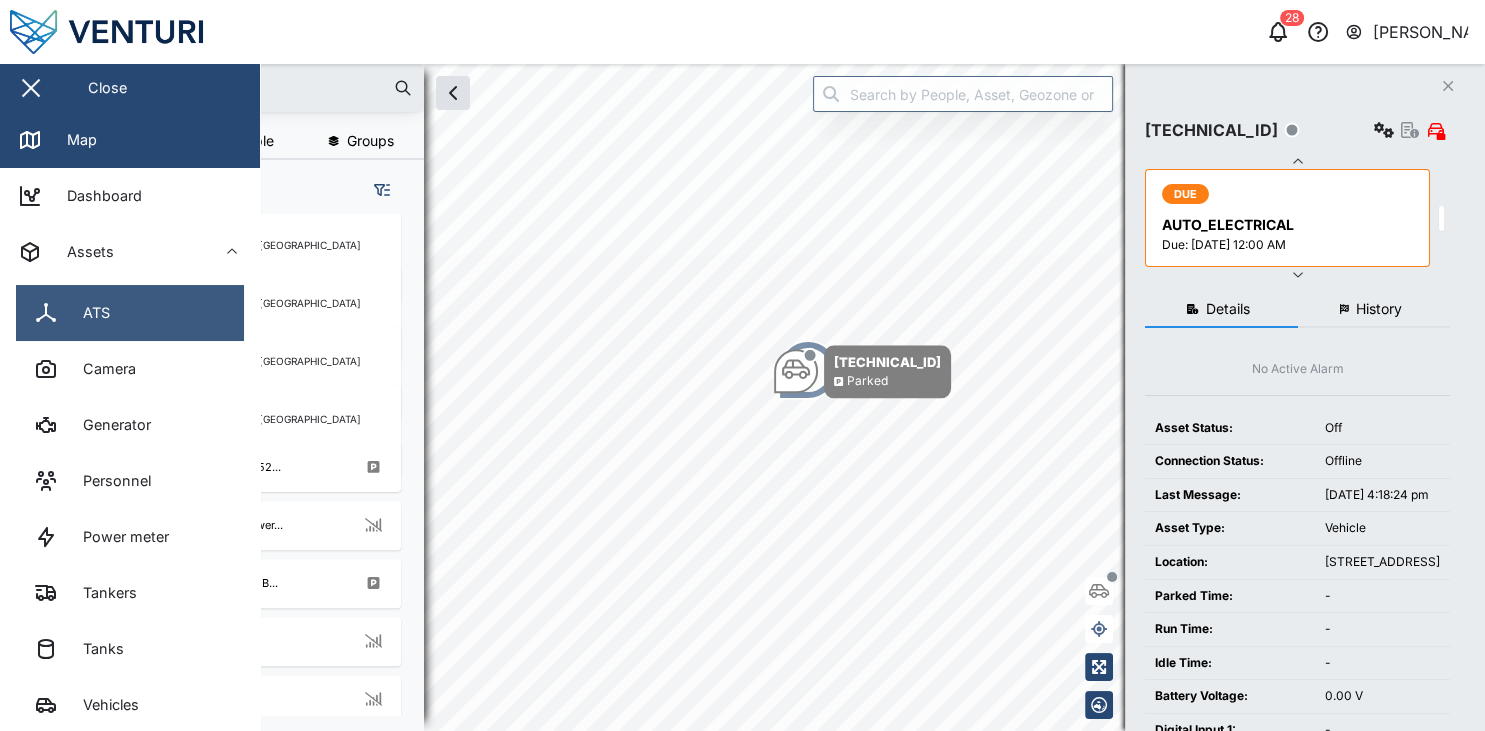 click on "ATS" at bounding box center [130, 313] 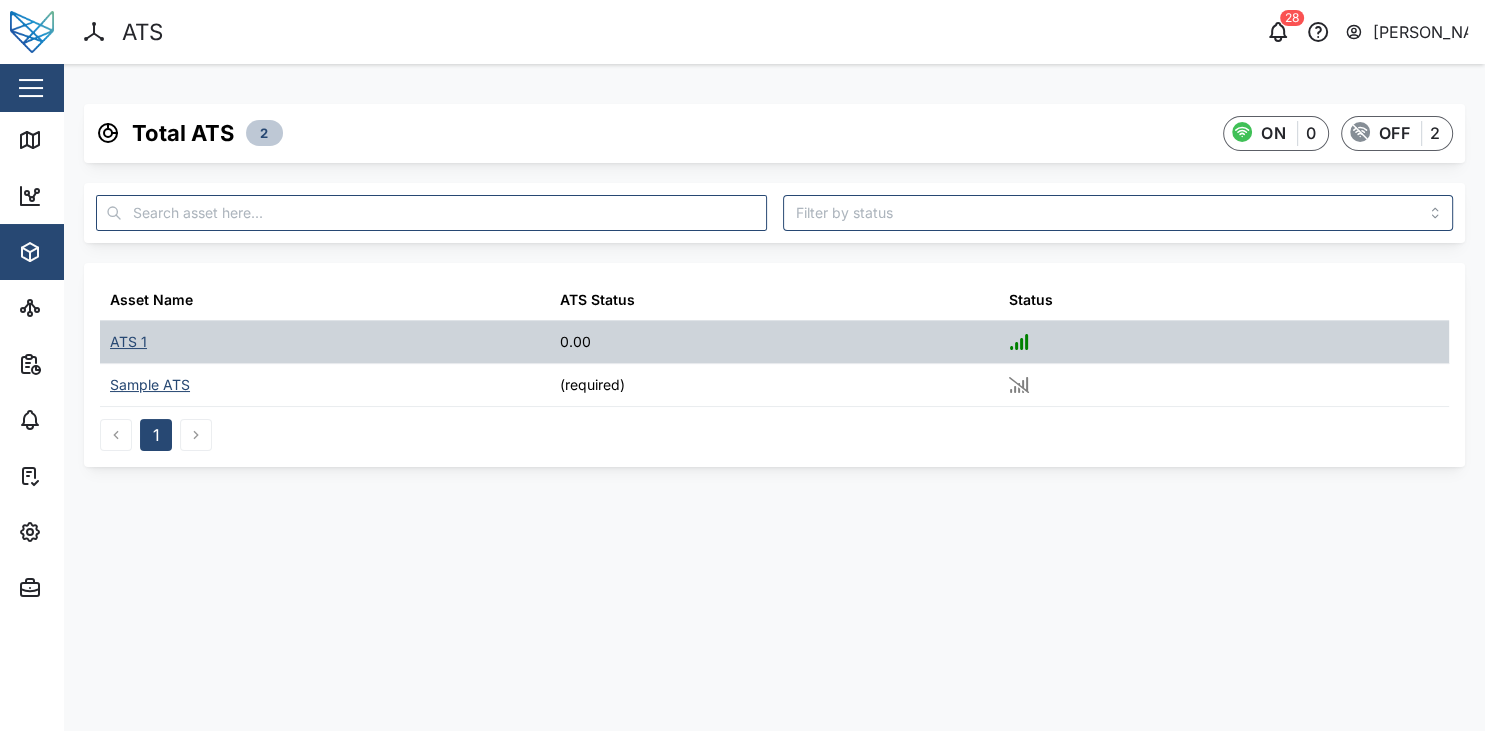 click on "ATS 1" at bounding box center [128, 342] 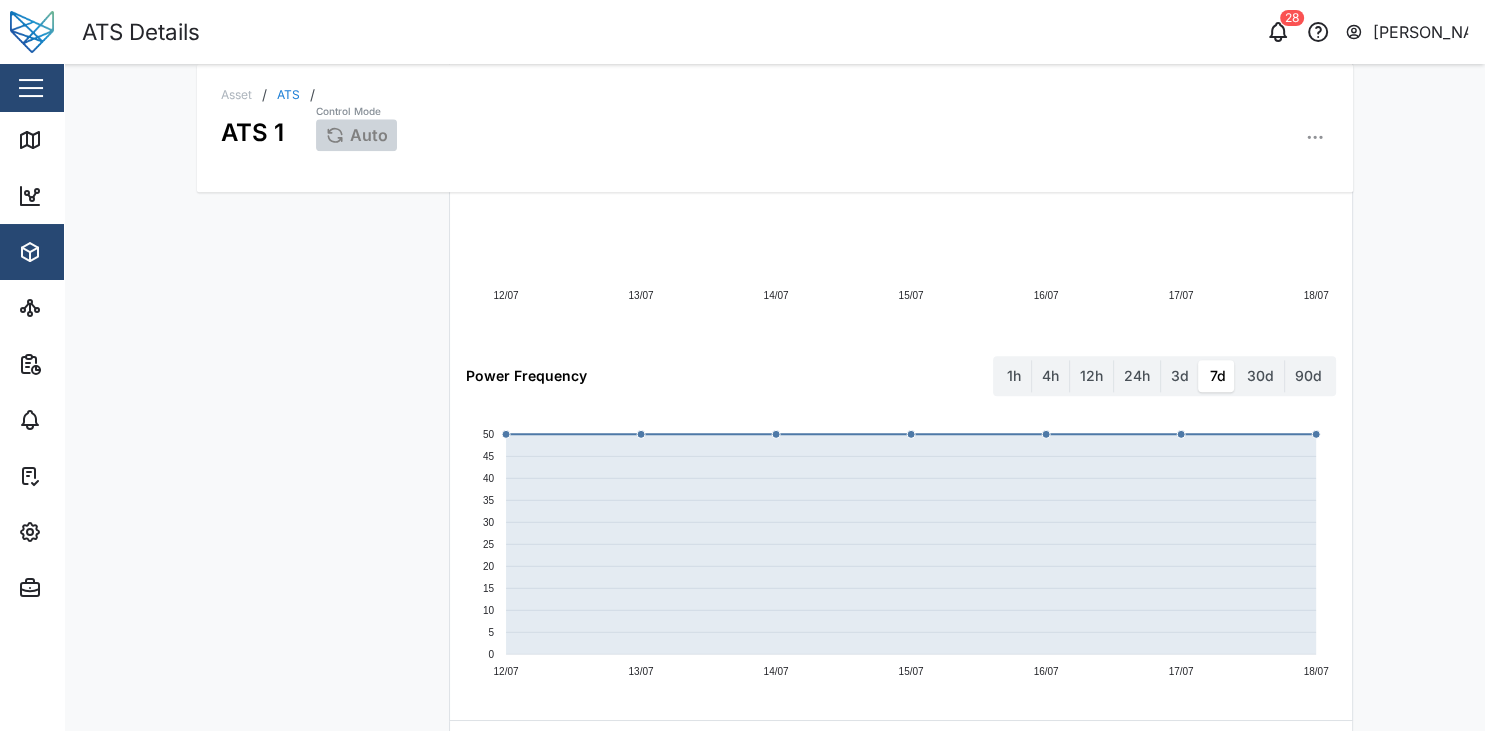 scroll, scrollTop: 2274, scrollLeft: 0, axis: vertical 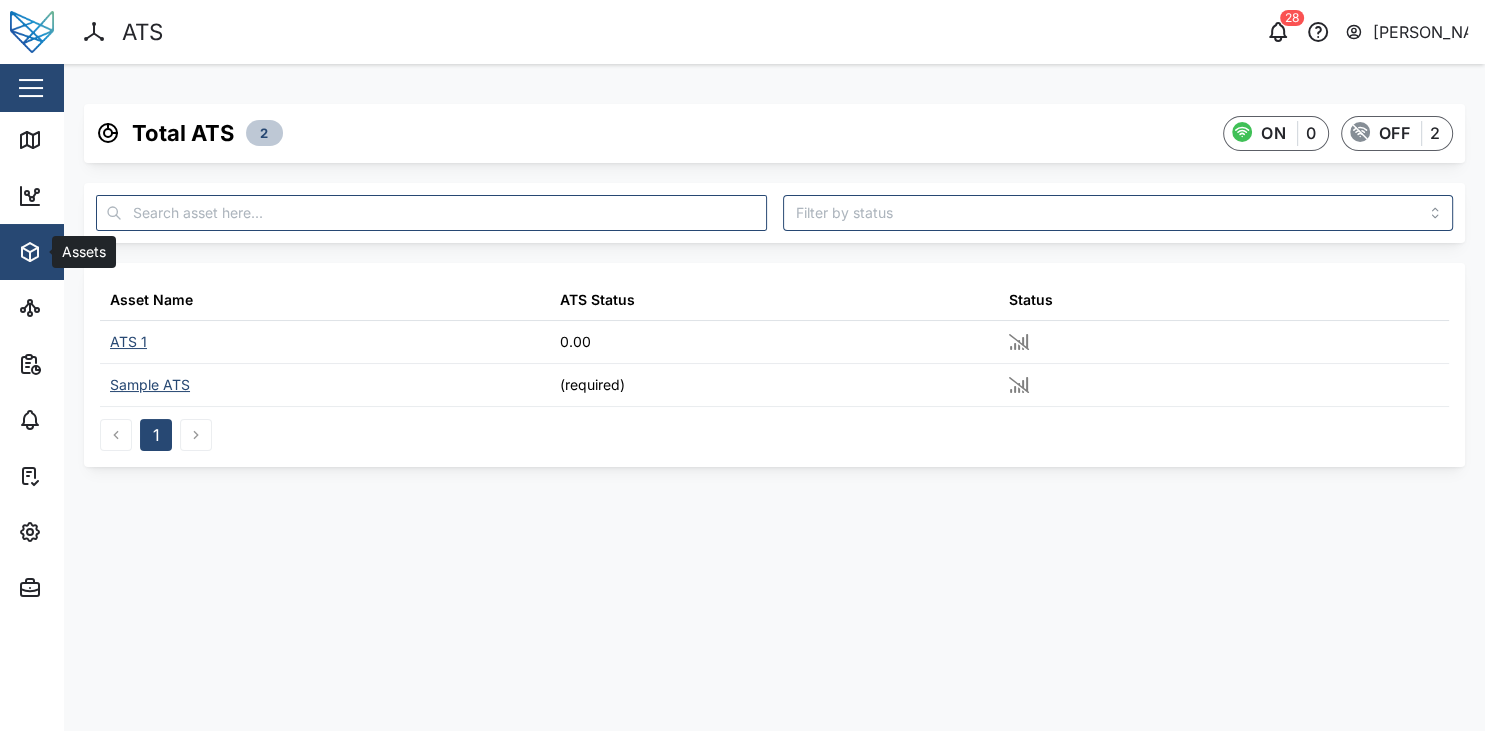 click 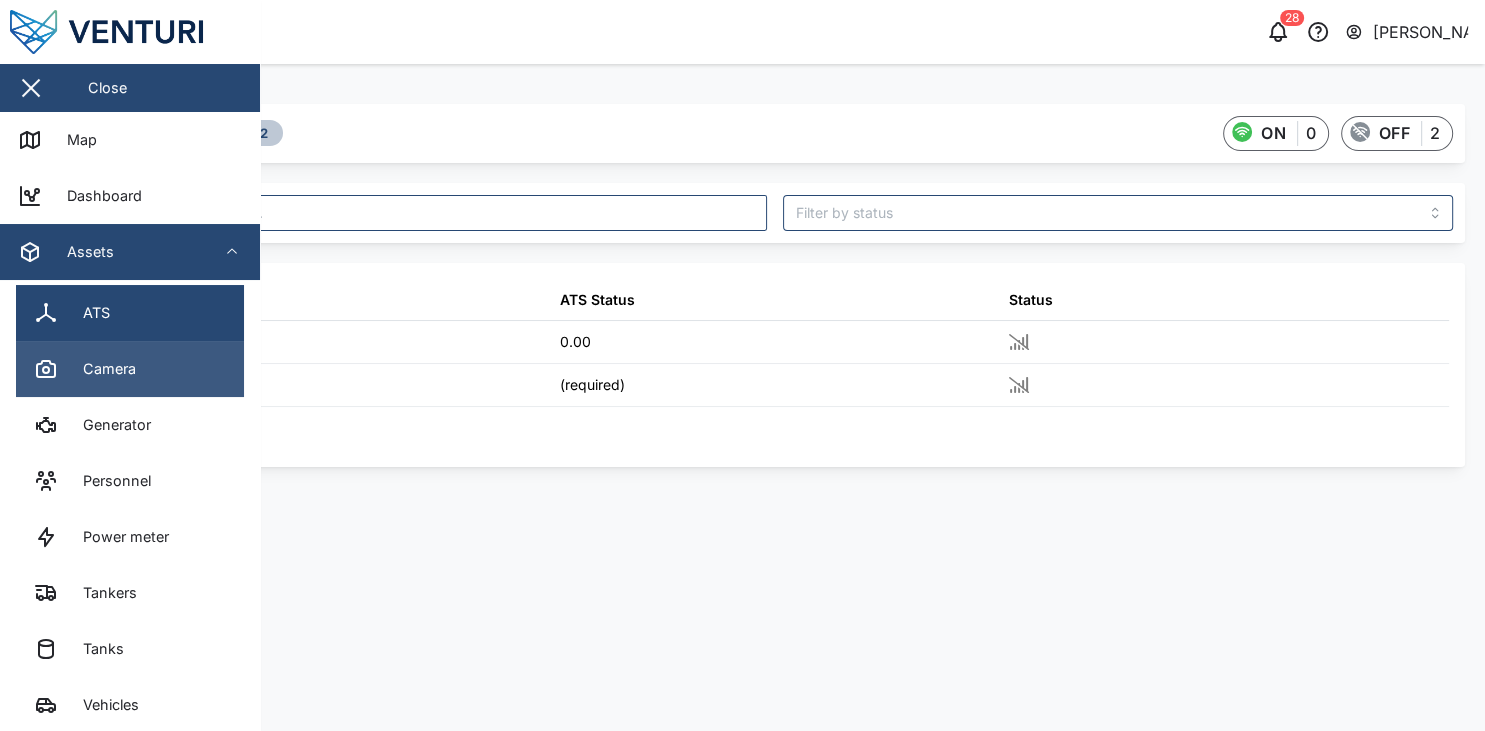 click on "Camera" at bounding box center (102, 369) 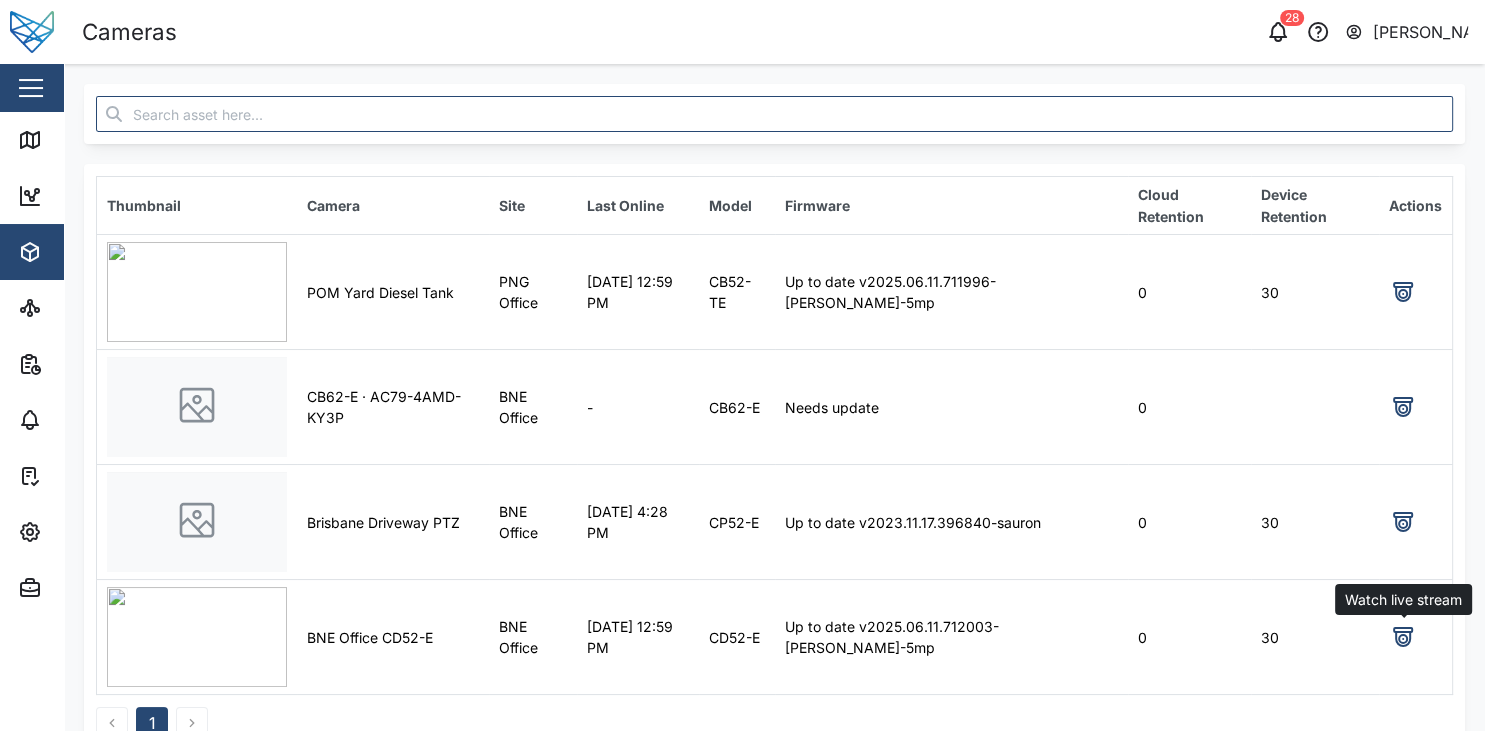 click 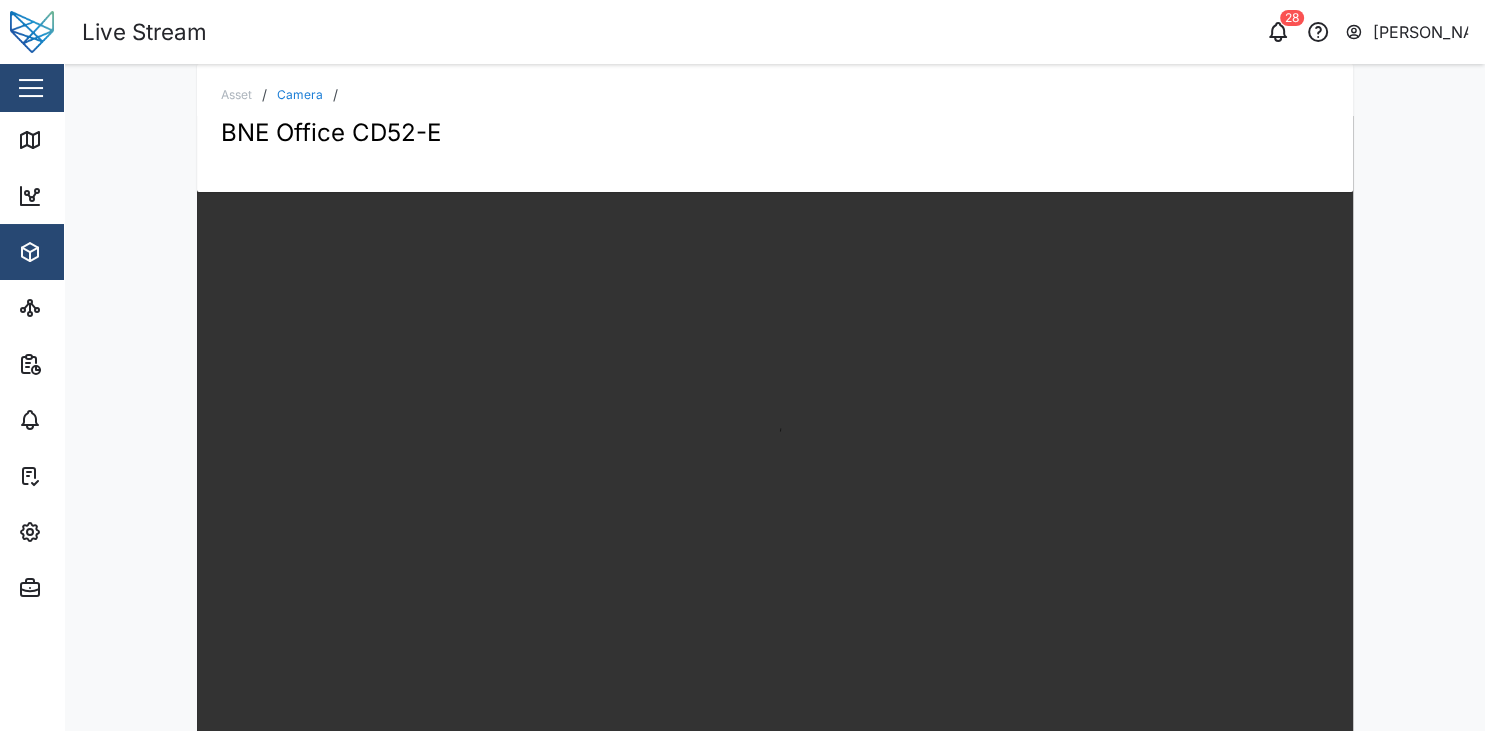 scroll, scrollTop: 76, scrollLeft: 0, axis: vertical 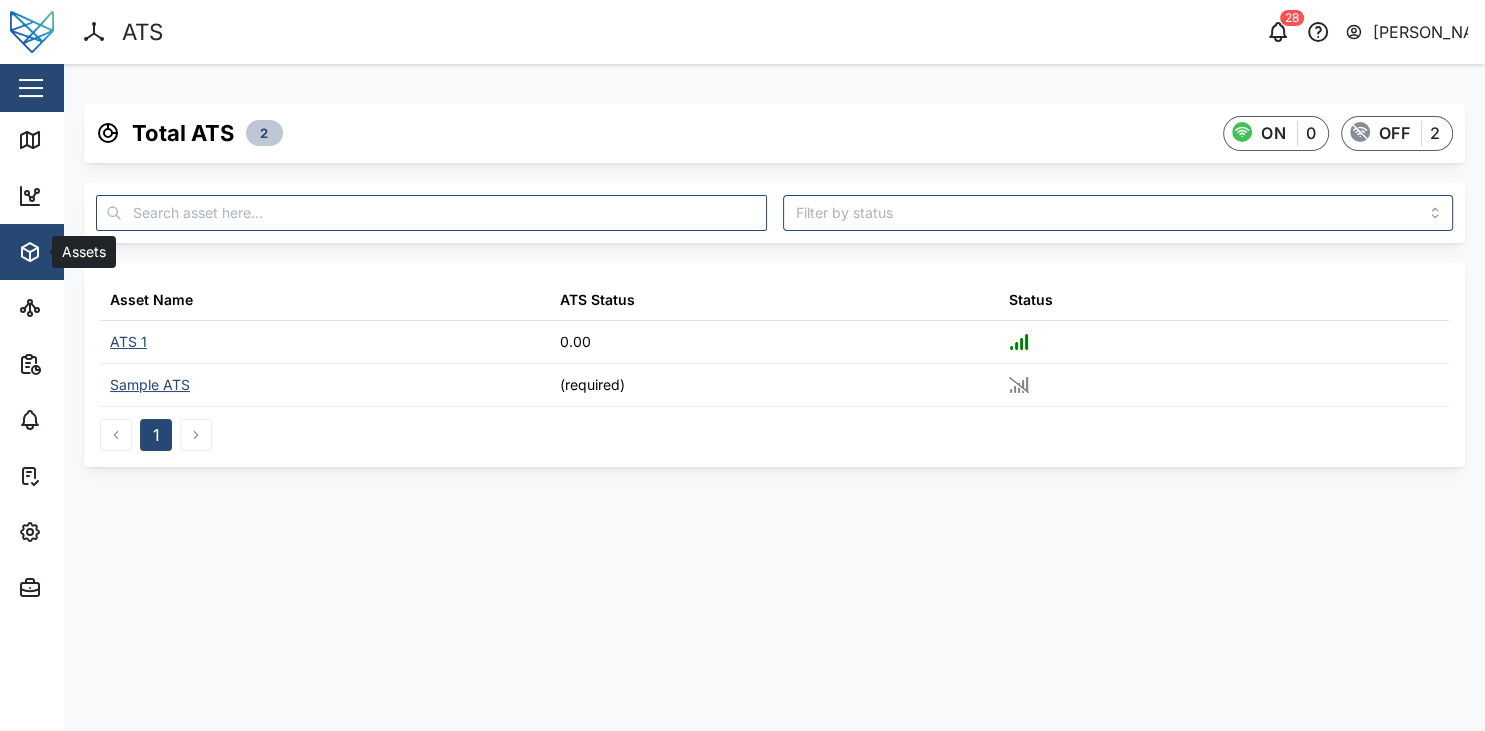 click on "Assets" at bounding box center (83, 252) 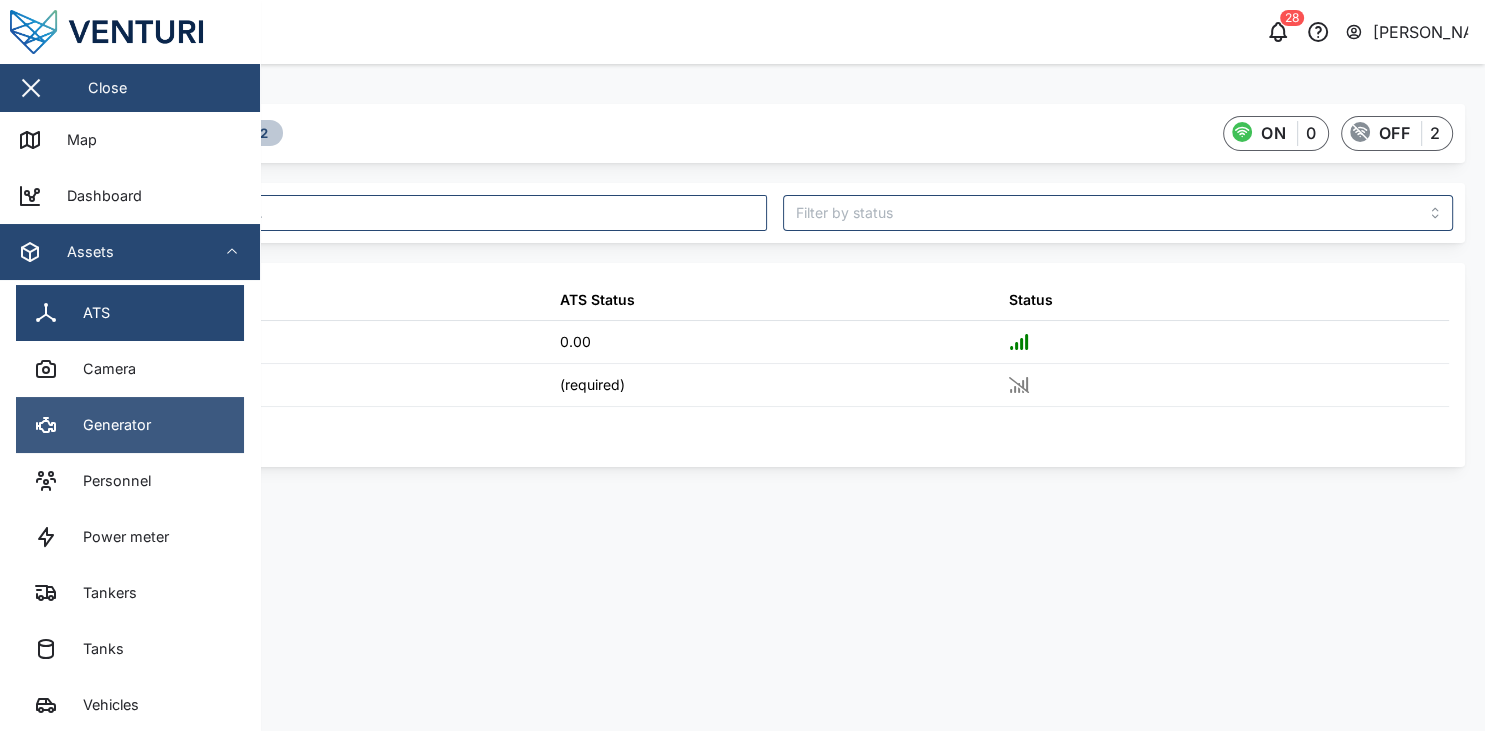 click on "Generator" at bounding box center (109, 425) 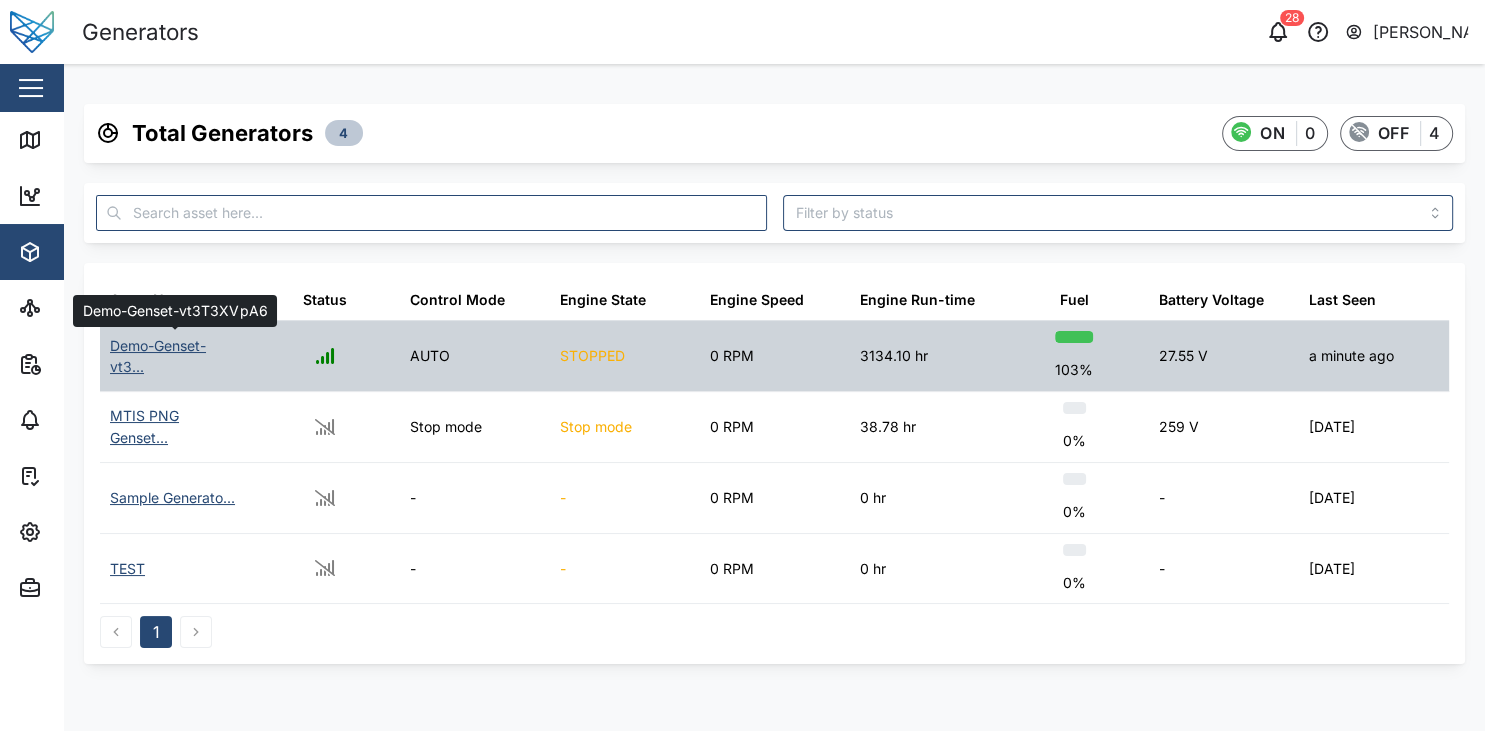 click on "Demo-Genset-vt3..." at bounding box center [175, 356] 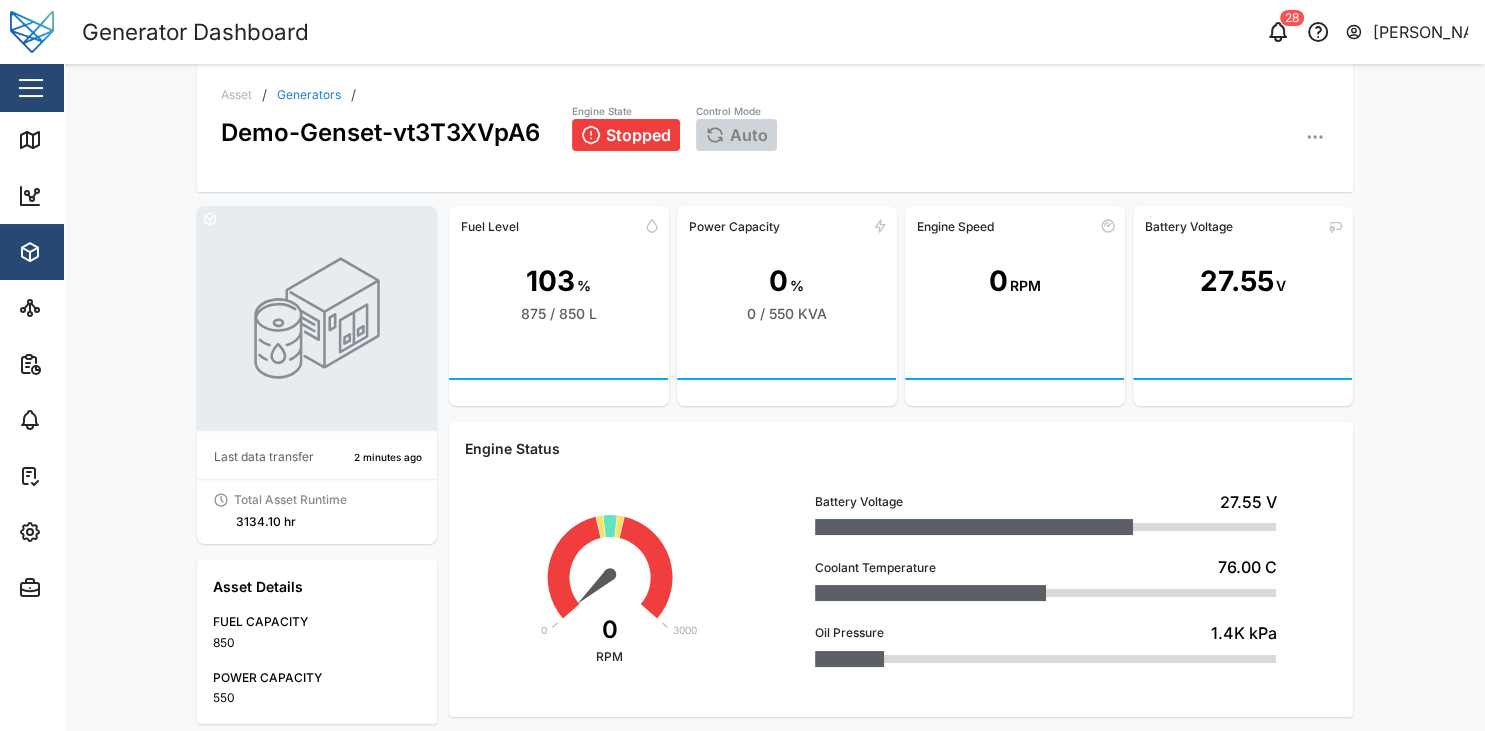 scroll, scrollTop: 0, scrollLeft: 0, axis: both 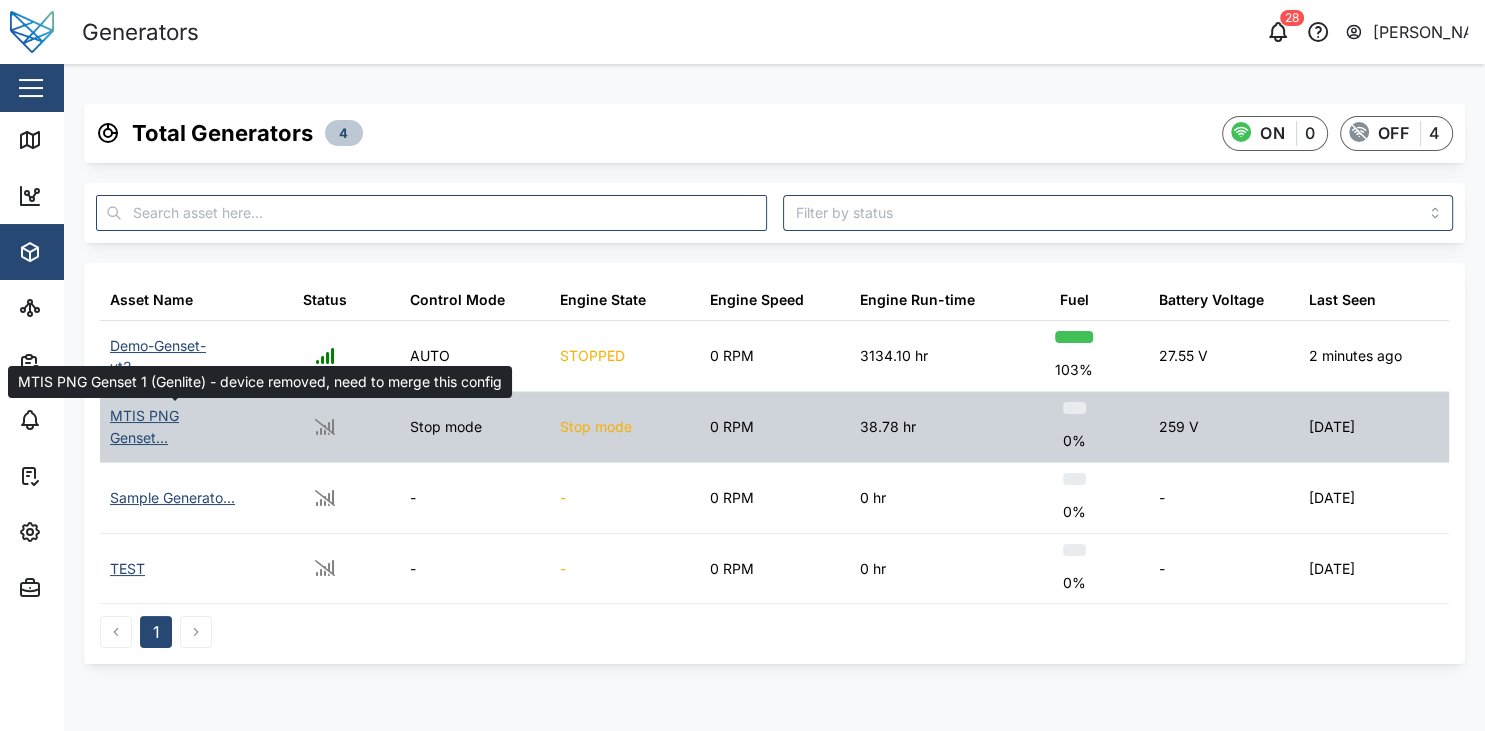 click on "MTIS PNG Genset..." at bounding box center (175, 426) 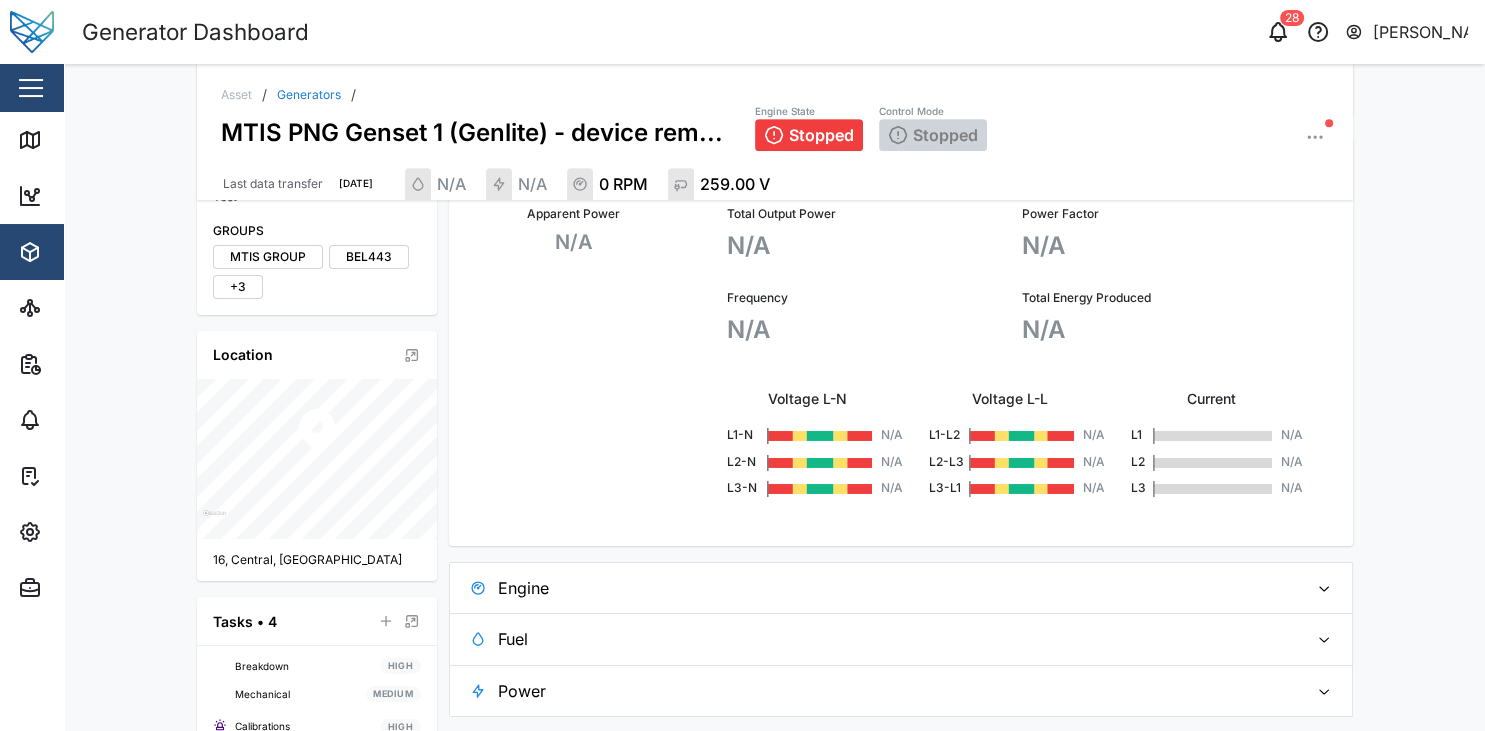 scroll, scrollTop: 1028, scrollLeft: 0, axis: vertical 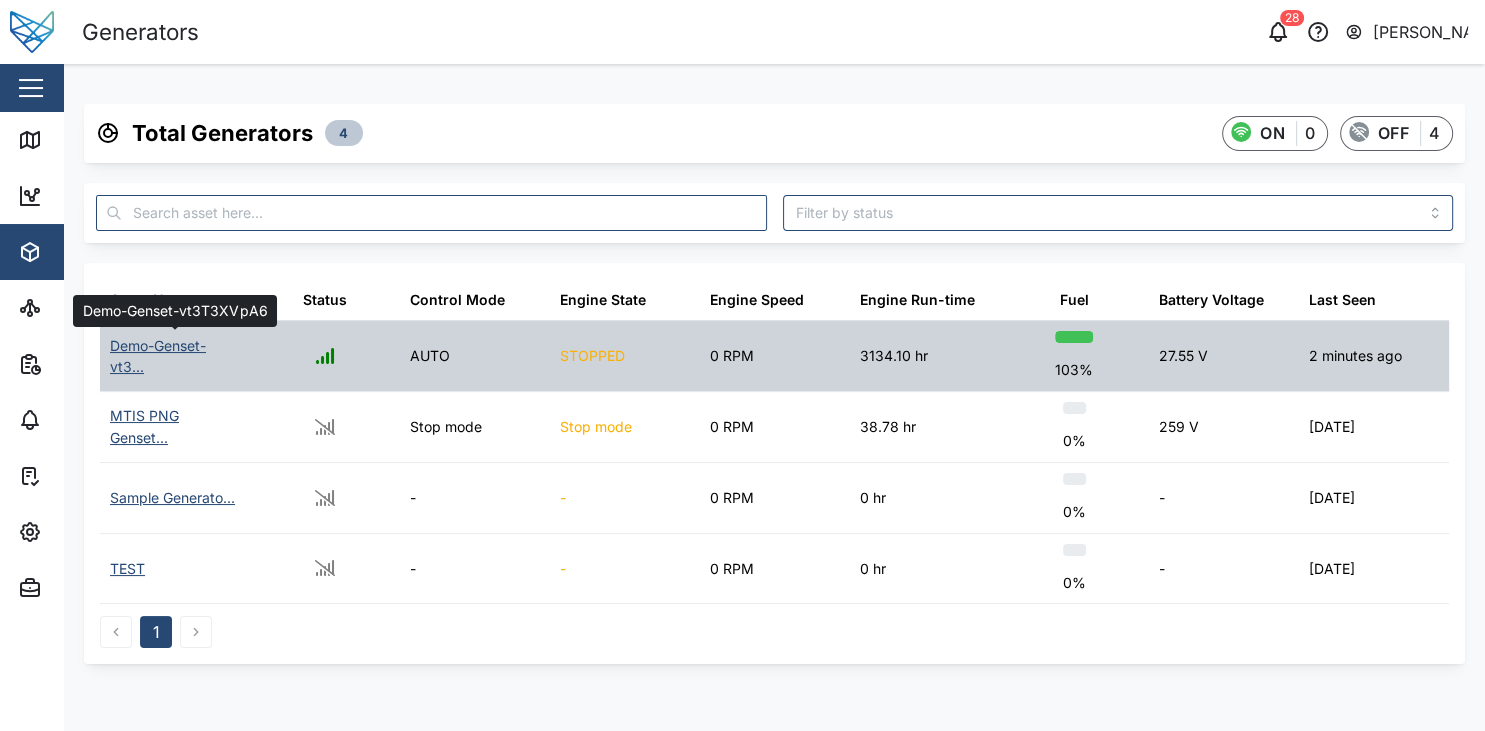 click on "Demo-Genset-vt3..." at bounding box center [175, 356] 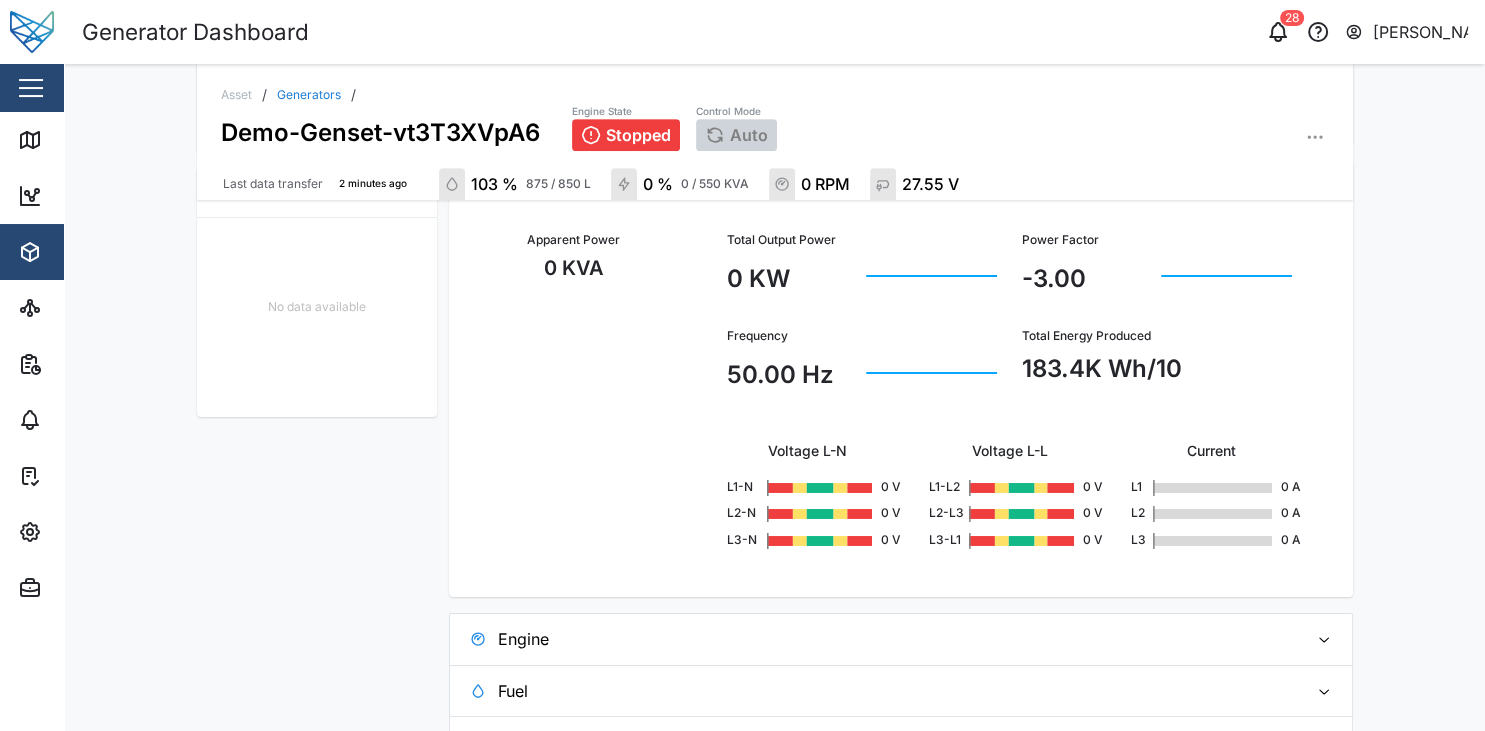 scroll, scrollTop: 937, scrollLeft: 0, axis: vertical 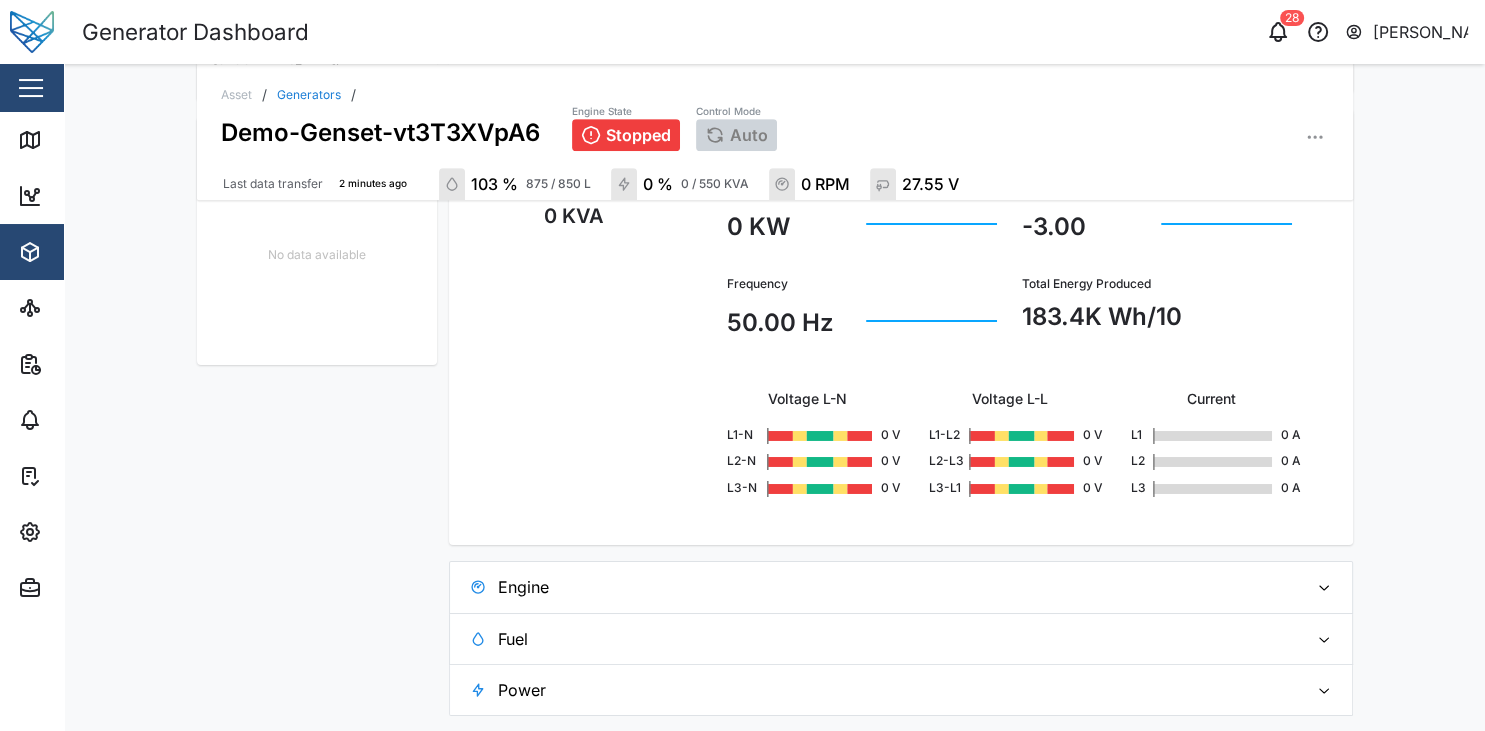click on "Power" at bounding box center [895, 690] 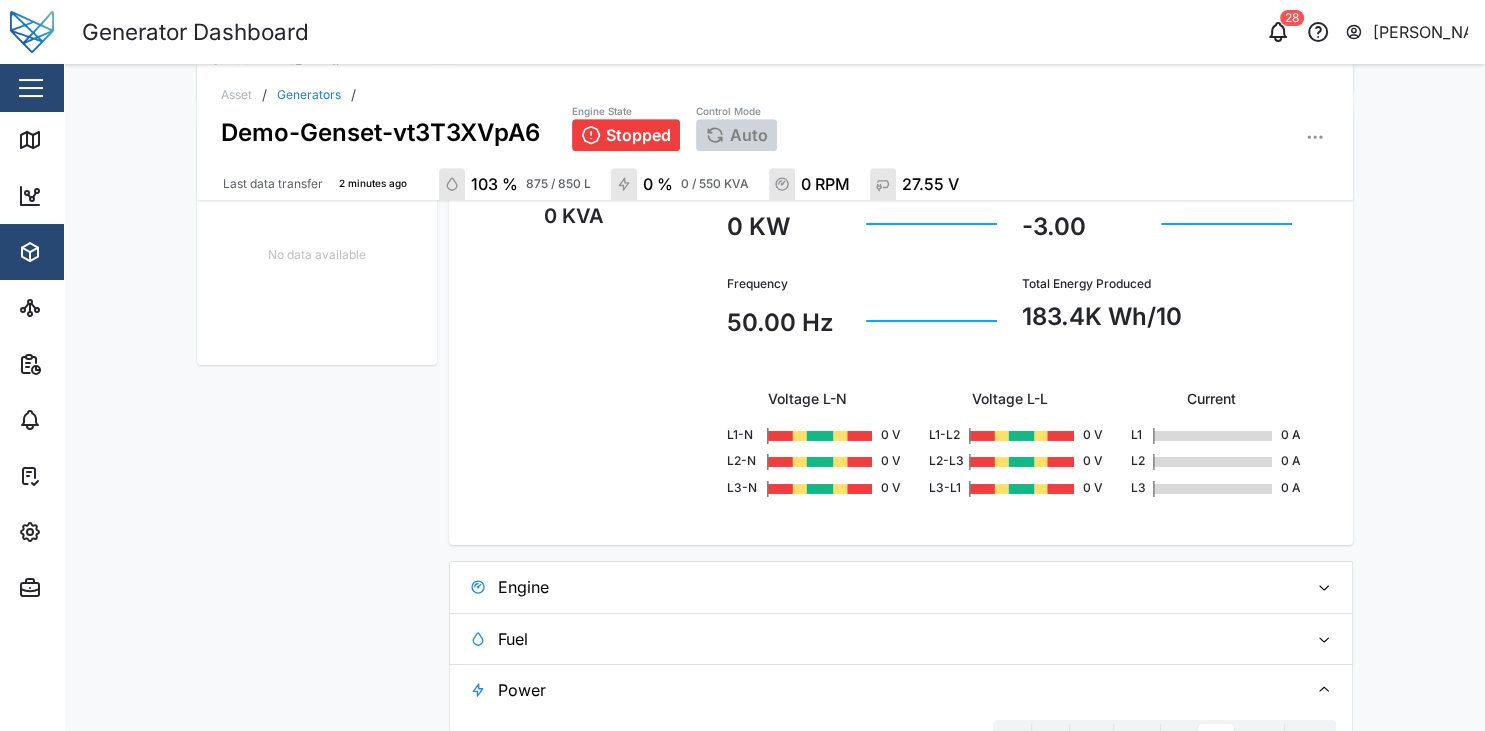 click on "Power" at bounding box center [895, 690] 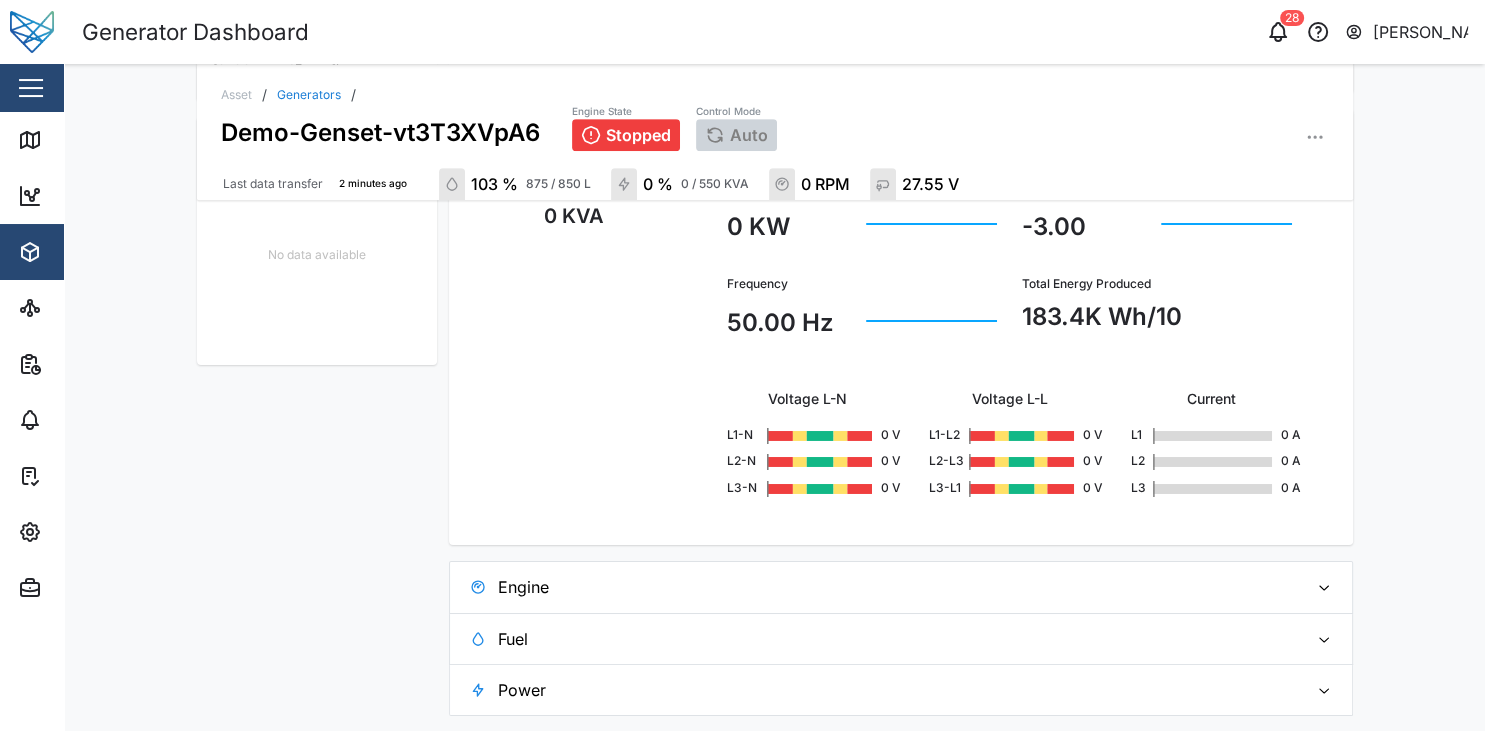 click on "Power" at bounding box center (895, 690) 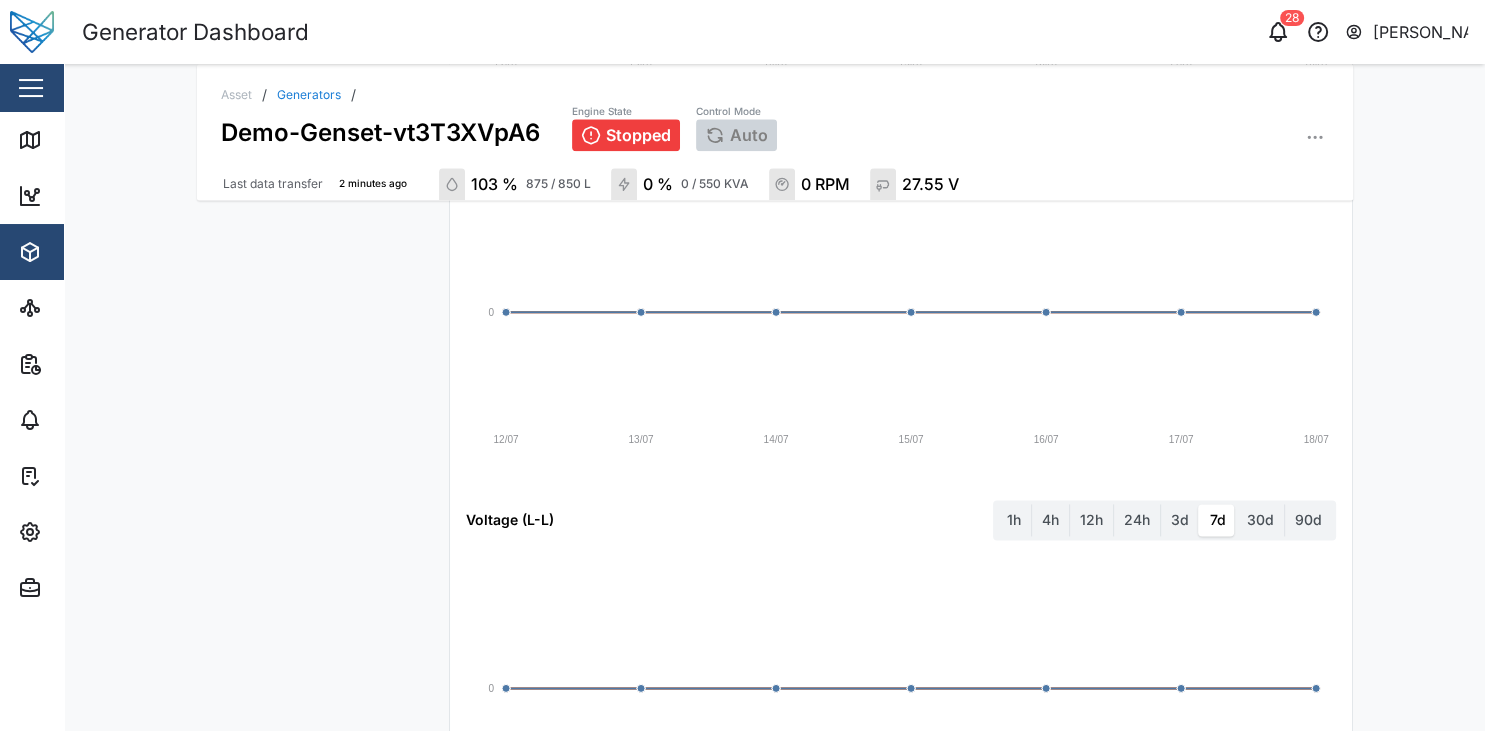 scroll, scrollTop: 2659, scrollLeft: 0, axis: vertical 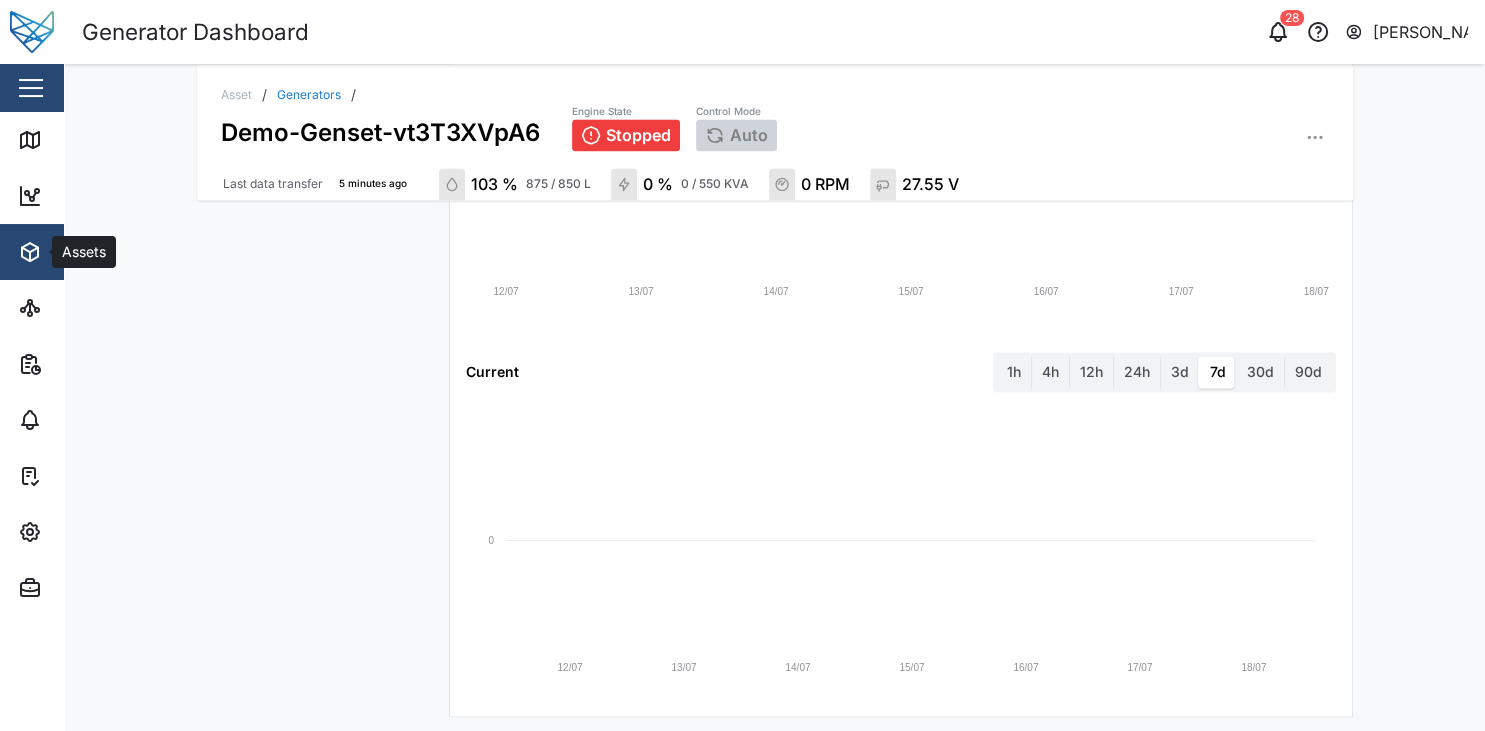 click 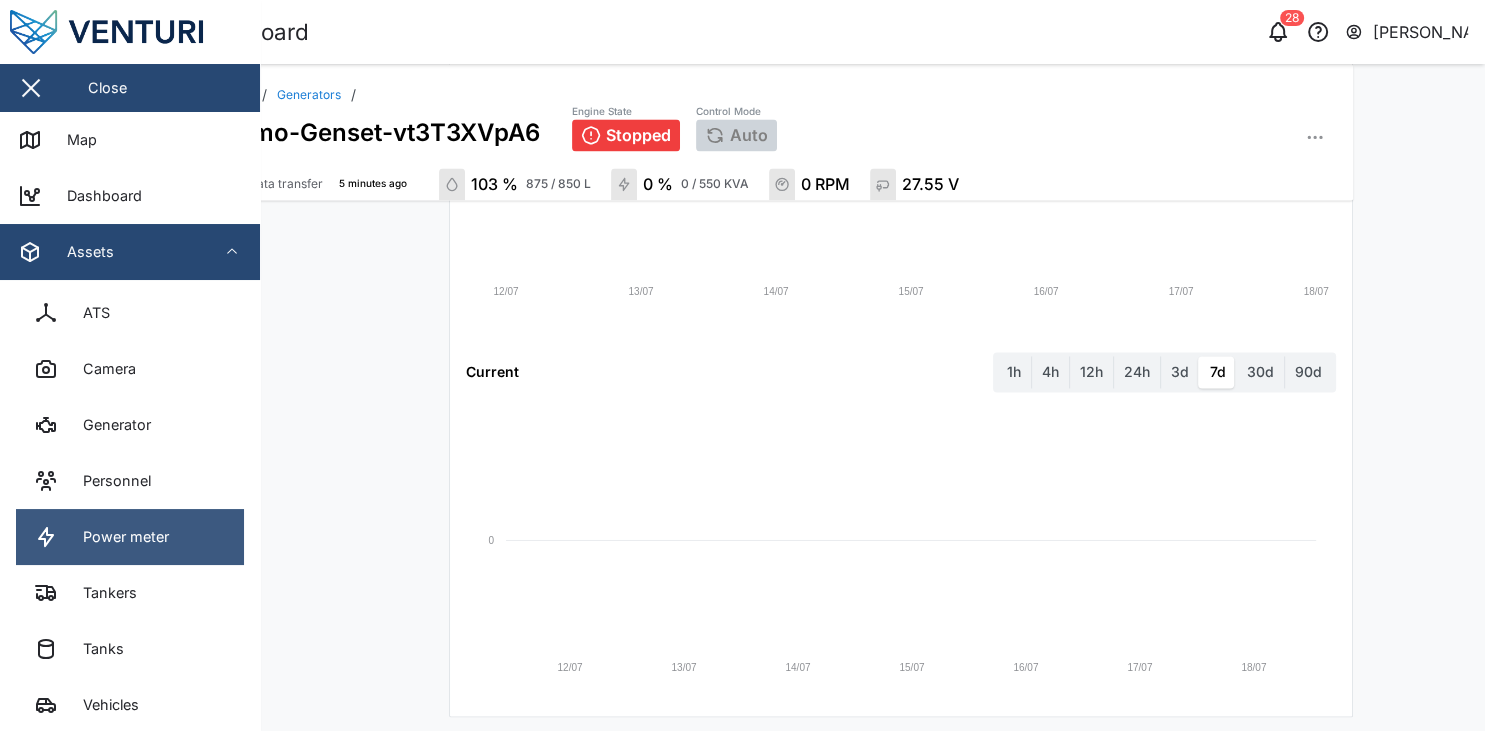 click on "Power meter" at bounding box center (118, 537) 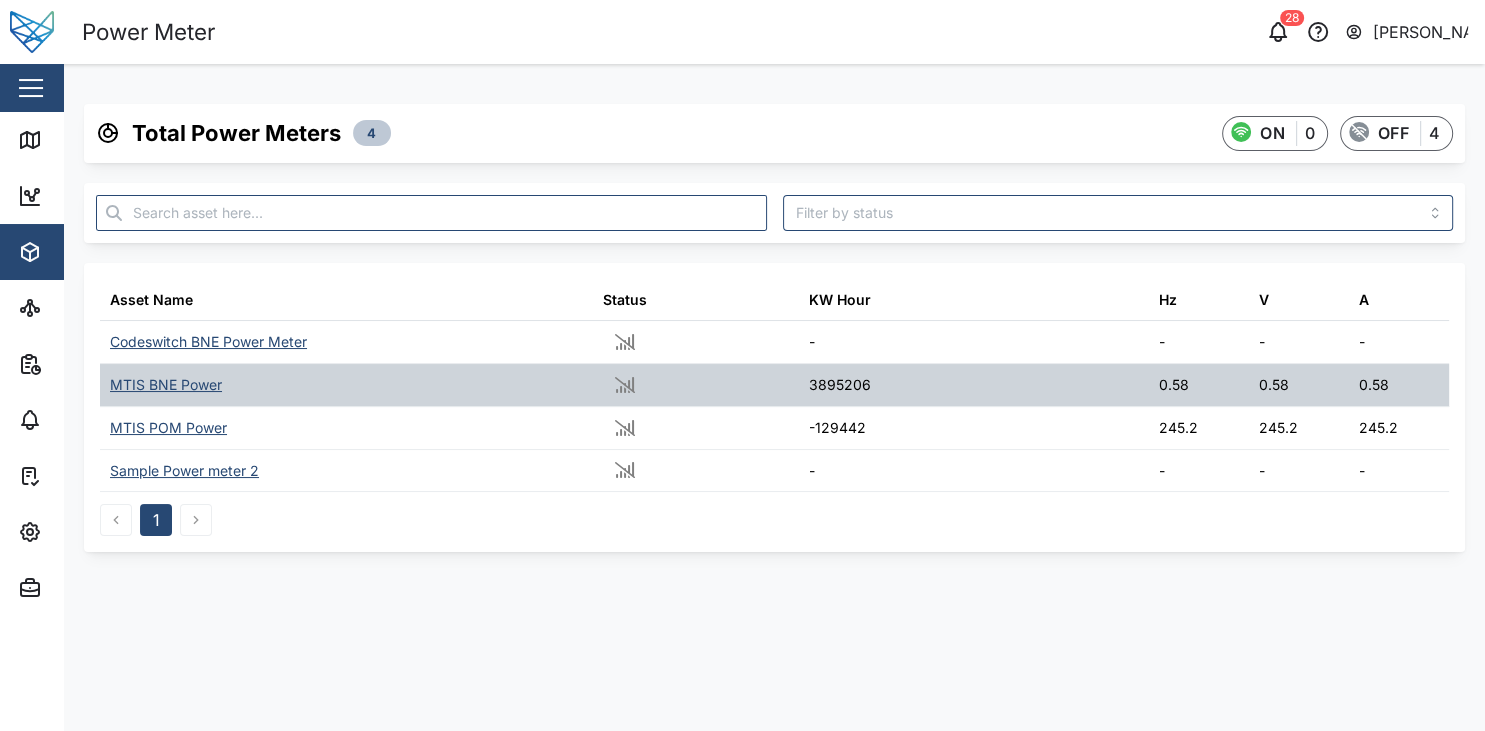 click on "MTIS BNE Power" at bounding box center [166, 385] 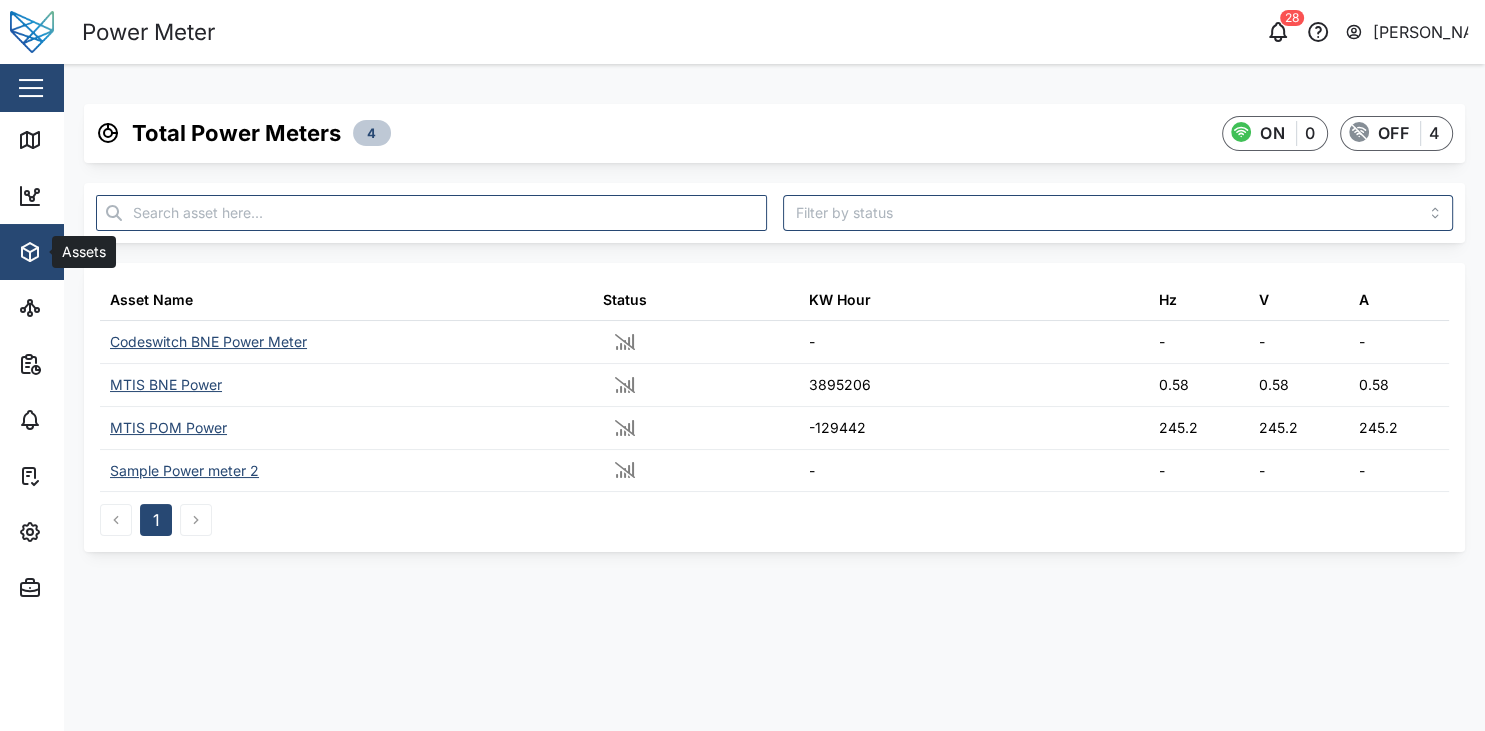 click 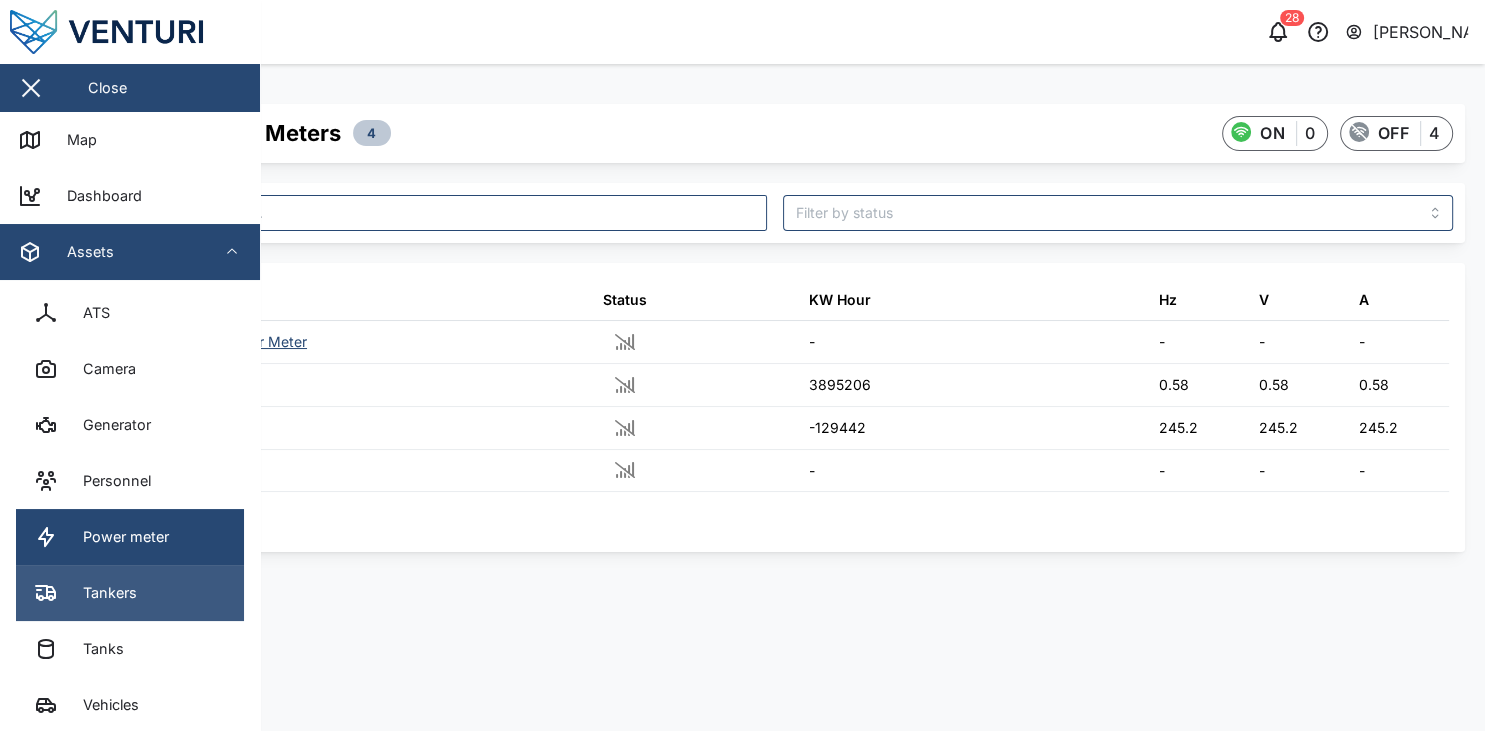 click on "Tankers" at bounding box center [130, 593] 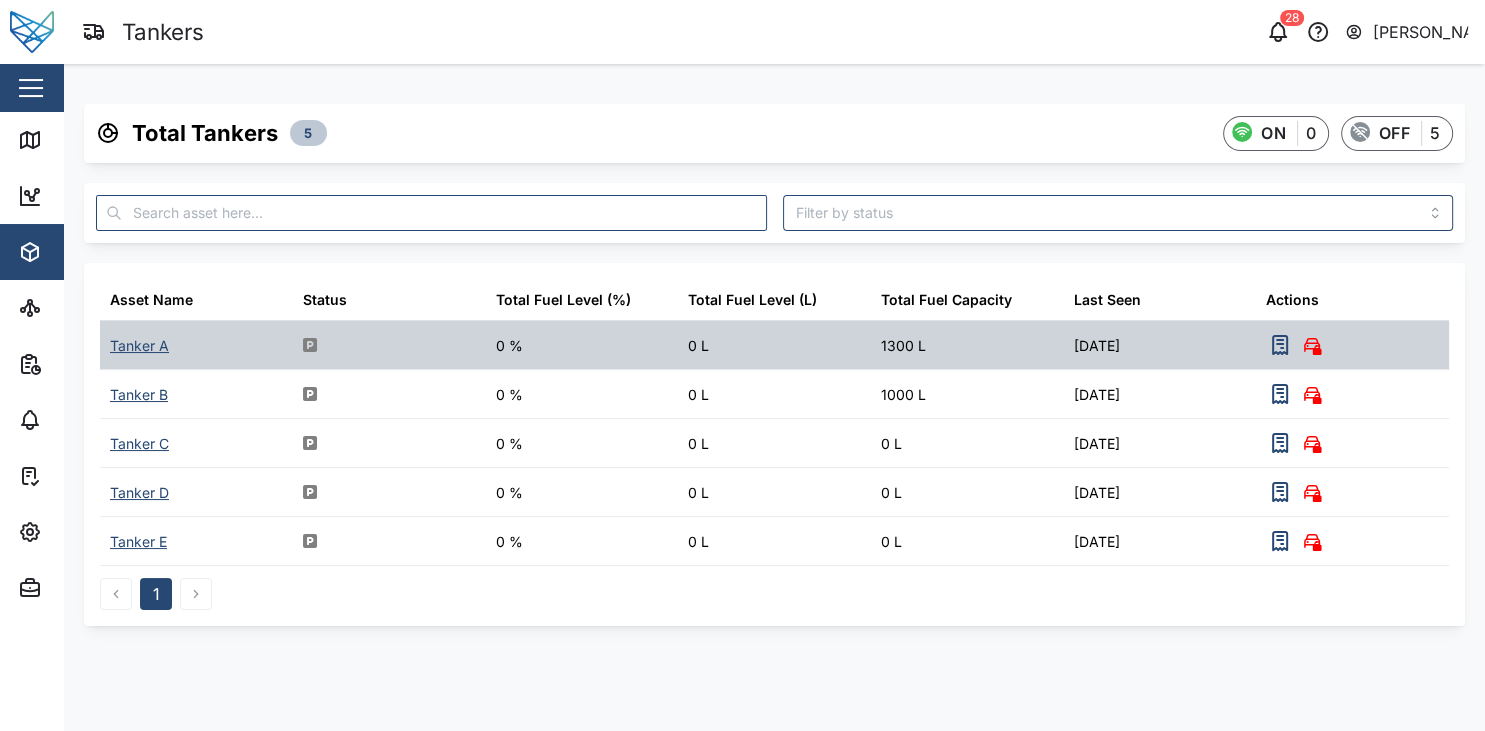 click on "Tanker A" at bounding box center (139, 346) 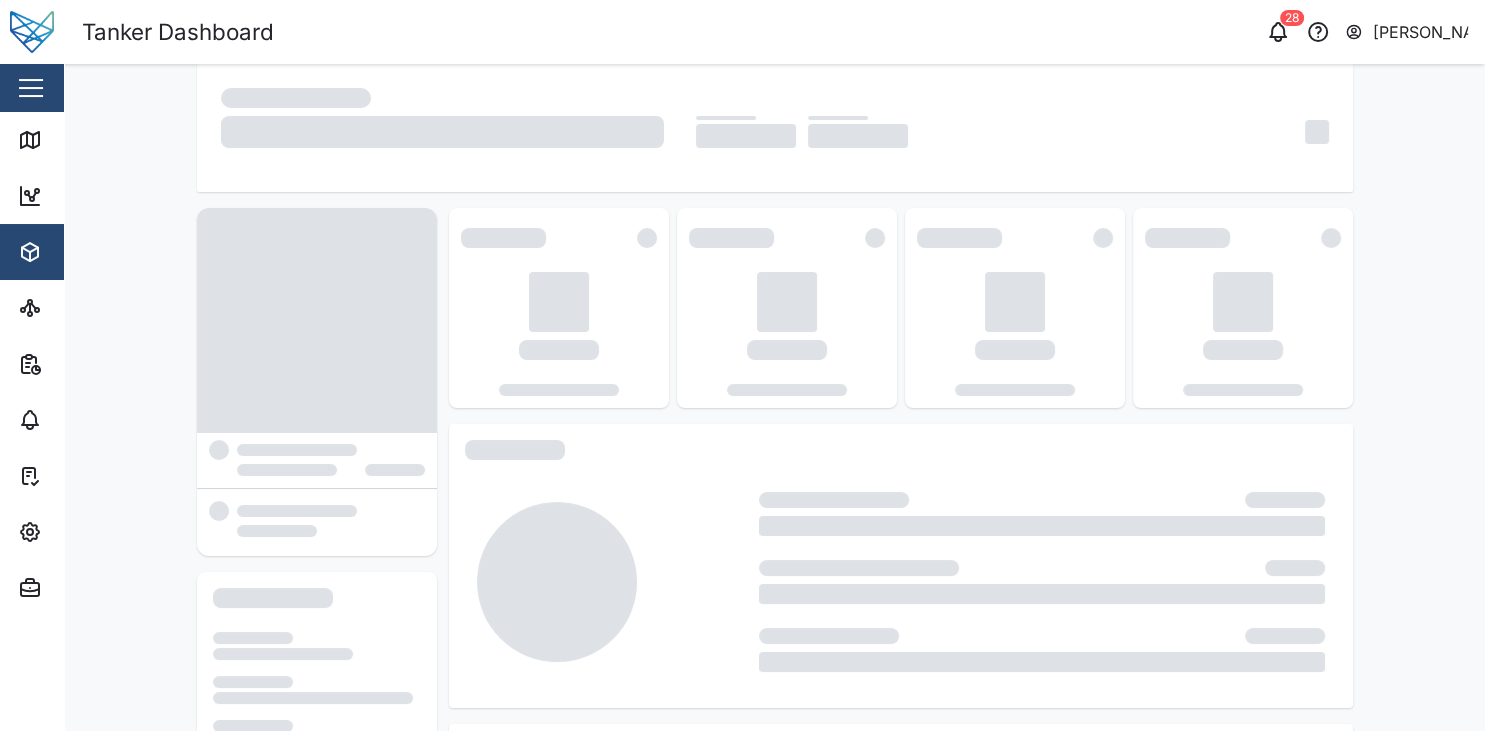 scroll, scrollTop: 672, scrollLeft: 0, axis: vertical 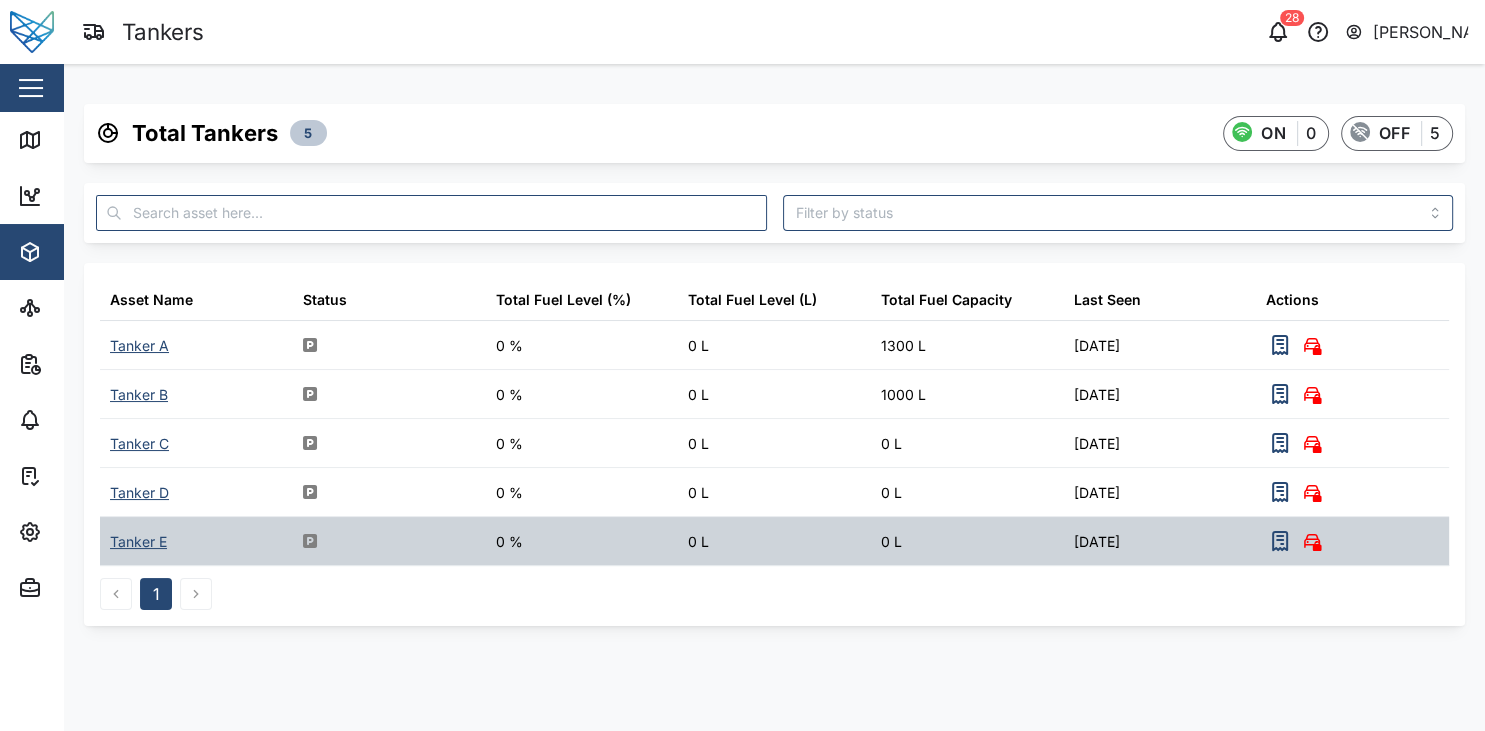 click on "Tanker E" at bounding box center (138, 542) 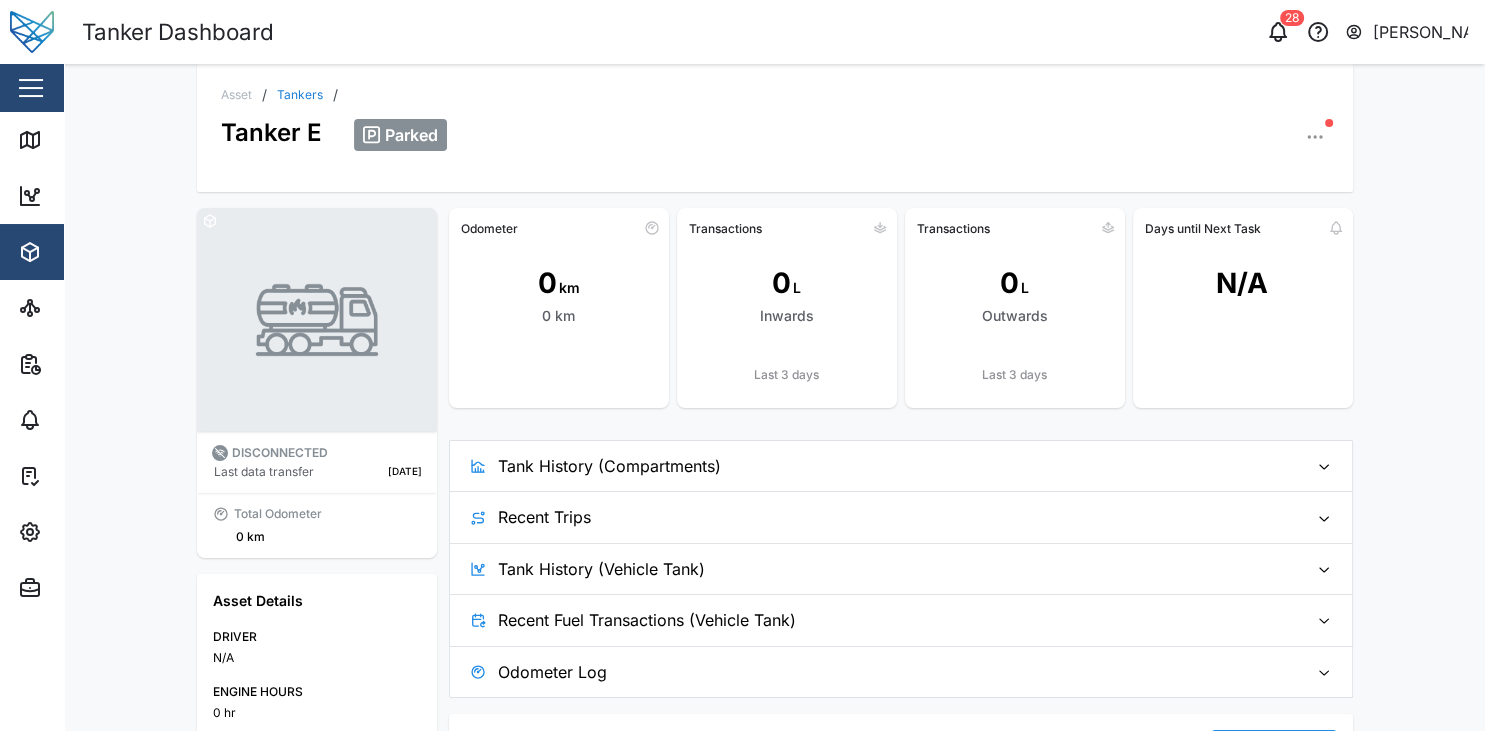 click on "Tank History (Compartments)" at bounding box center [895, 466] 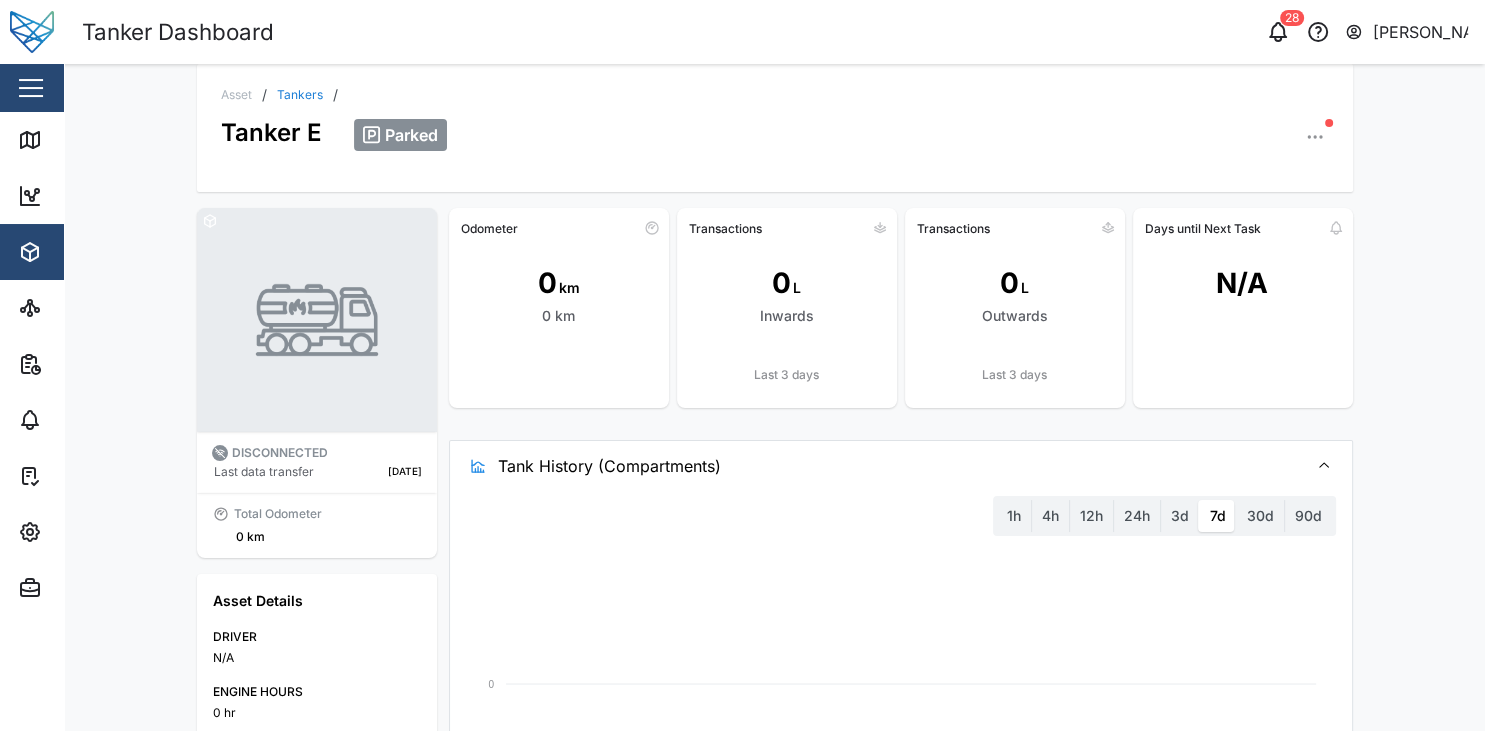 click on "Tank History (Compartments)" at bounding box center (895, 466) 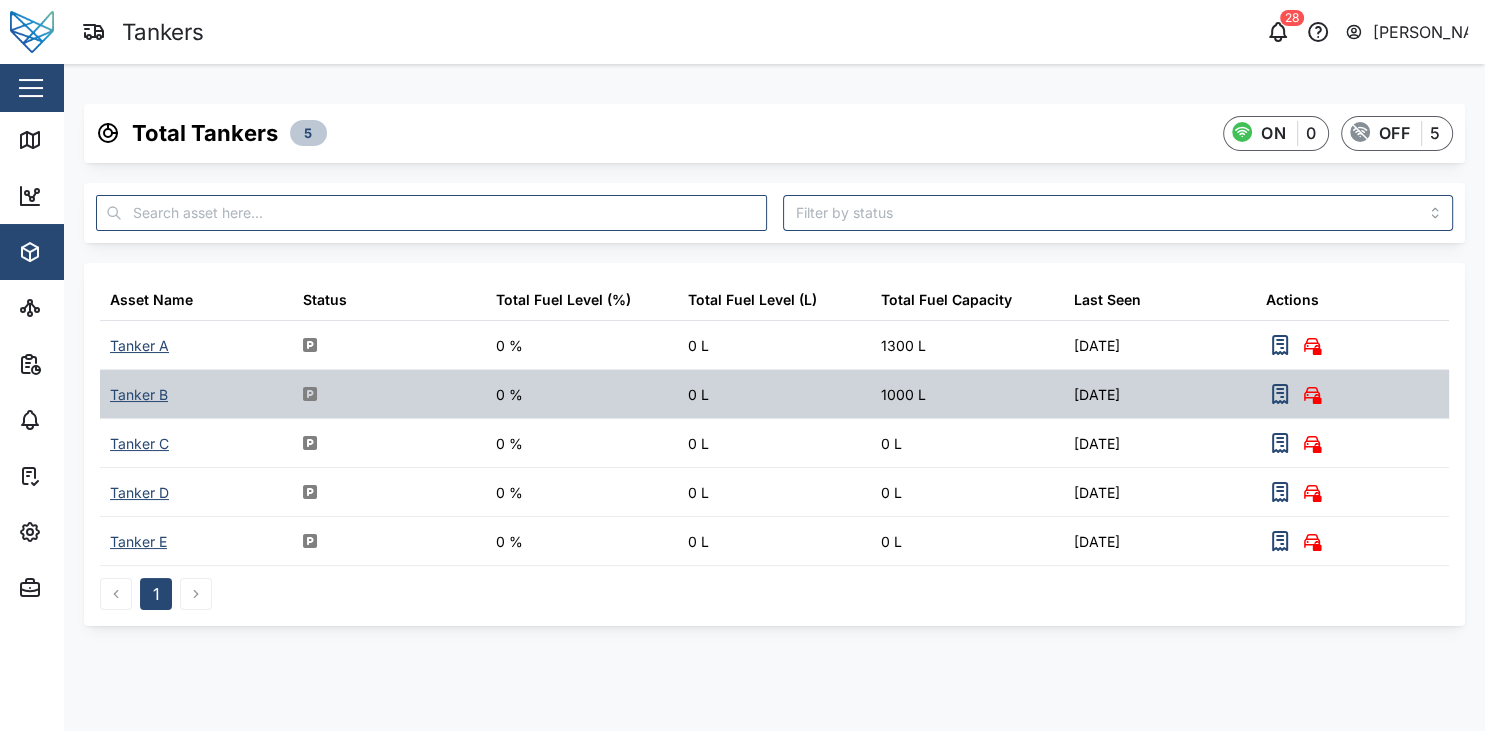 click on "Tanker B" at bounding box center [139, 395] 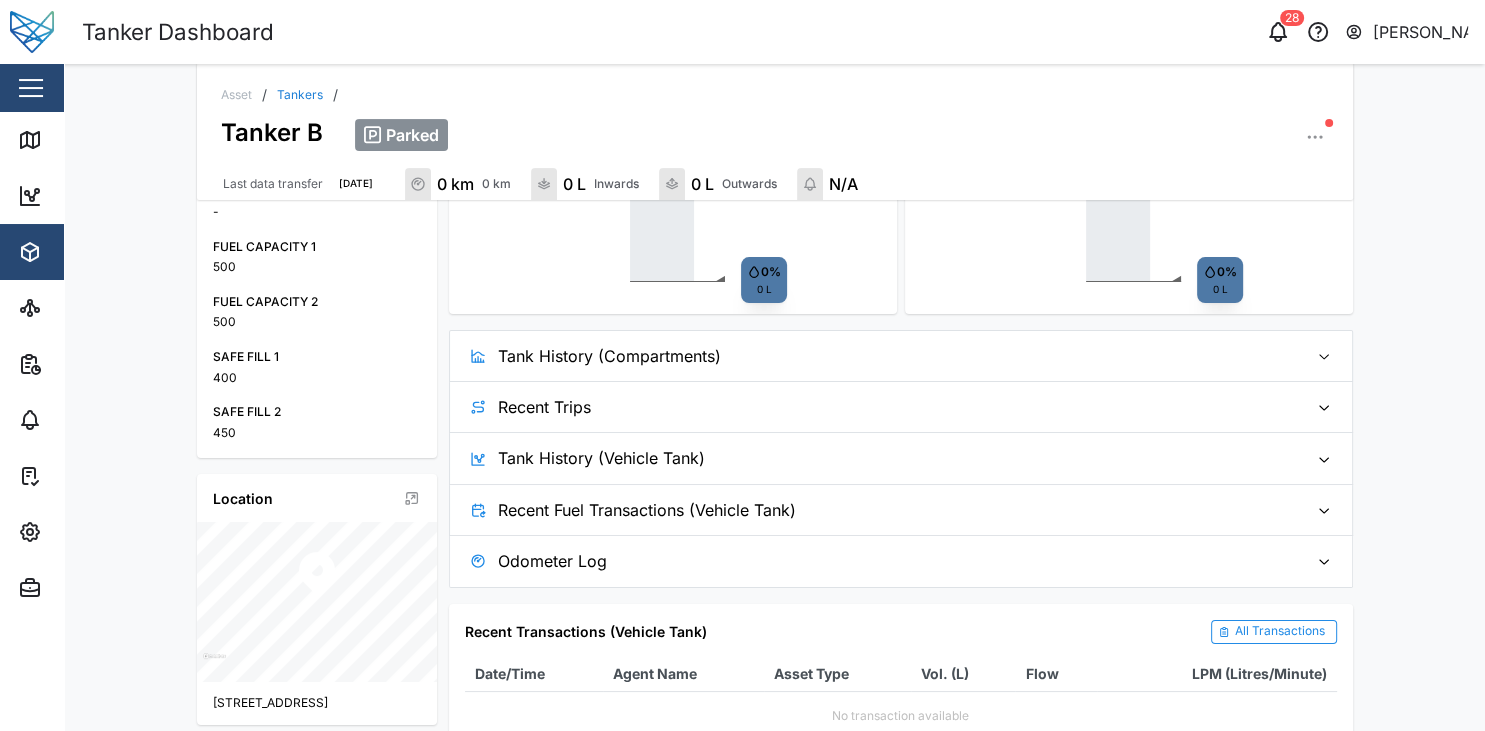 scroll, scrollTop: 565, scrollLeft: 0, axis: vertical 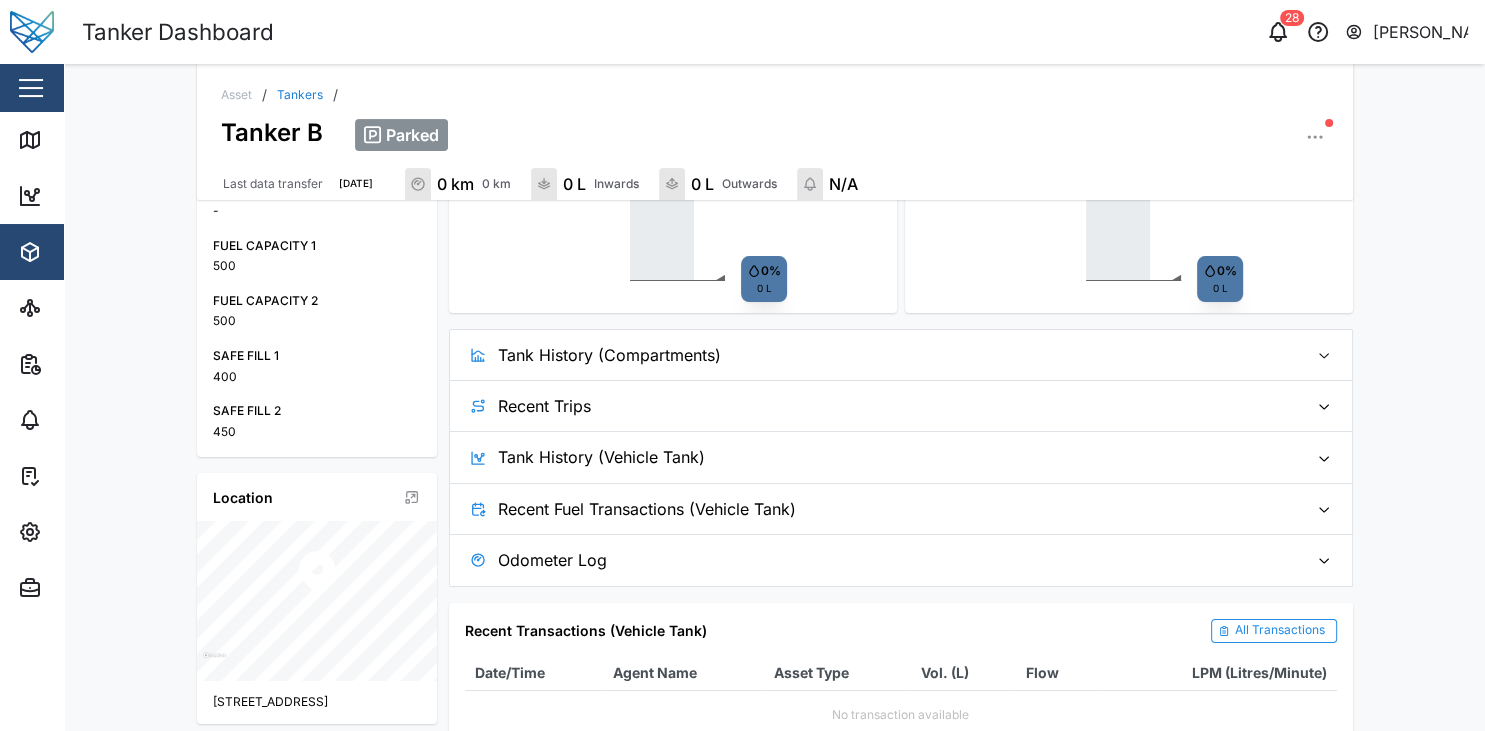 click on "Tank History (Compartments)" at bounding box center (895, 355) 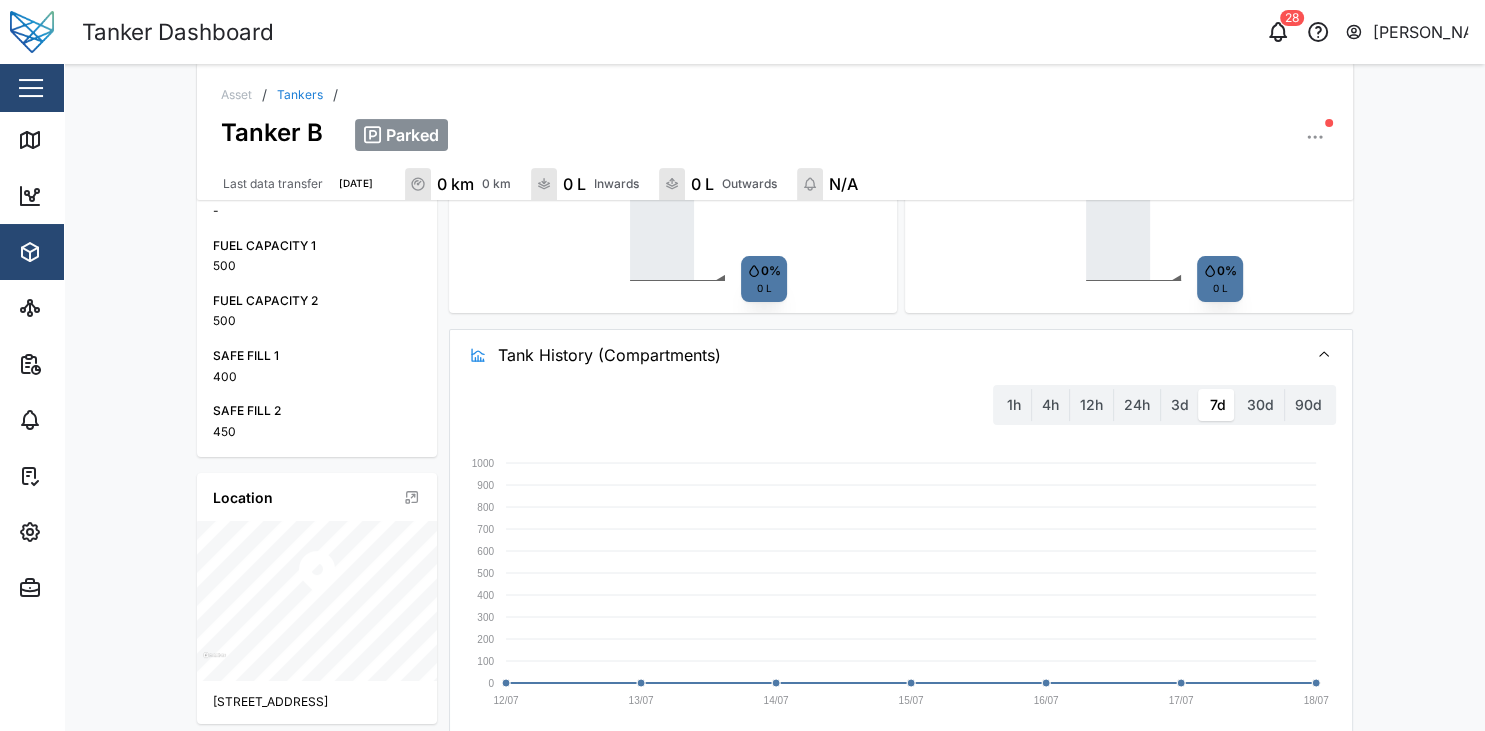 click on "Tank History (Compartments)" at bounding box center (895, 355) 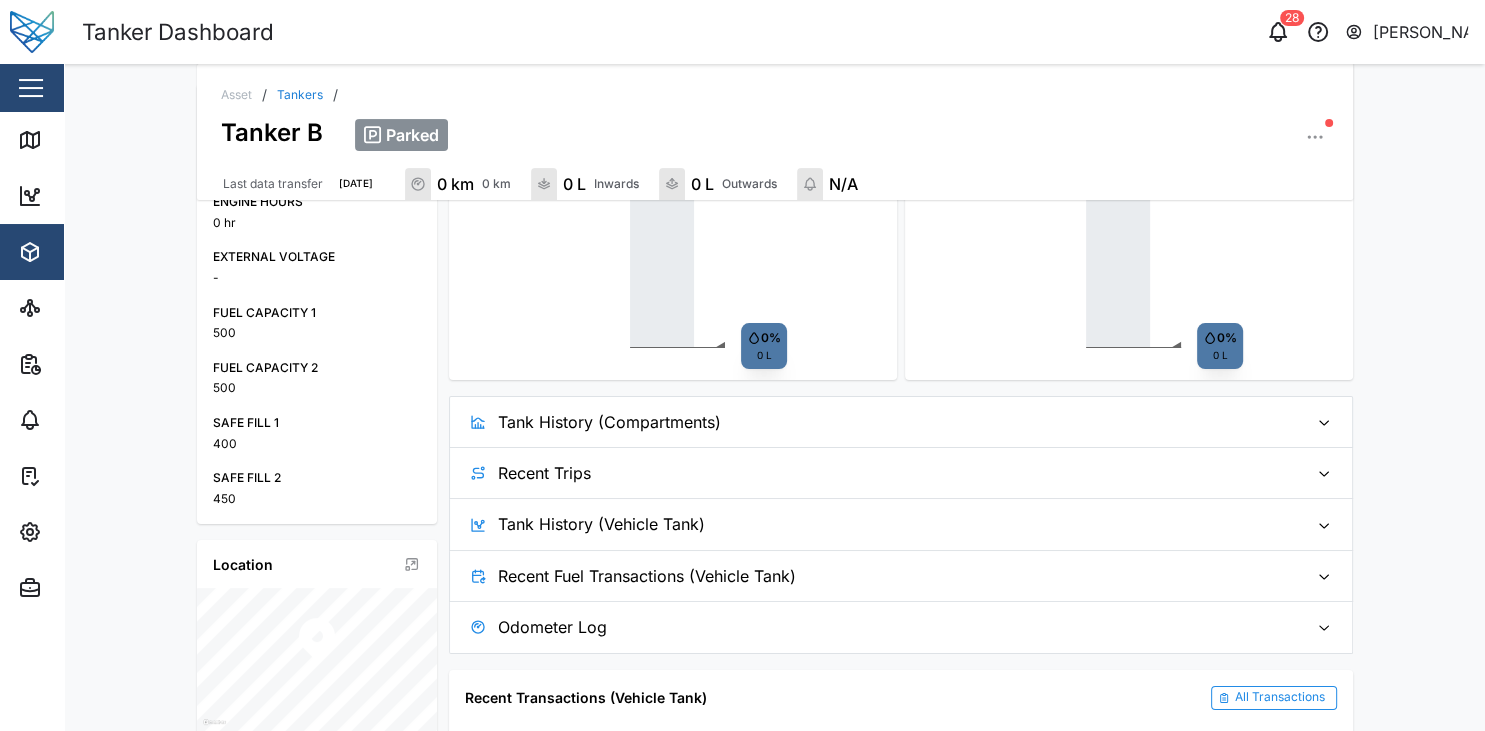 scroll, scrollTop: 0, scrollLeft: 0, axis: both 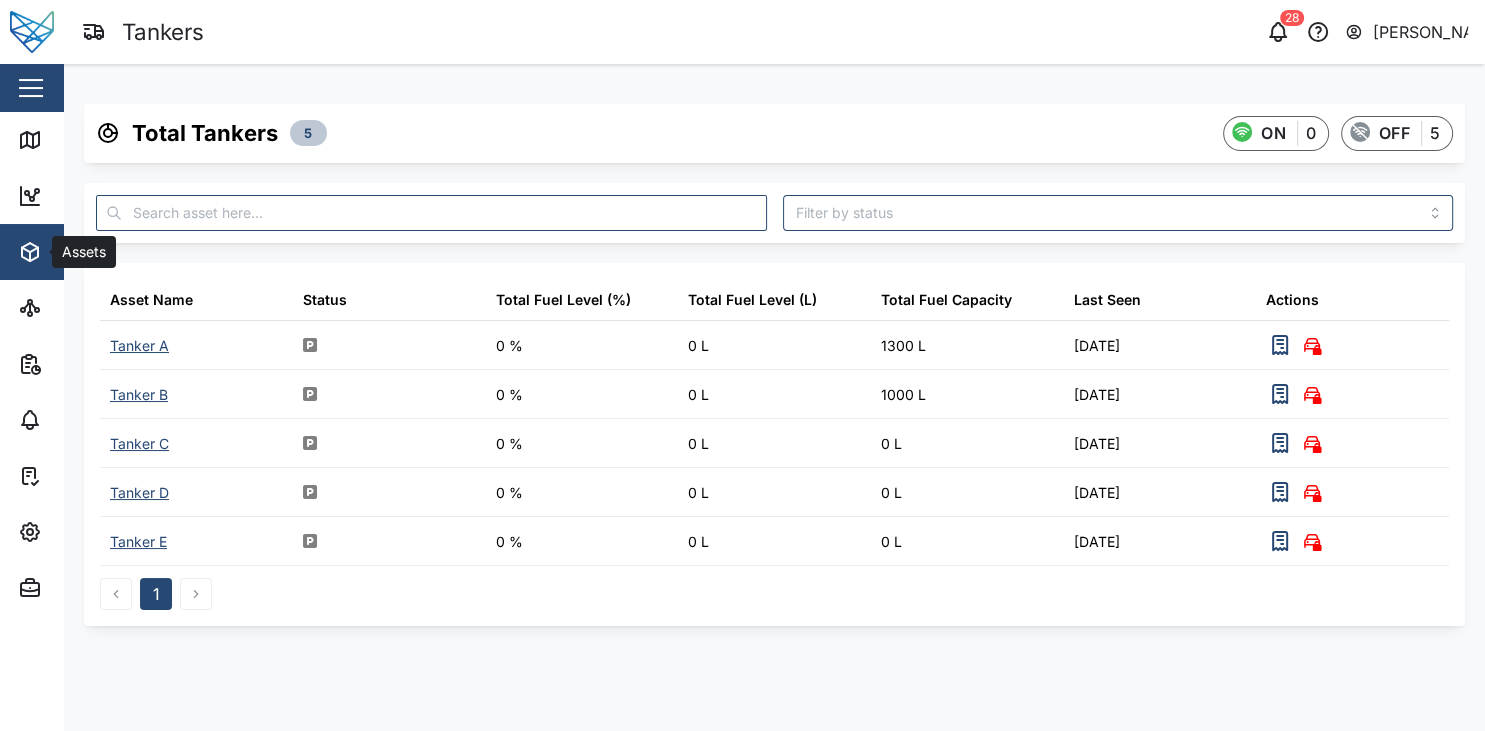 click 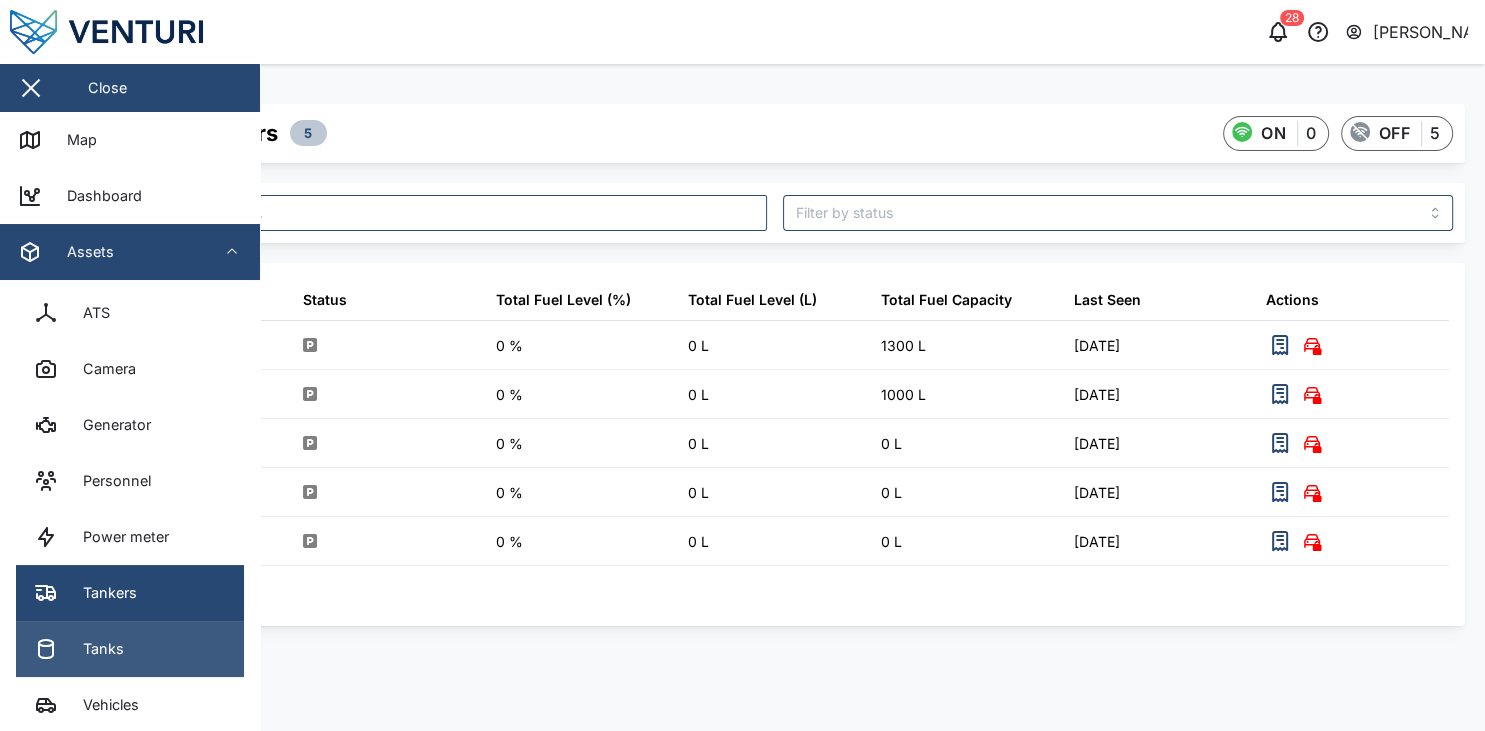 click on "Tanks" at bounding box center (130, 649) 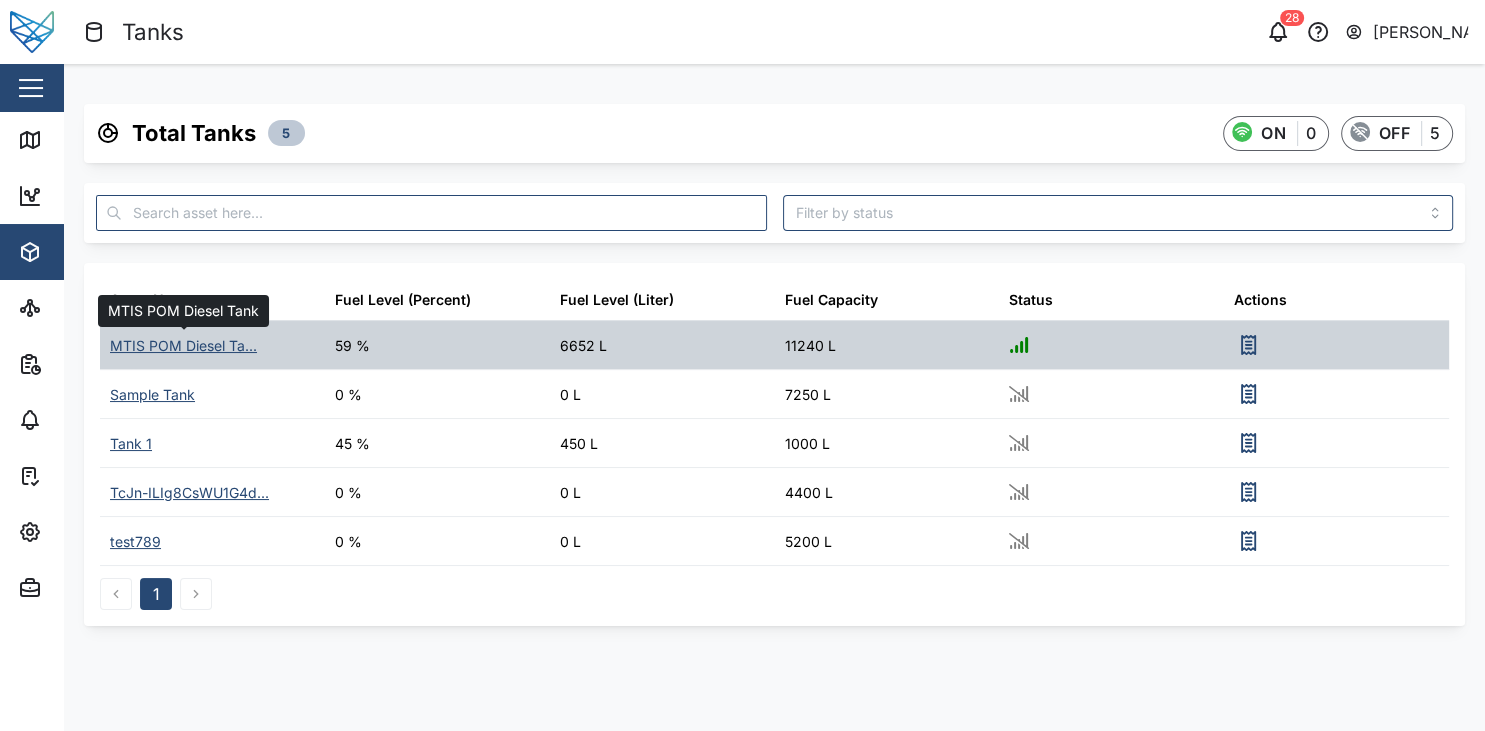 click on "MTIS POM Diesel Ta..." at bounding box center [183, 346] 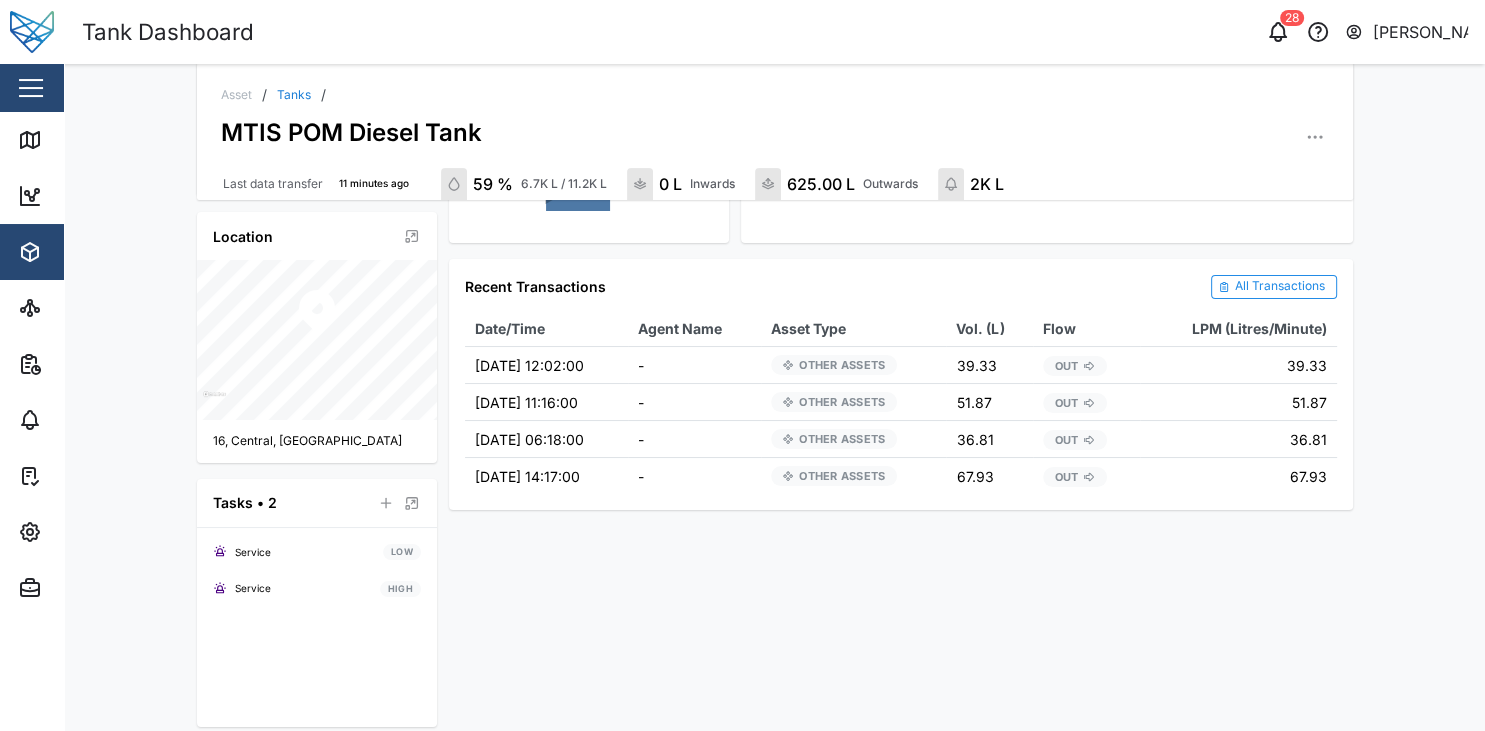 scroll, scrollTop: 647, scrollLeft: 0, axis: vertical 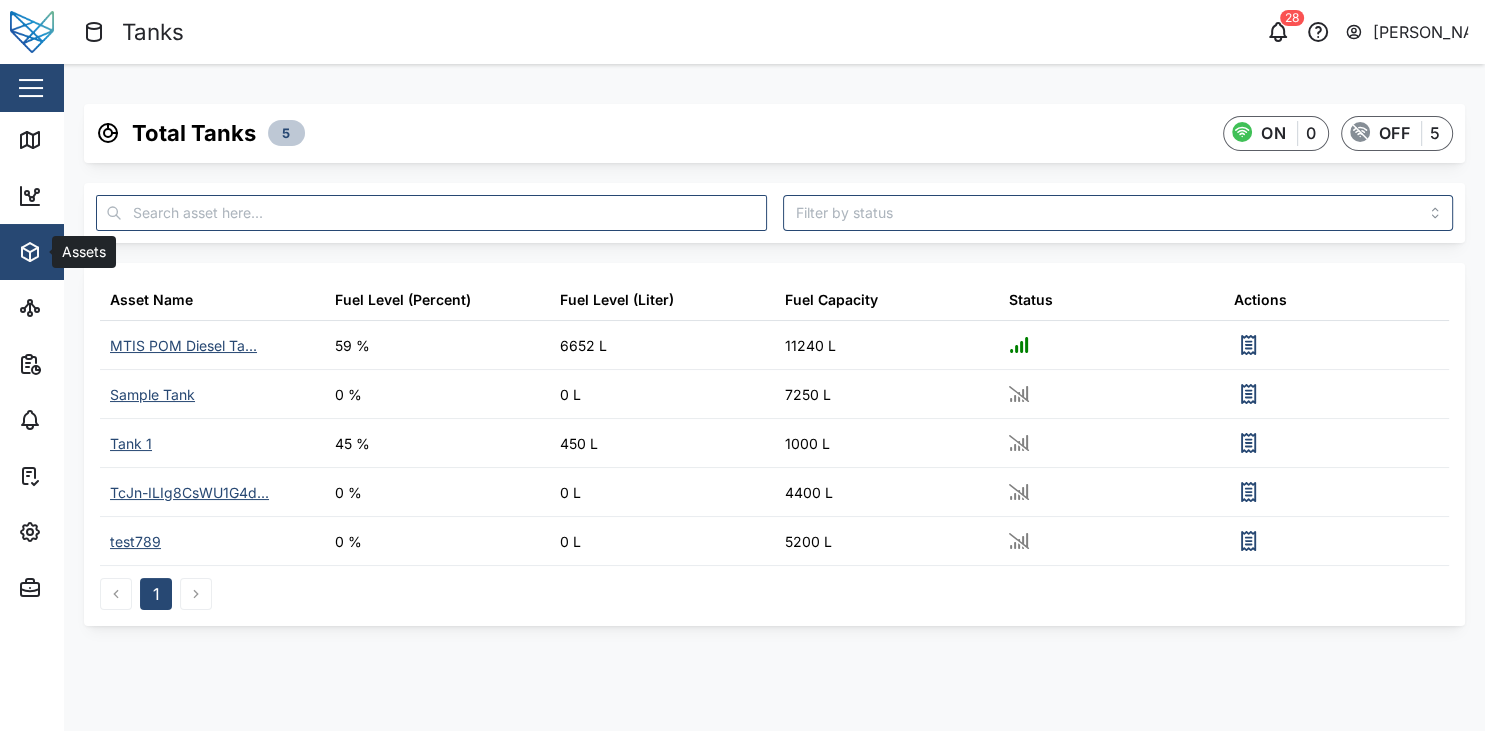 click 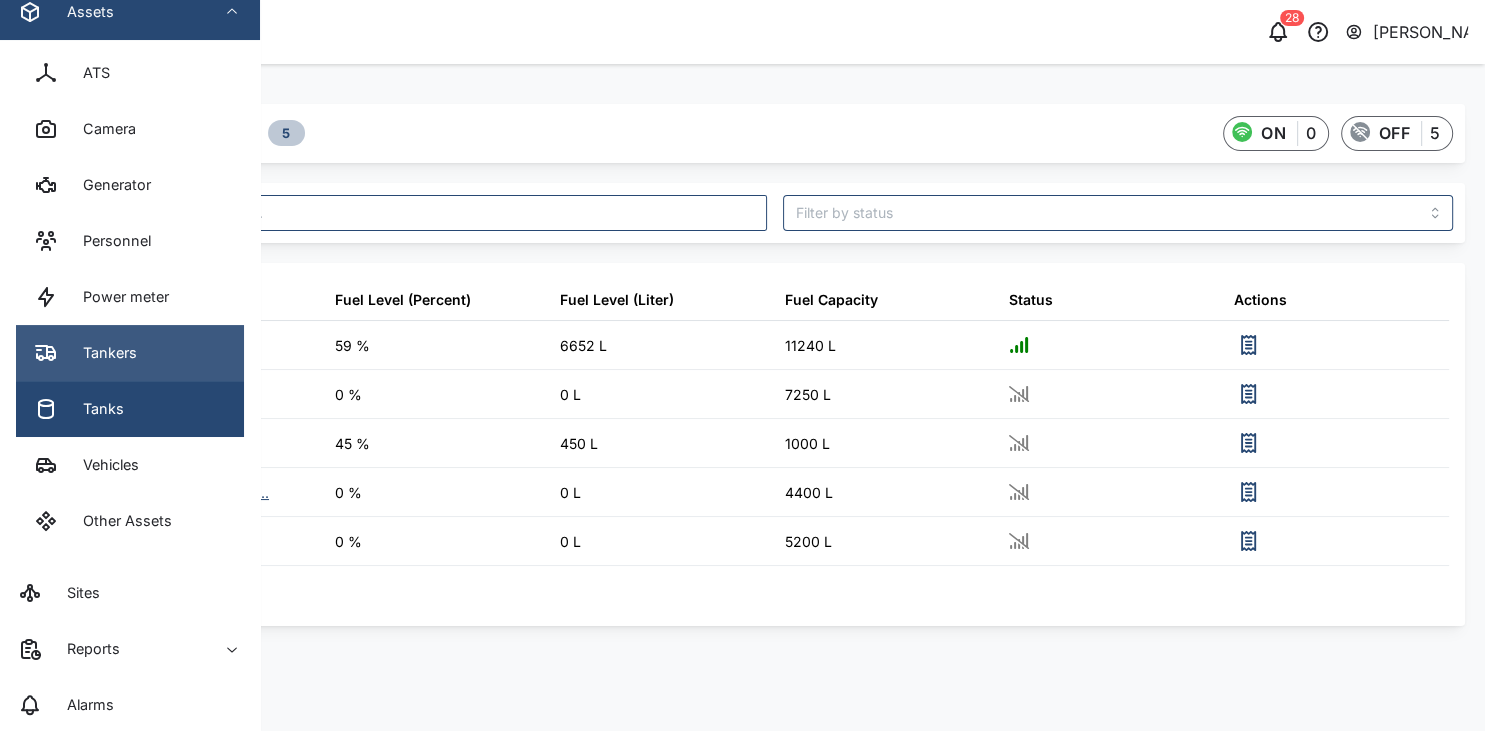 scroll, scrollTop: 239, scrollLeft: 0, axis: vertical 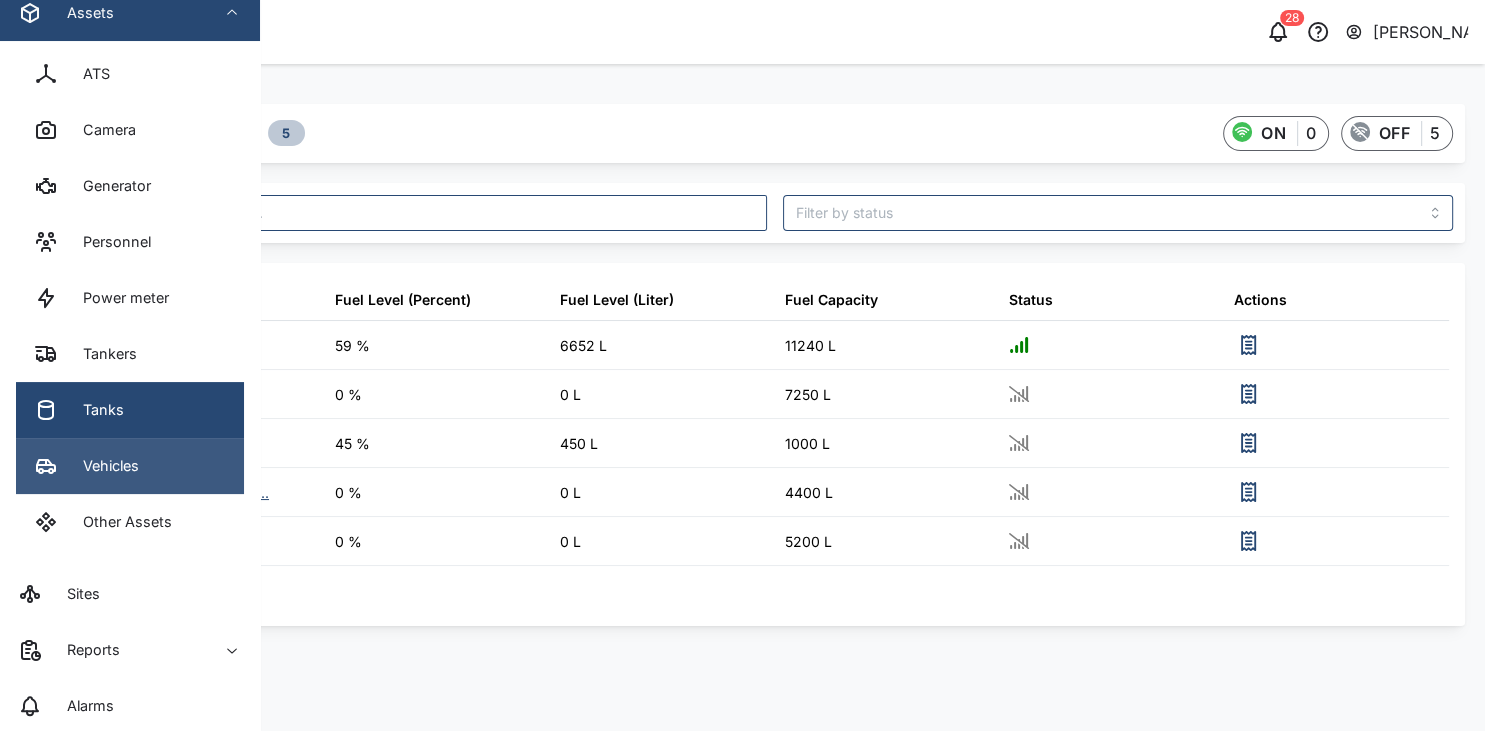 click on "Vehicles" at bounding box center [130, 466] 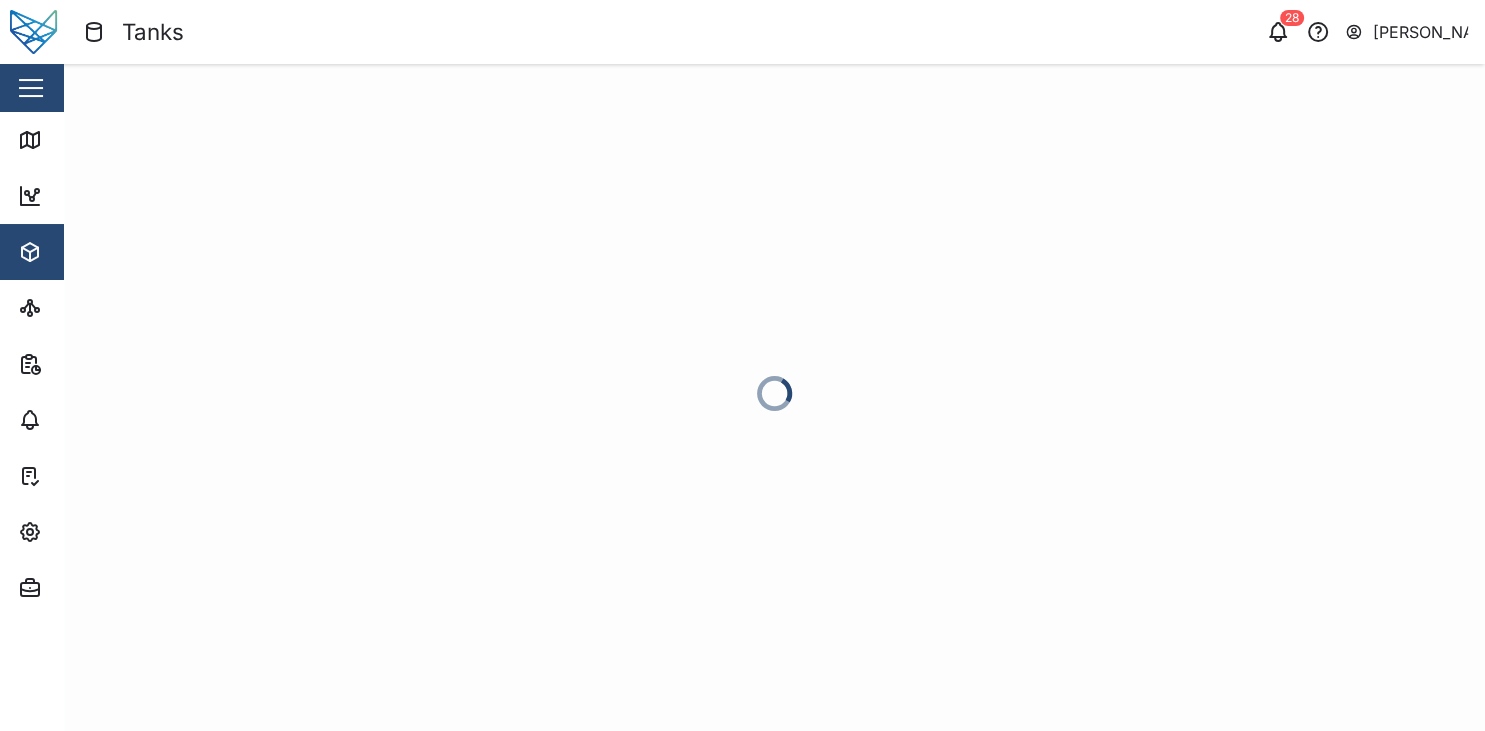 scroll, scrollTop: 0, scrollLeft: 0, axis: both 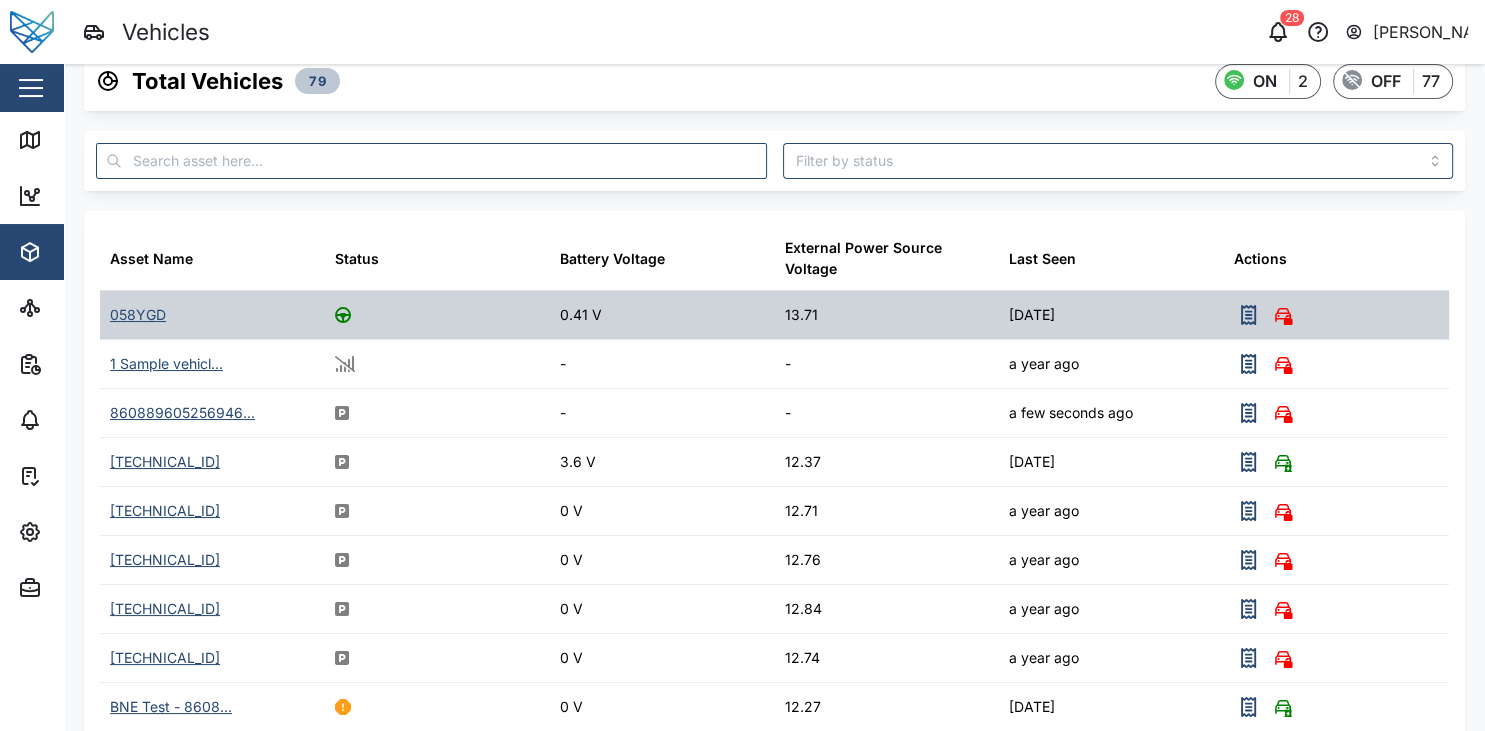 click on "058YGD" at bounding box center (138, 315) 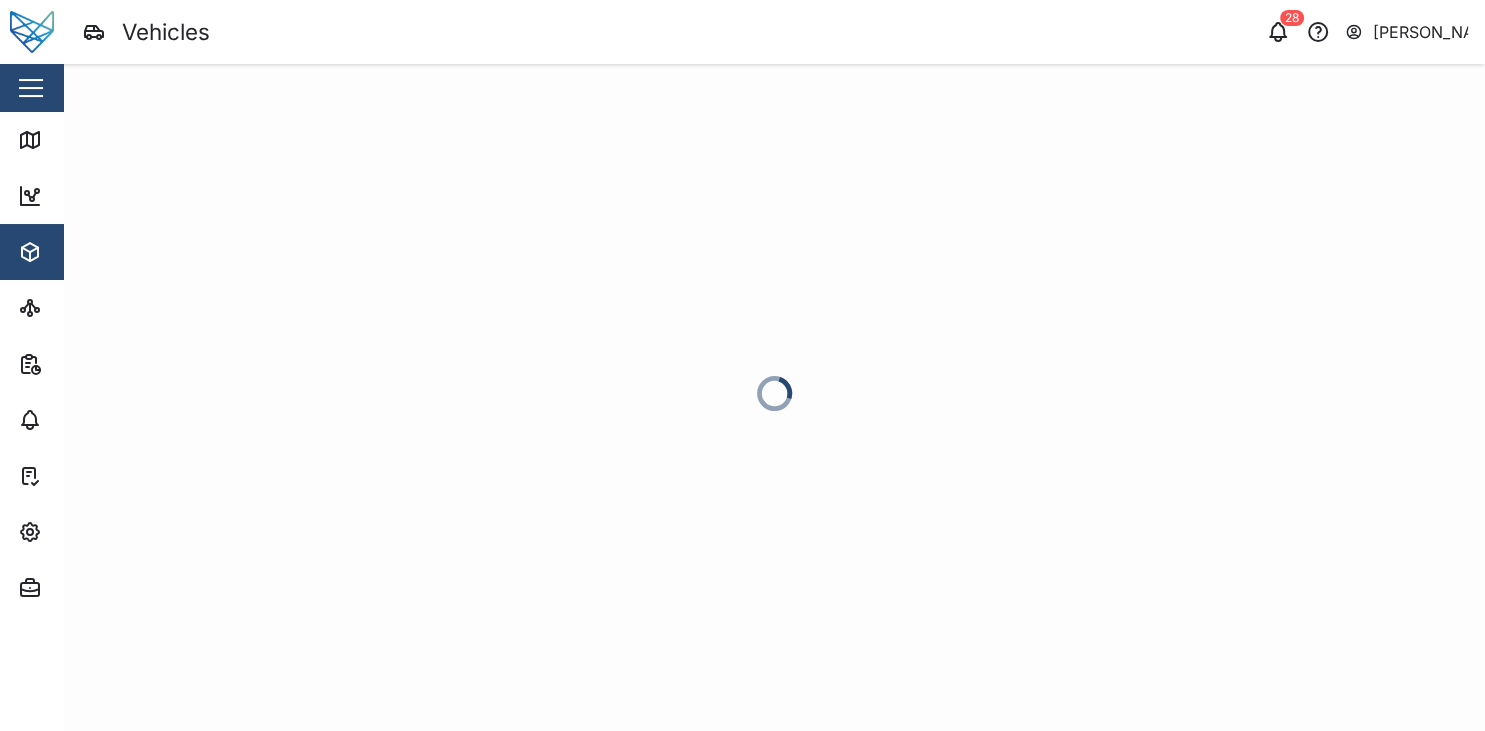 scroll, scrollTop: 0, scrollLeft: 0, axis: both 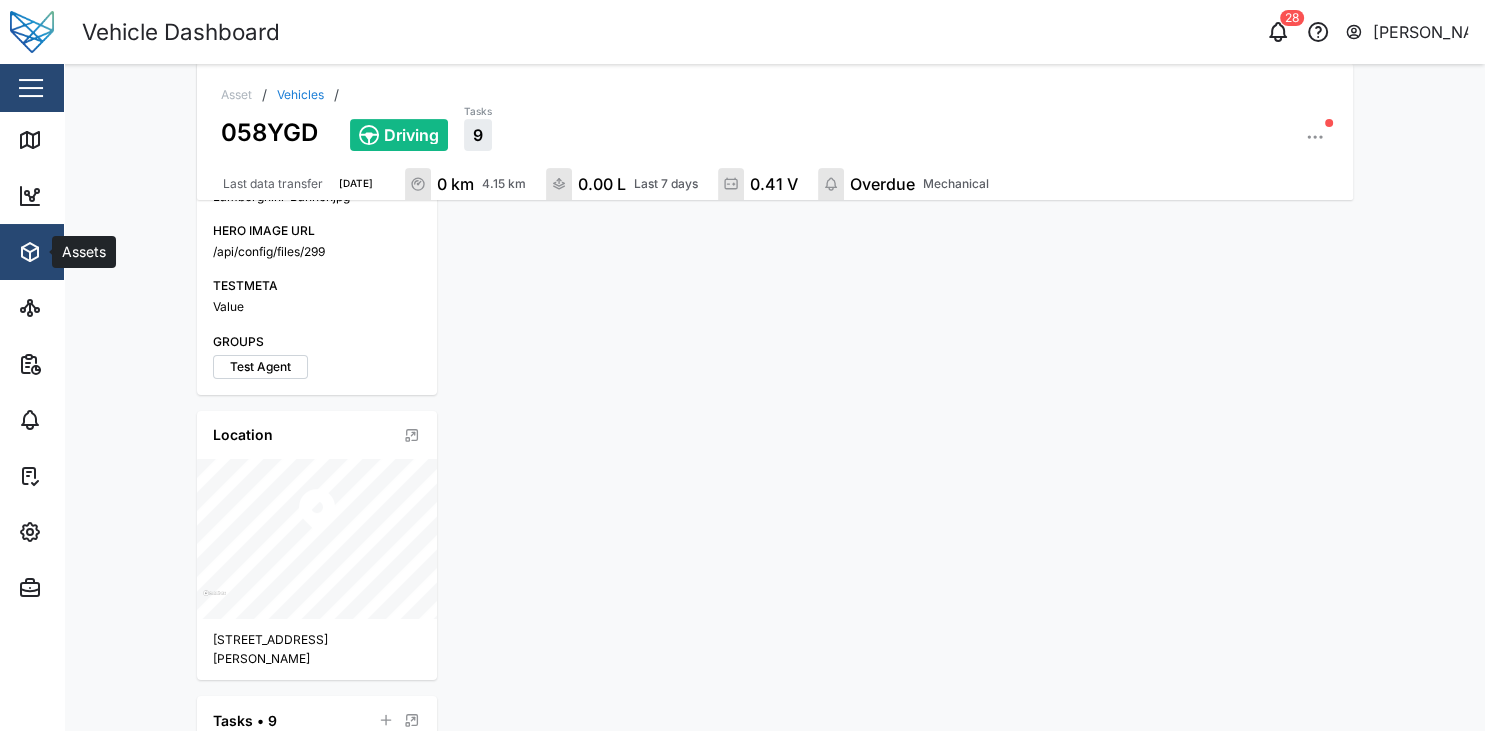 click 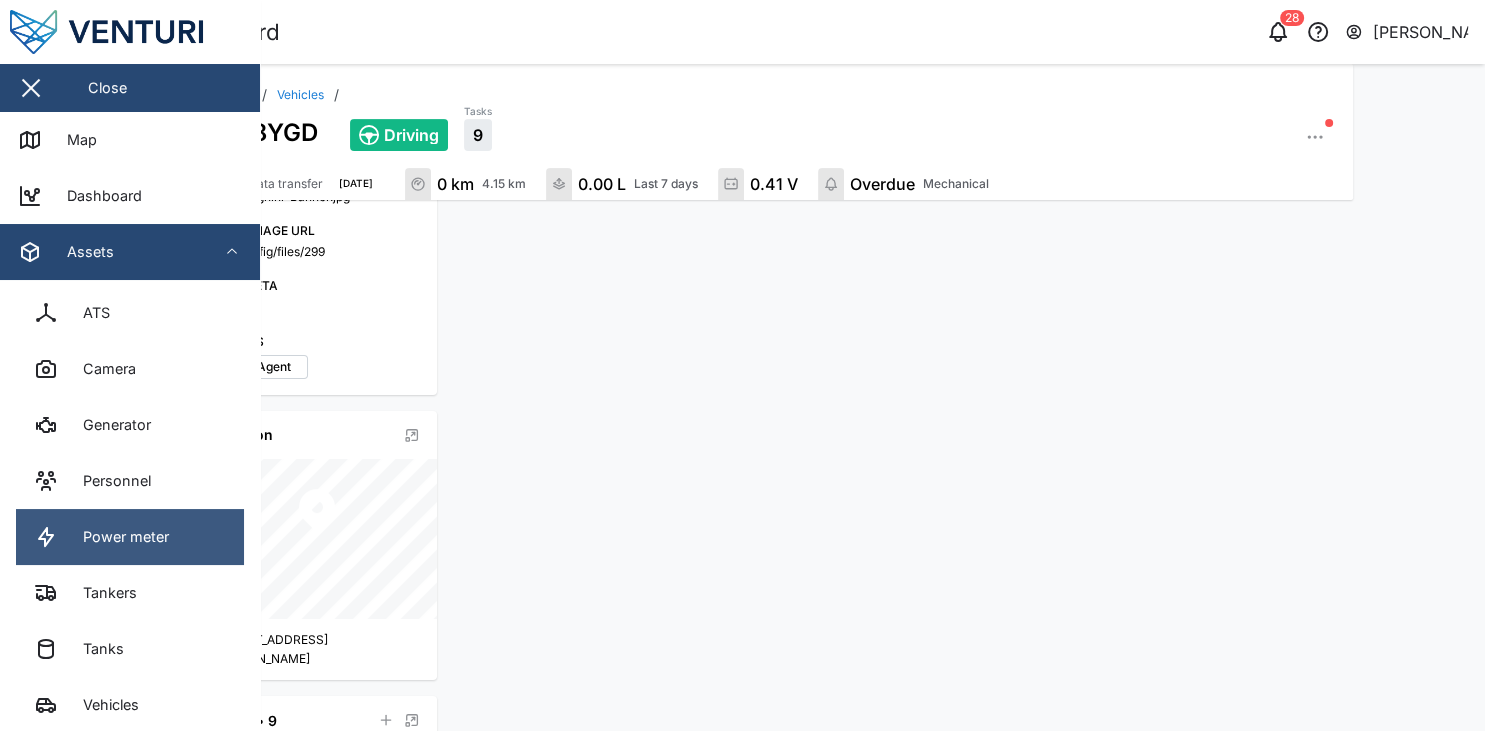 scroll, scrollTop: 299, scrollLeft: 0, axis: vertical 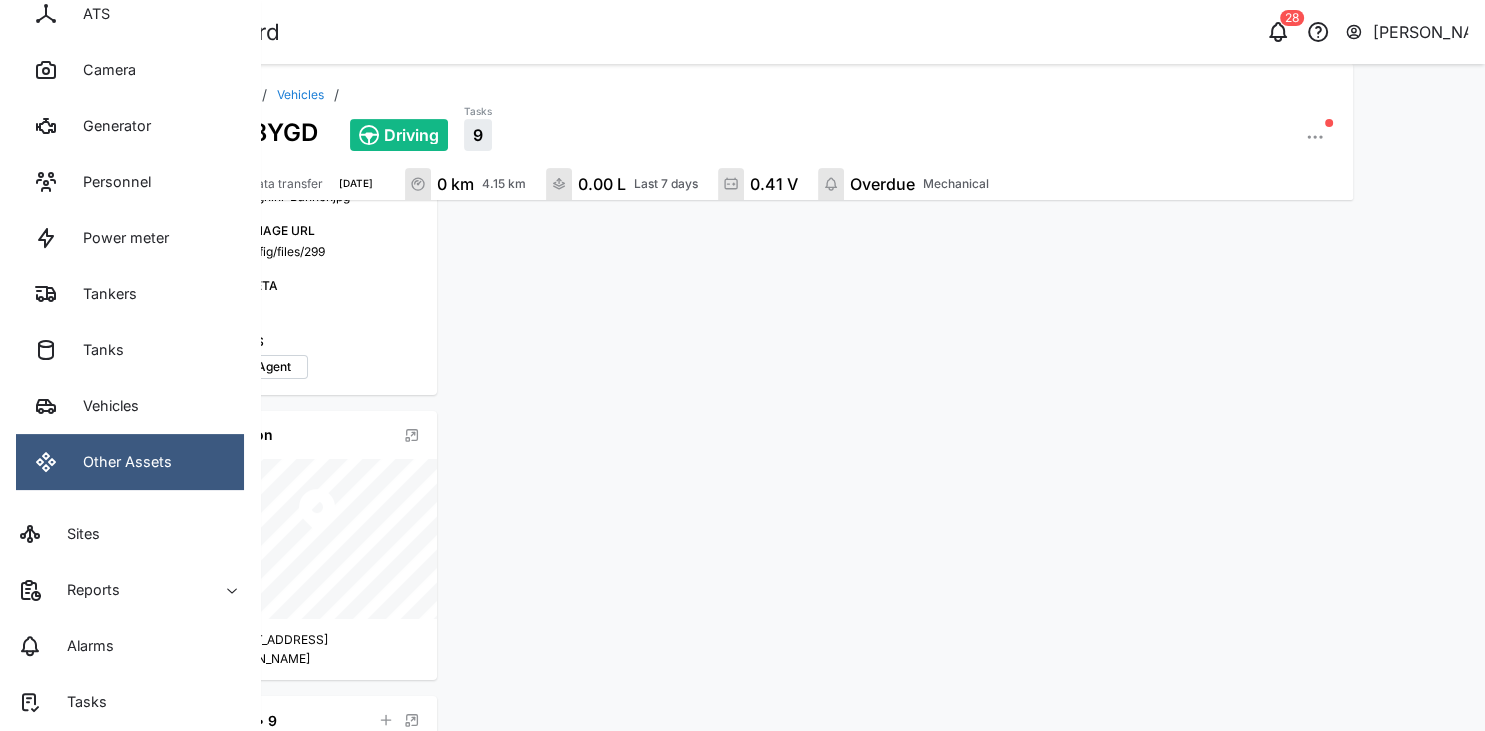 click on "Other Assets" at bounding box center (120, 462) 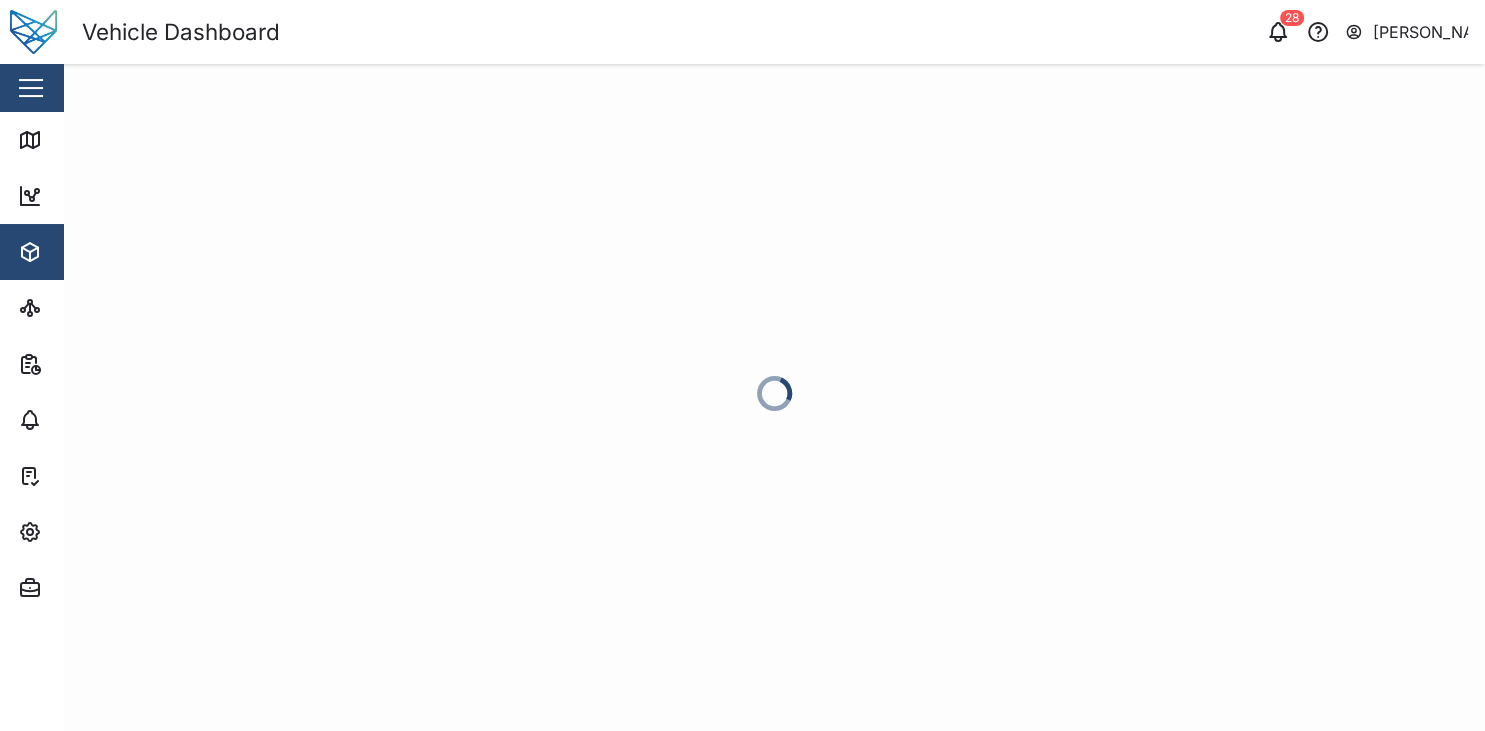 scroll, scrollTop: 0, scrollLeft: 0, axis: both 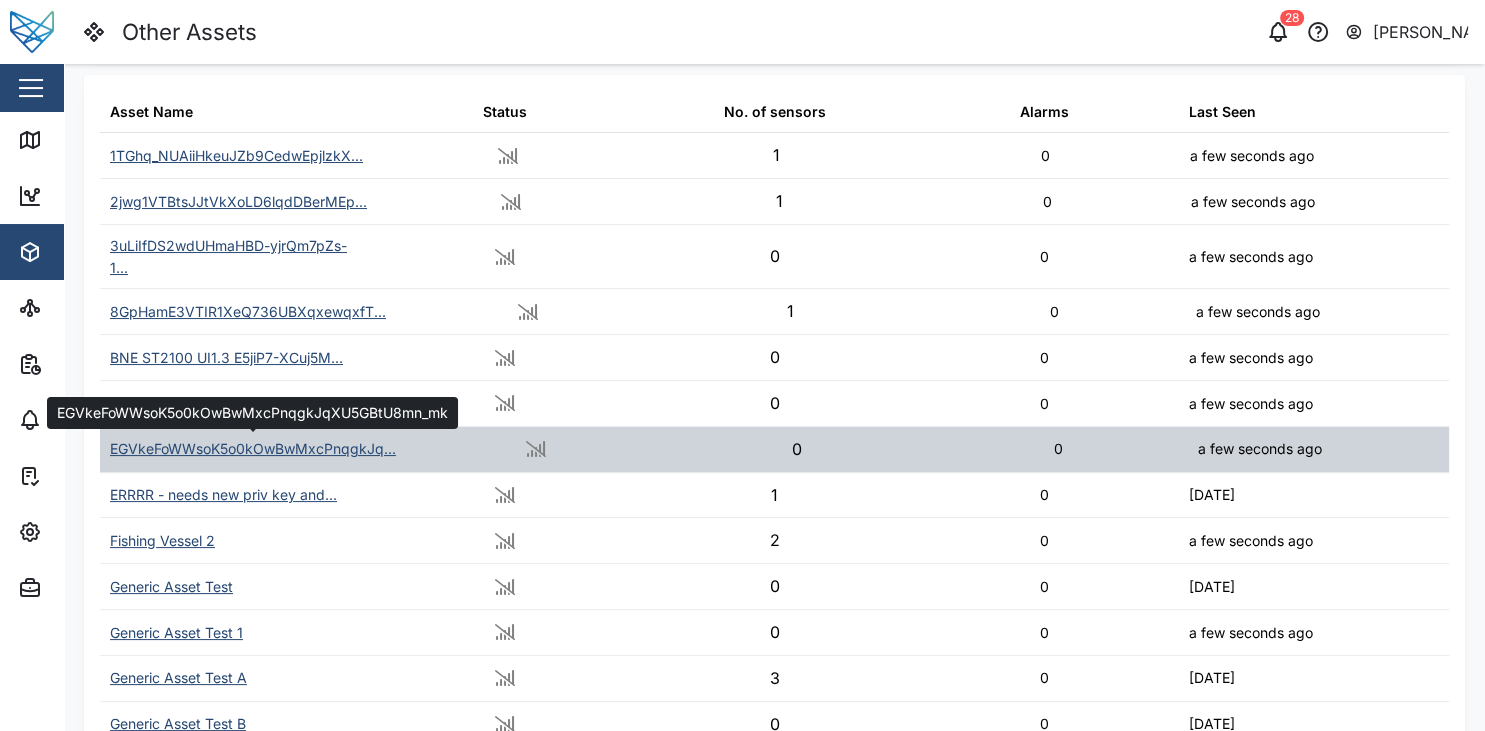click on "EGVkeFoWWsoK5o0kOwBwMxcPnqgkJq..." at bounding box center (253, 449) 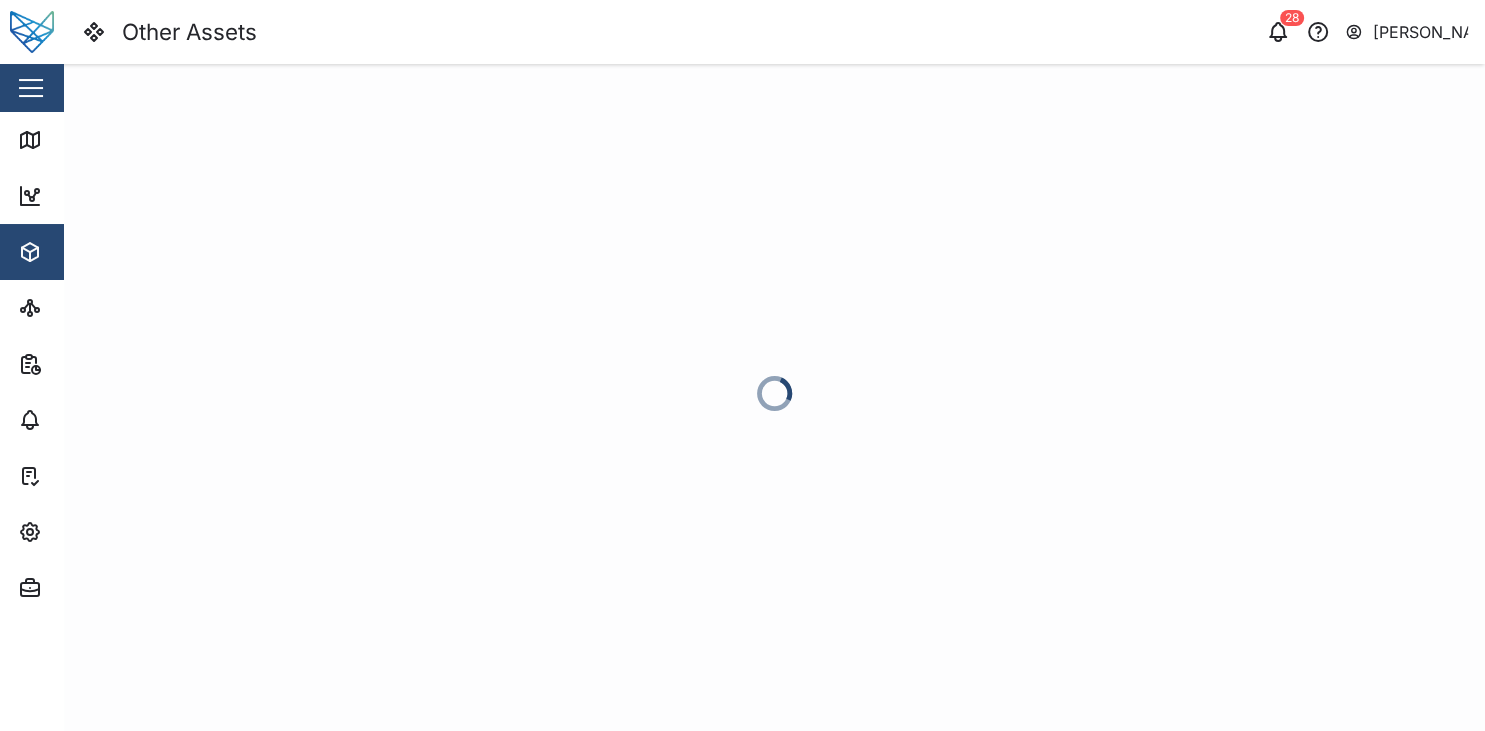scroll, scrollTop: 0, scrollLeft: 0, axis: both 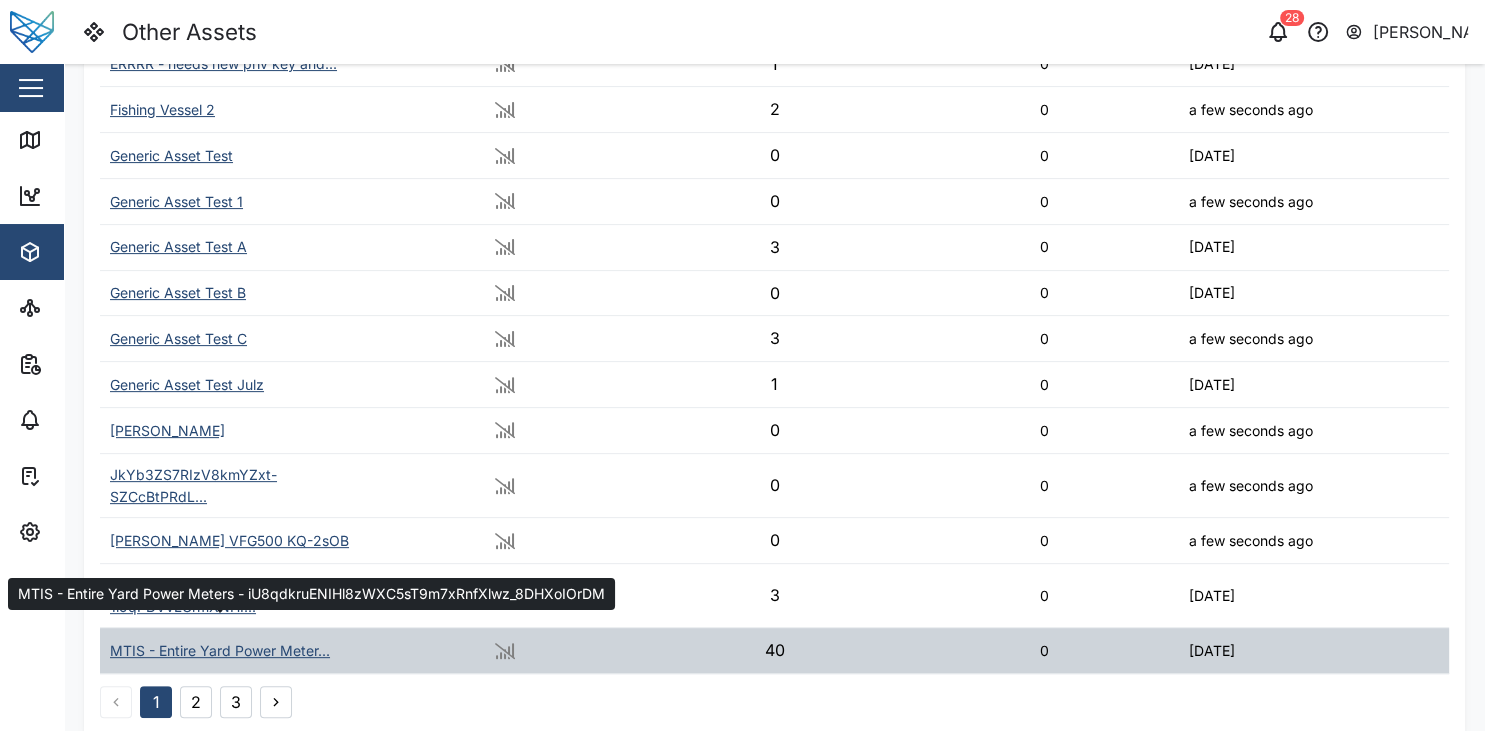 click on "MTIS - Entire Yard Power Meter..." at bounding box center [220, 651] 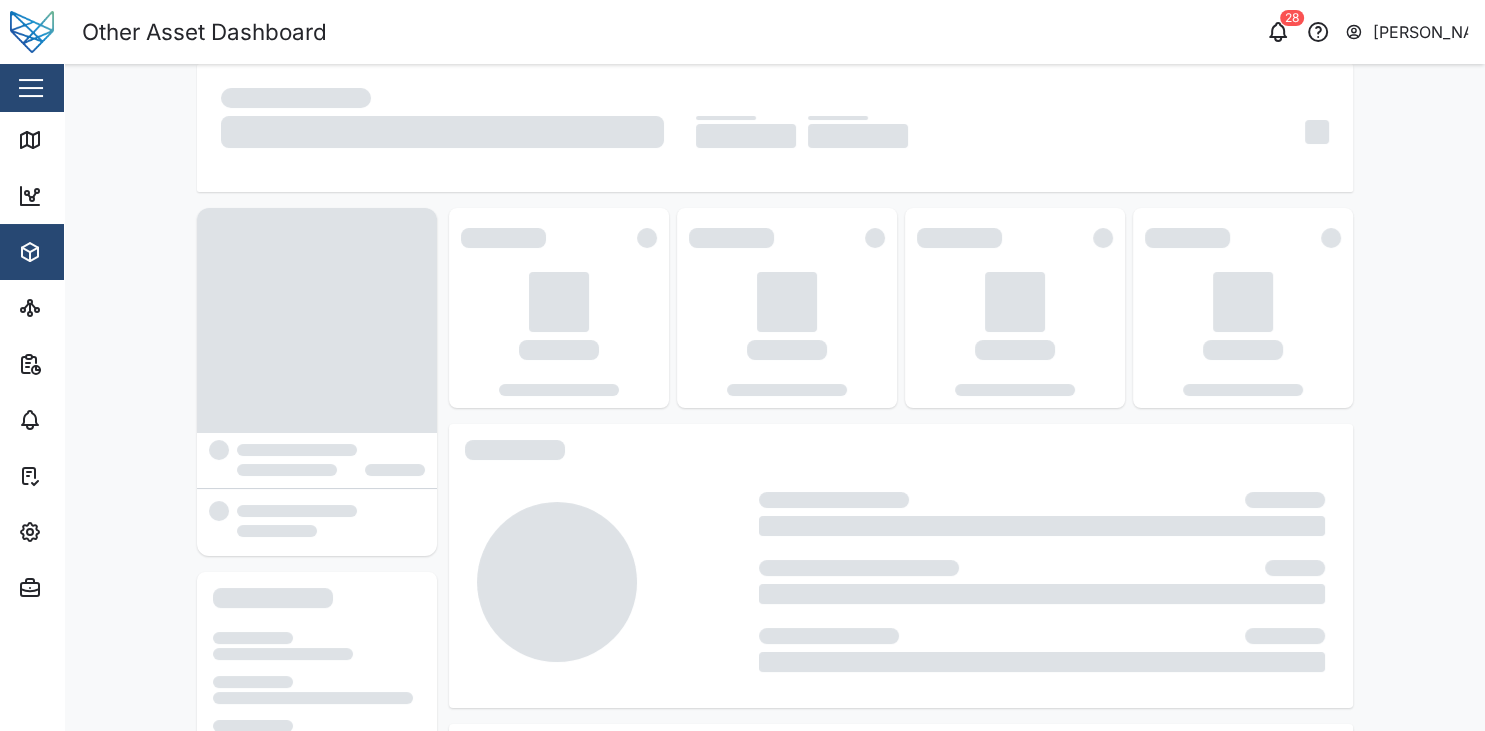scroll, scrollTop: 0, scrollLeft: 0, axis: both 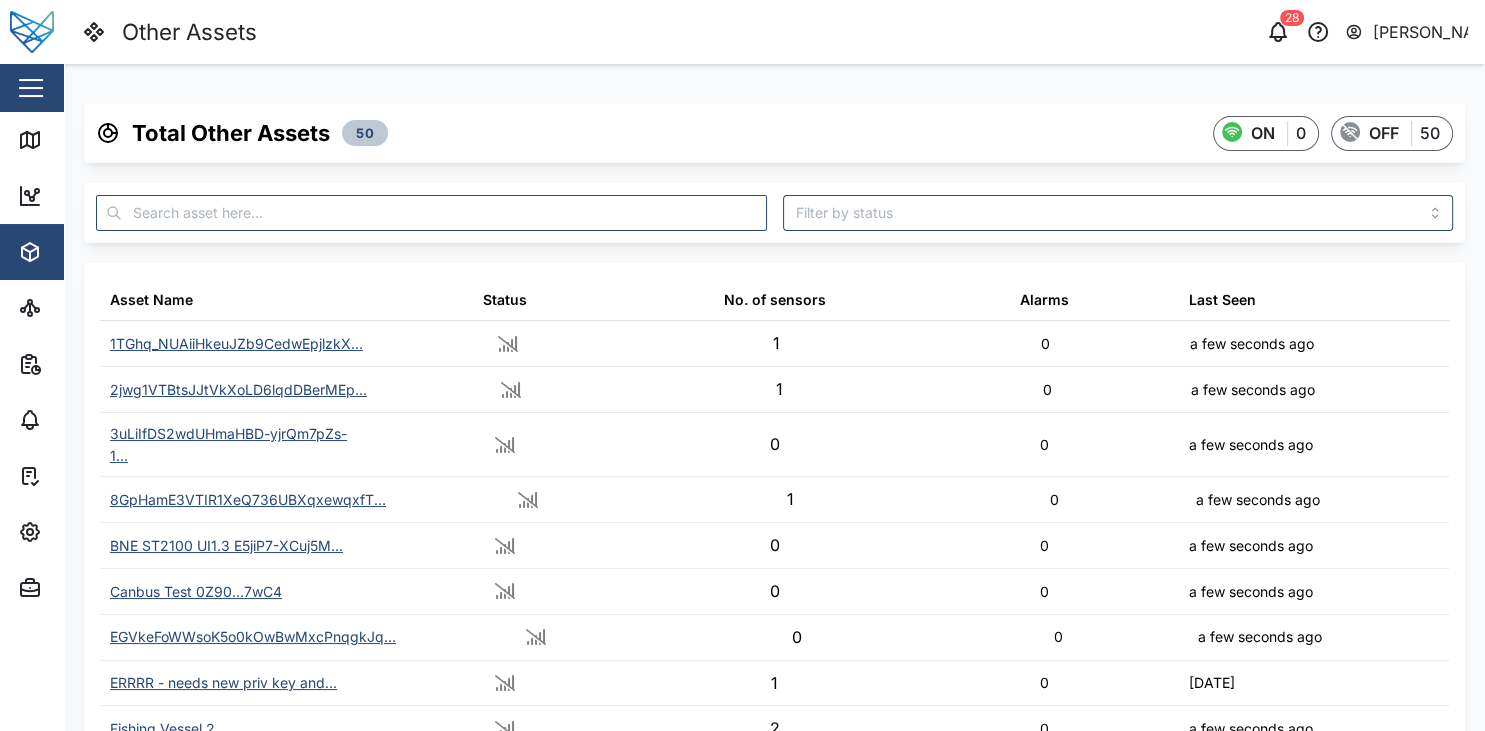 click on "[PERSON_NAME]" at bounding box center [1406, 32] 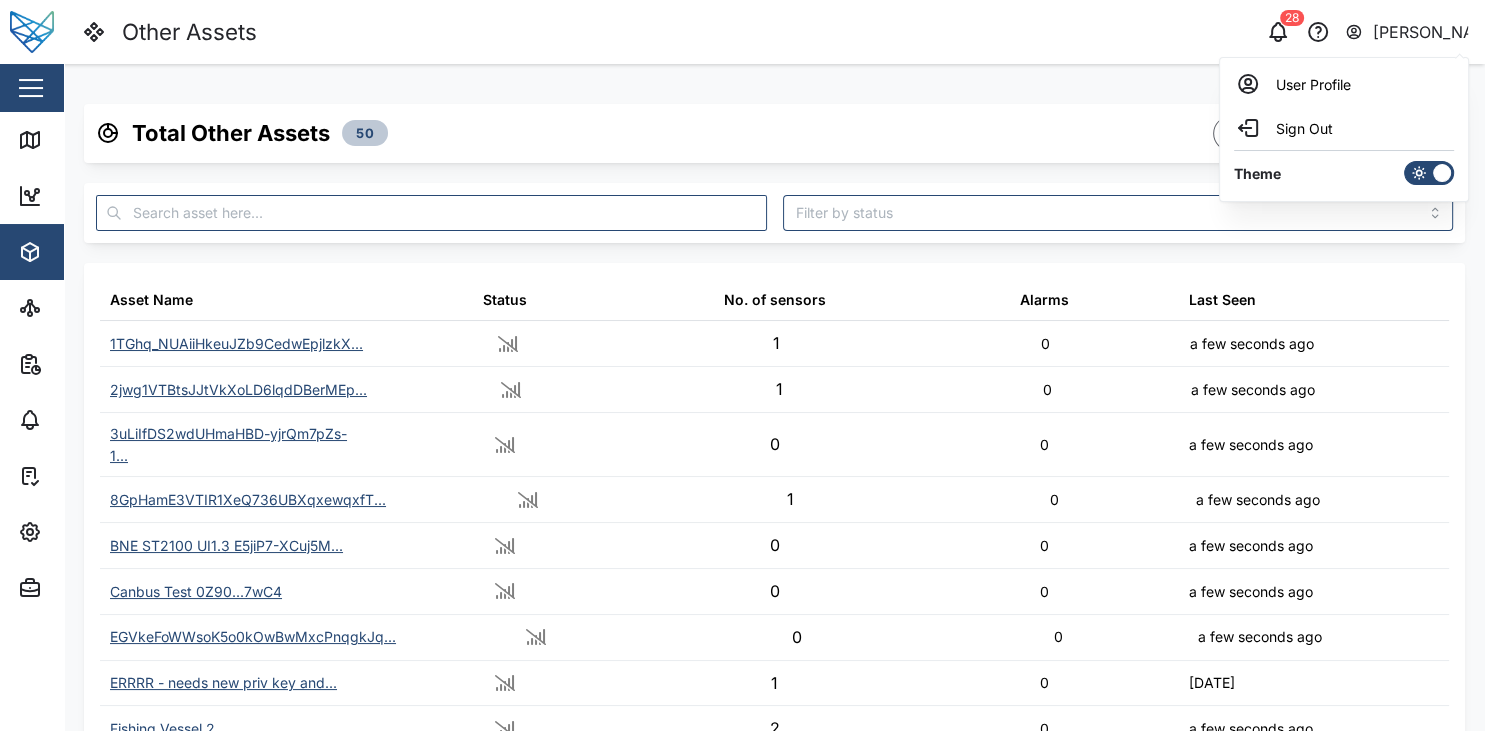 click on "Total Other Assets 50 ON 0 OFF 50 Asset Name Status No. of sensors Alarms Last Seen 1TGhq_NUAiiHkeuJZb9CedwEpjlzkX... 1 0 a few seconds ago 2jwg1VTBtsJJtVkXoLD6lqdDBerMEp... 1 0 a few seconds ago 3uLiIfDS2wdUHmaHBD-yjrQm7pZs-1... 0 0 a few seconds ago 8GpHamE3VTIR1XeQ736UBXqxewqxfT... 1 0 a few seconds ago BNE ST2100 UI1.3 E5jiP7-XCuj5M... 0 0 a few seconds ago Canbus Test 0Z90...7wC4 0 0 a few seconds ago EGVkeFoWWsoK5o0kOwBwMxcPnqgkJq... 0 0 a few seconds ago ERRRR - needs new priv key and... 1 0 2 years ago Fishing Vessel 2 2 0 a few seconds ago Generic Asset Test 0 0 2 months ago Generic Asset Test 1 0 0 a few seconds ago Generic Asset Test A 3 0 2 months ago Generic Asset Test B 0 0 2 months ago Generic Asset Test C 3 0 a few seconds ago Generic Asset Test Julz 1 0 2 months ago Generic Niel 0 0 a few seconds ago JkYb3ZS7RIzV8kmYZxt-SZCcBtPRdL... 0 0 a few seconds ago Josh Test VFG500 KQ-2sOB 0 0 a few seconds ago Liam Test GPS 1i9qPDVvLUrmXNHI... 3 0 3 years ago MTIS - Entire Yard Power Meter... 40 0 1 2" at bounding box center (774, 718) 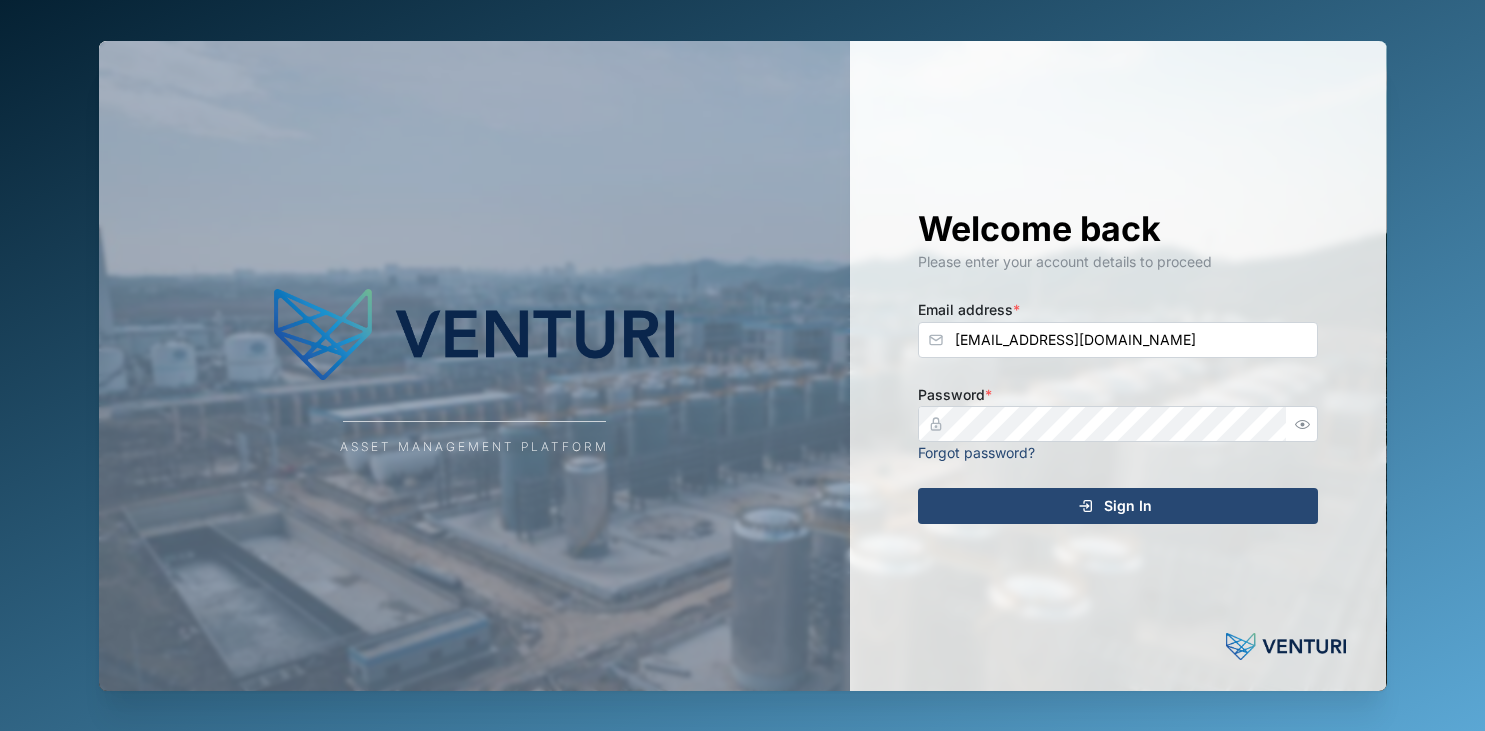 scroll, scrollTop: 0, scrollLeft: 0, axis: both 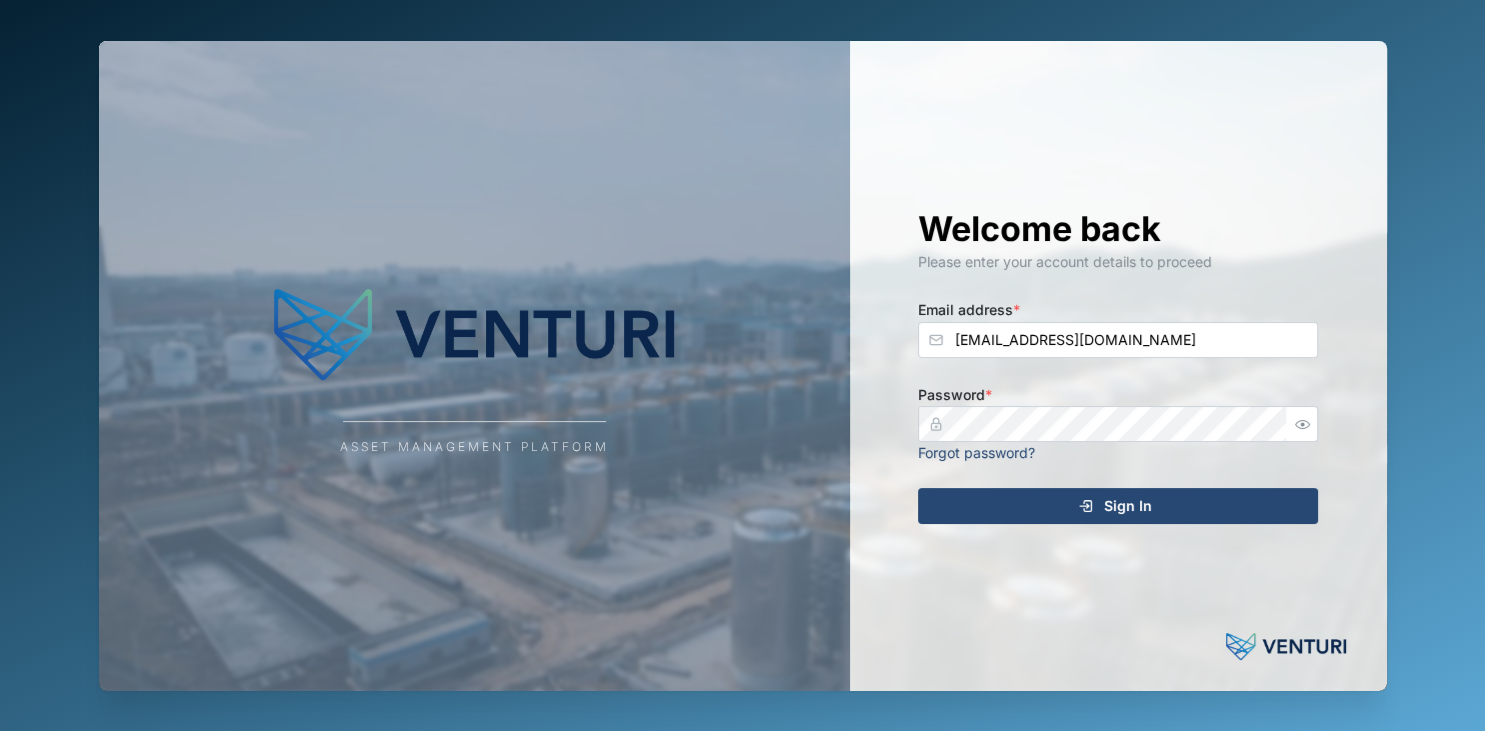 type on "[EMAIL_ADDRESS][DOMAIN_NAME]" 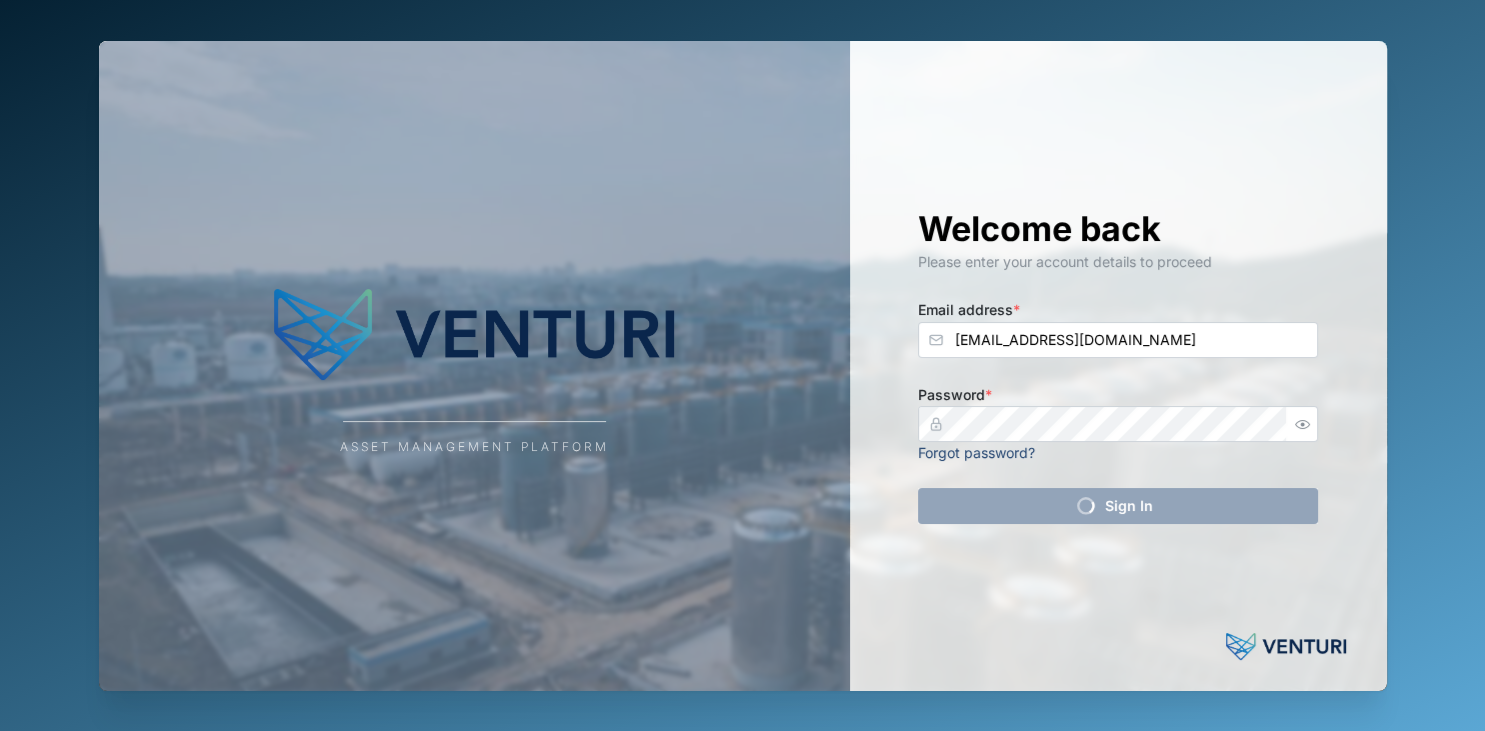 scroll, scrollTop: 0, scrollLeft: 0, axis: both 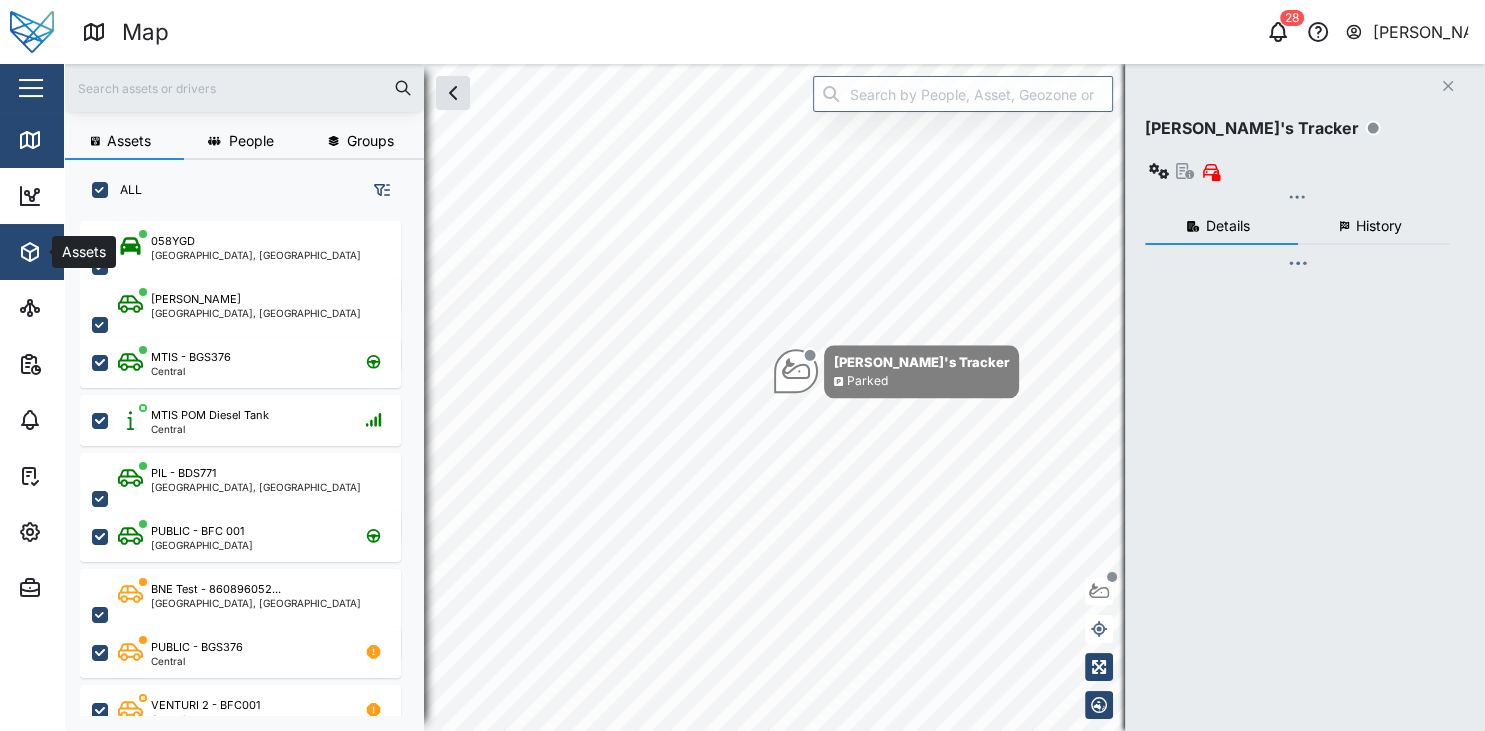 click on "Assets" at bounding box center (109, 252) 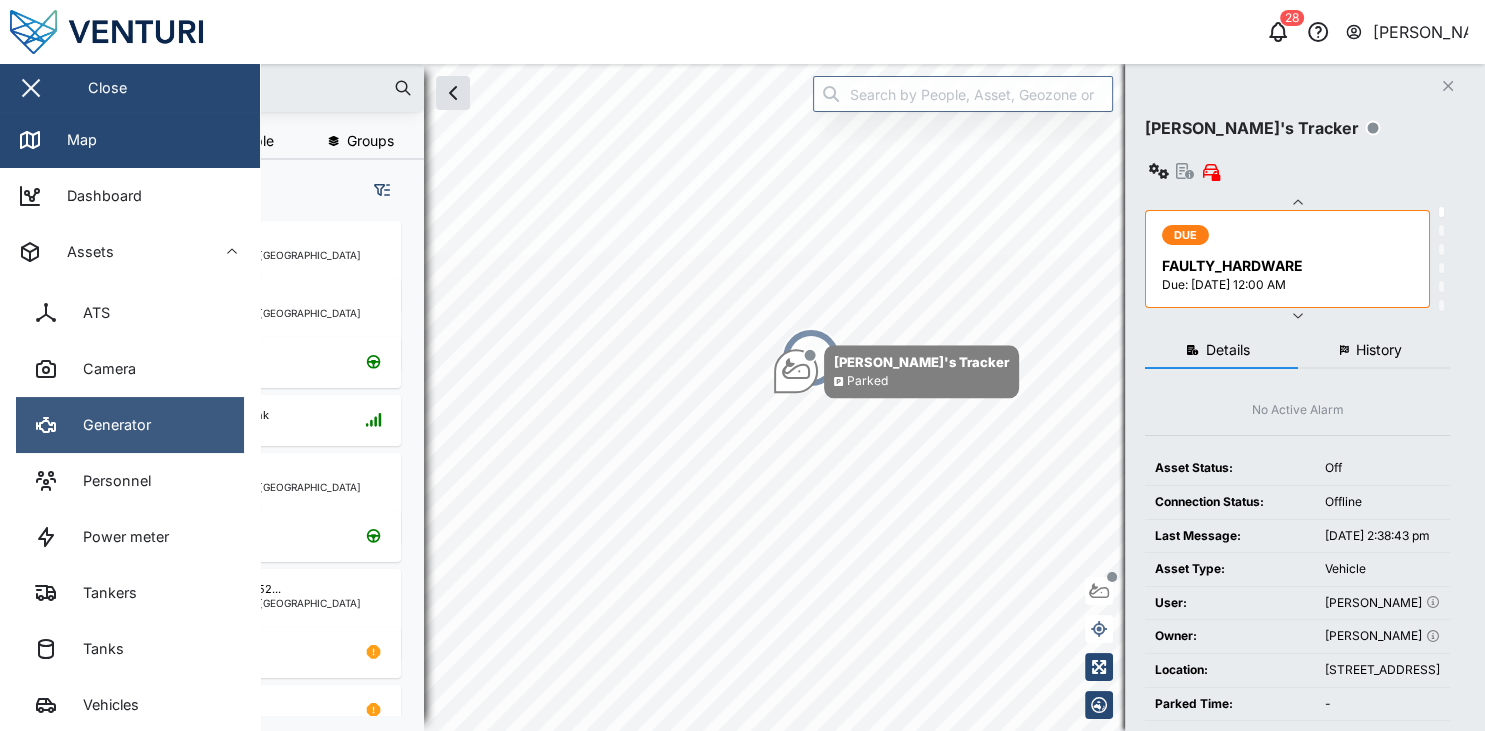 click on "Generator" at bounding box center [92, 425] 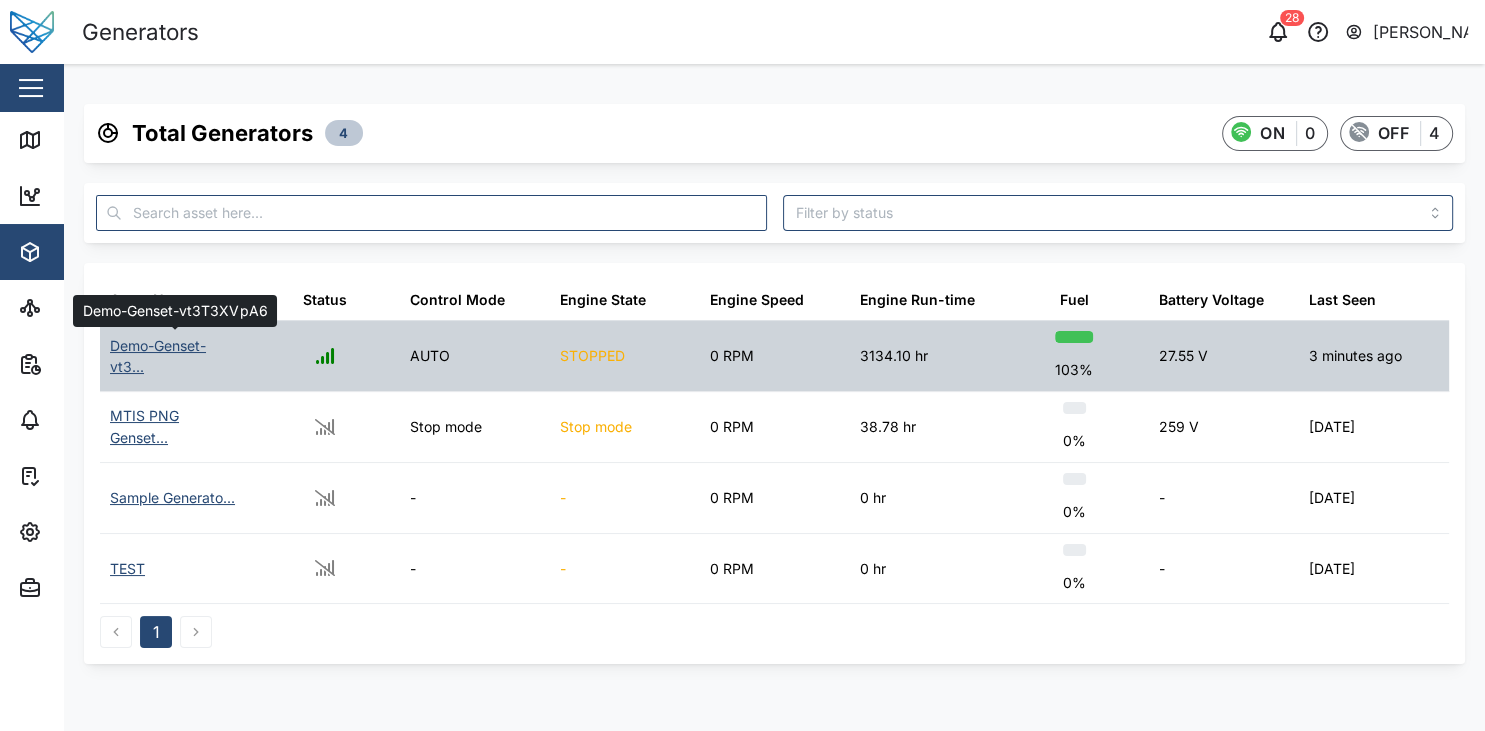click on "Demo-Genset-vt3..." at bounding box center [175, 356] 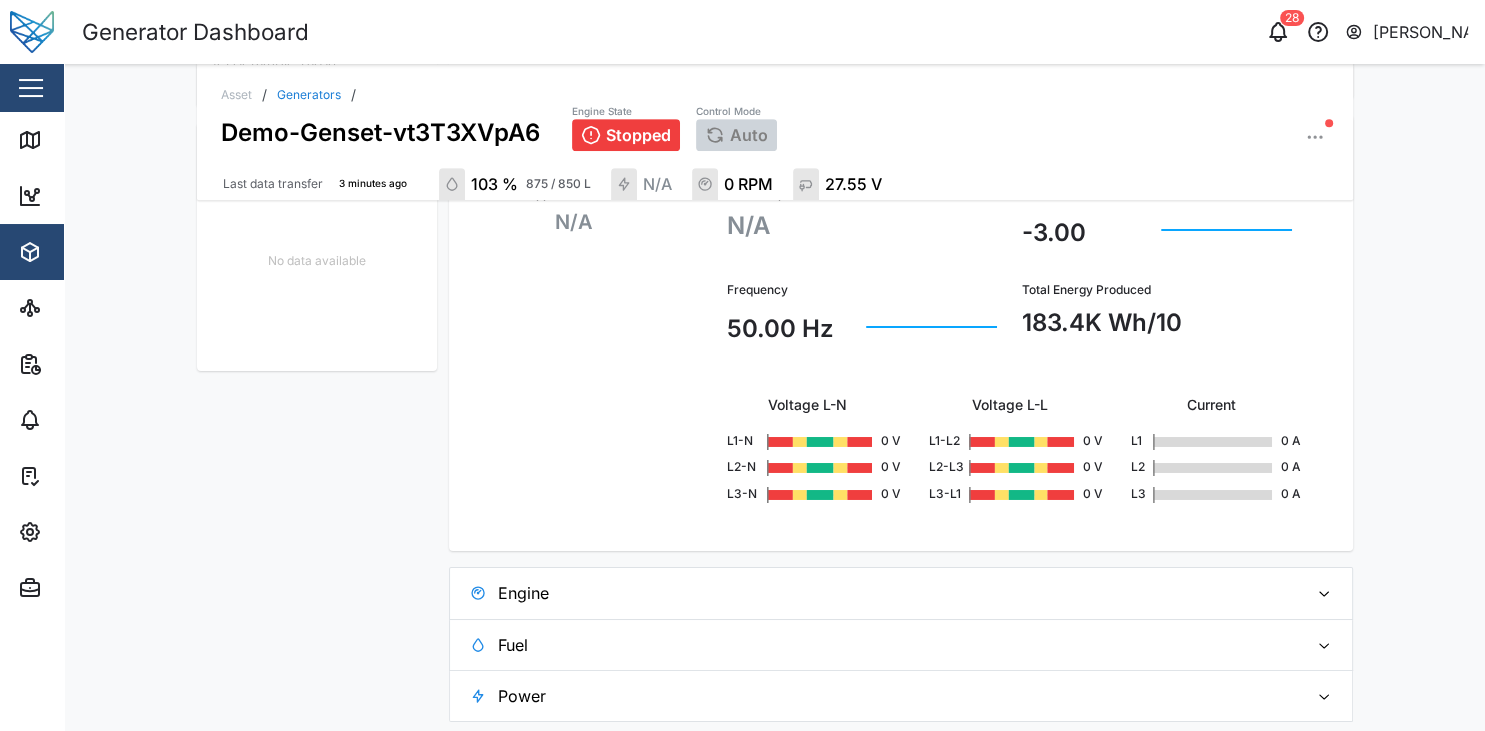 scroll, scrollTop: 937, scrollLeft: 0, axis: vertical 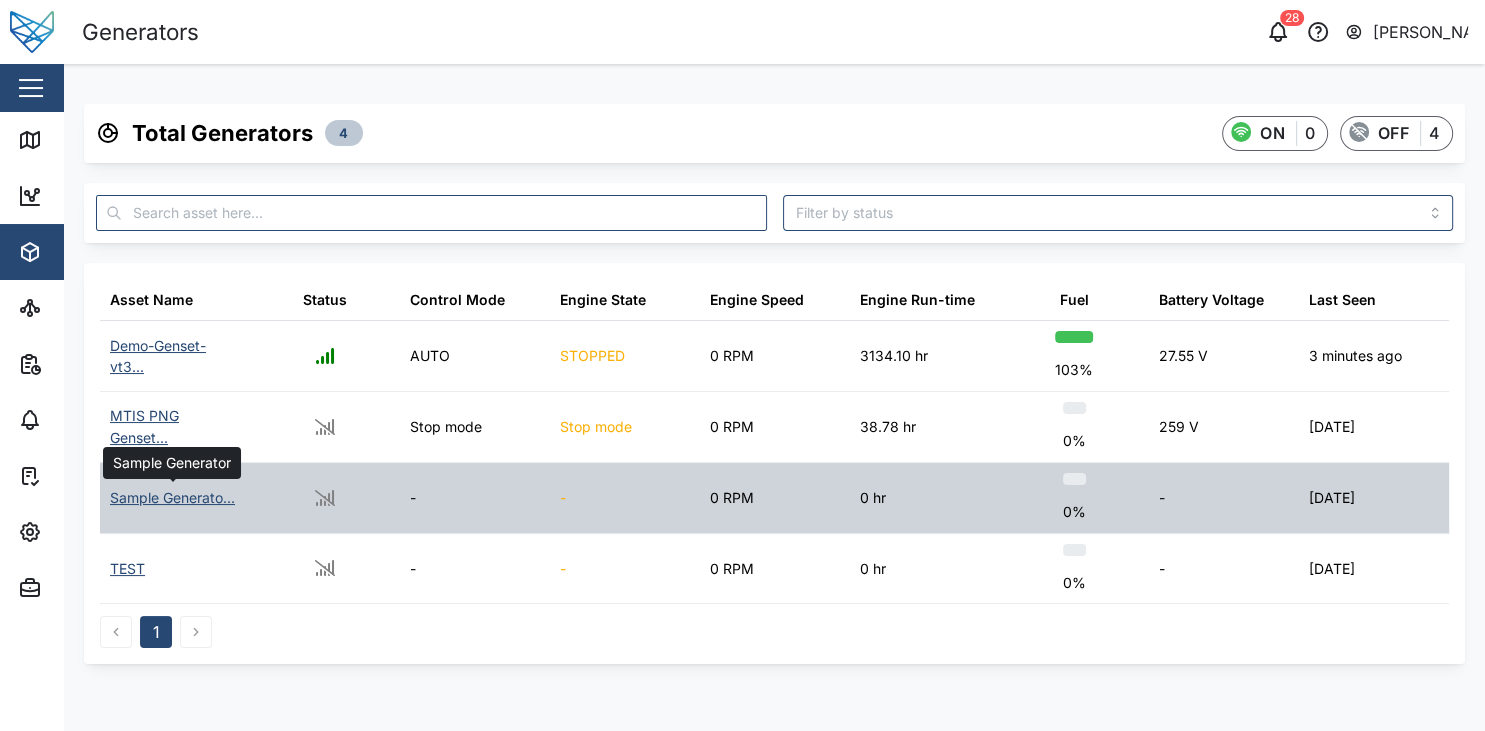 click on "Sample Generato..." at bounding box center (172, 498) 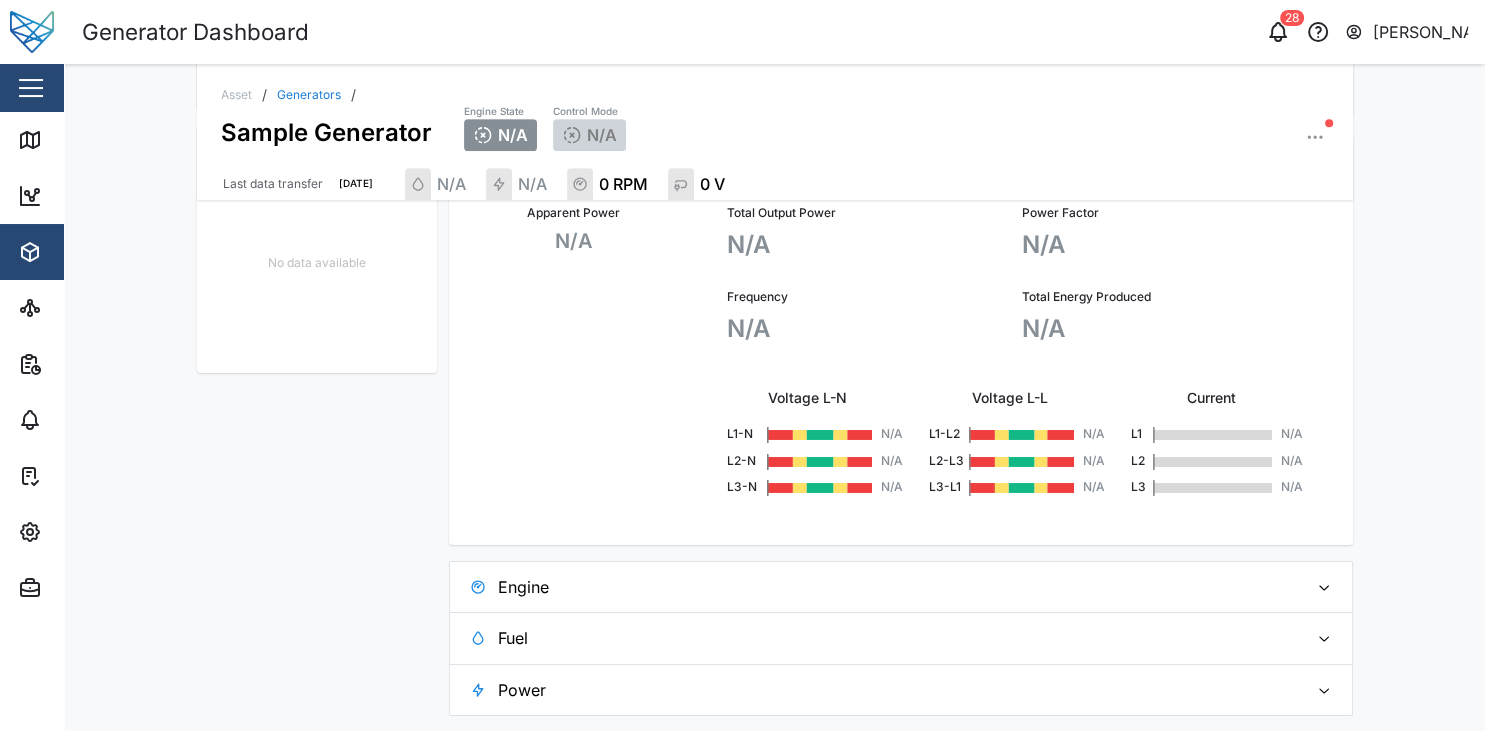 scroll, scrollTop: 890, scrollLeft: 0, axis: vertical 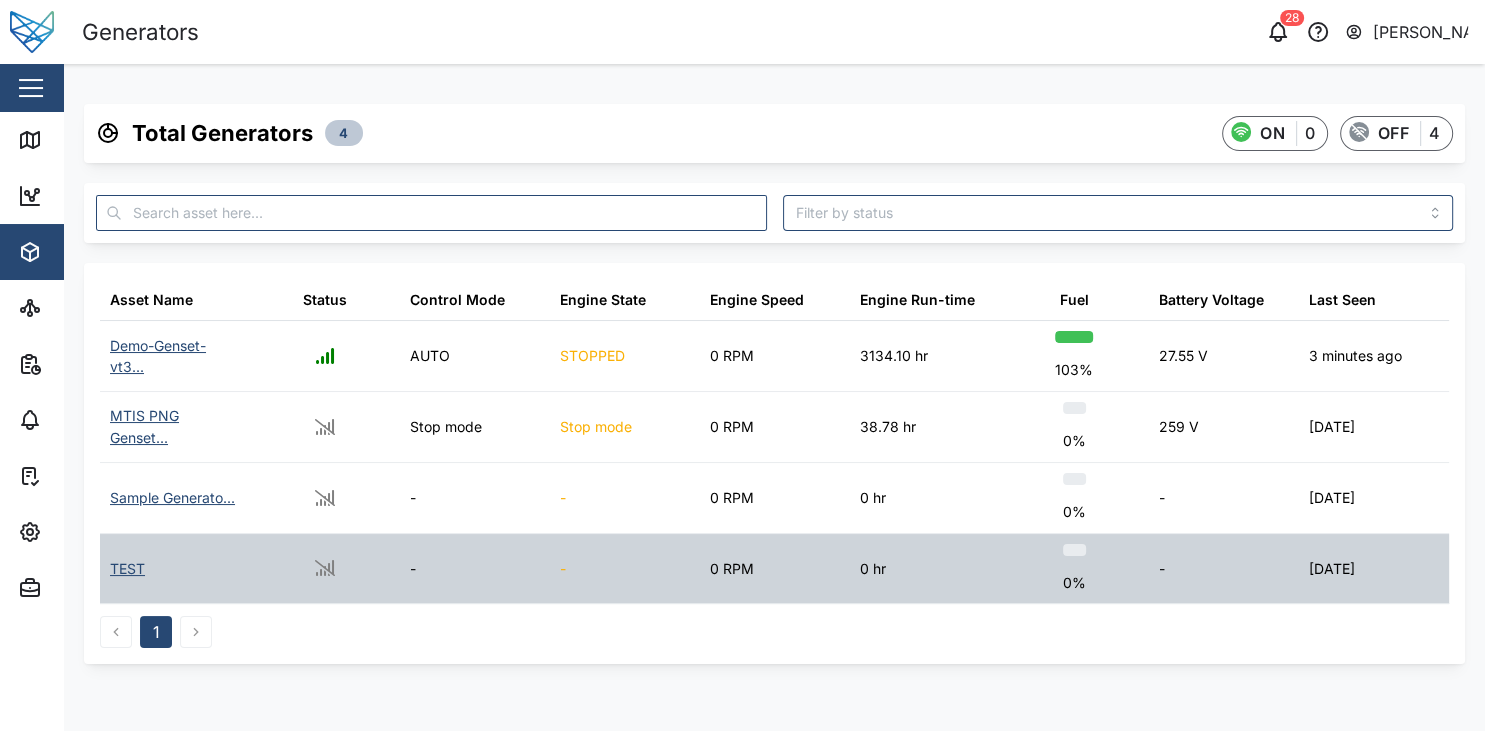 click on "TEST" at bounding box center (127, 569) 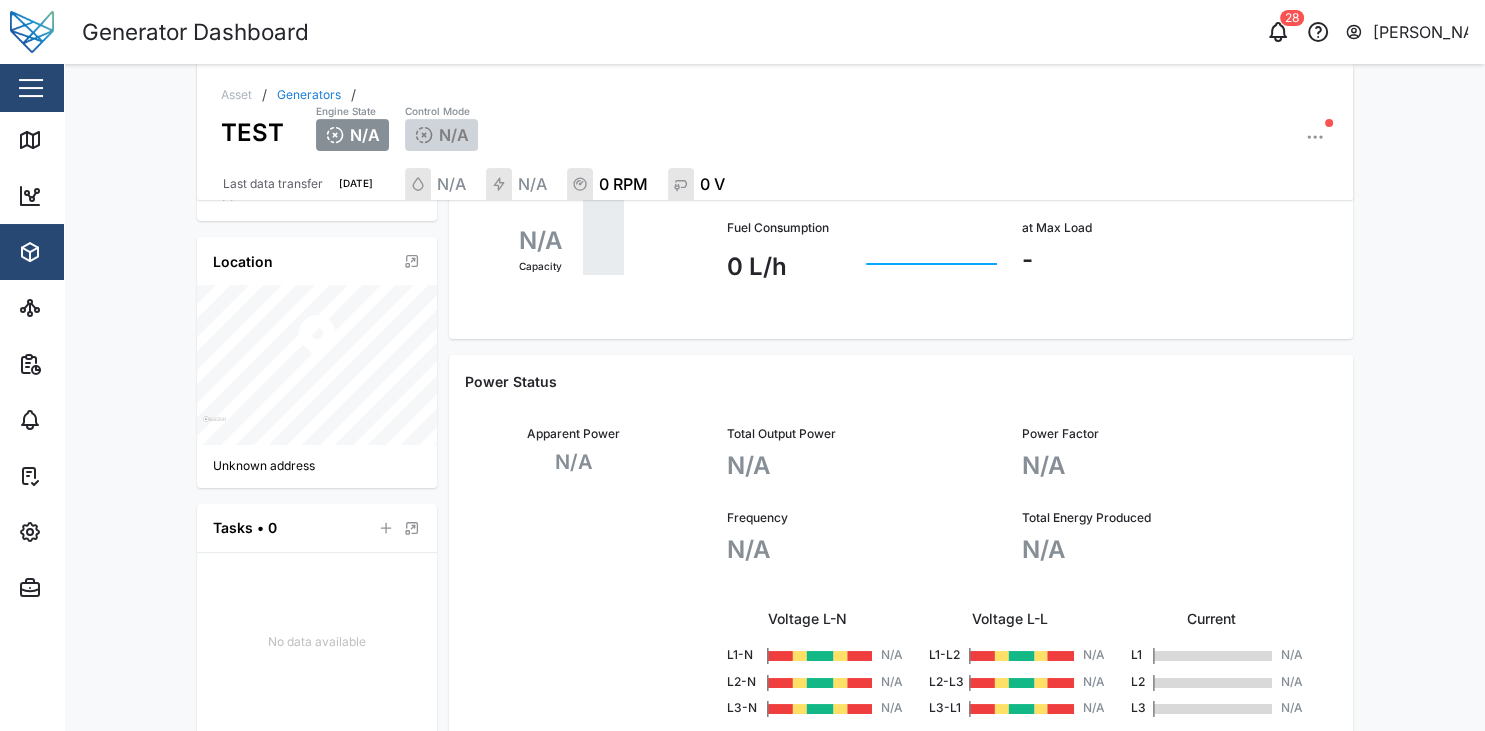scroll, scrollTop: 0, scrollLeft: 0, axis: both 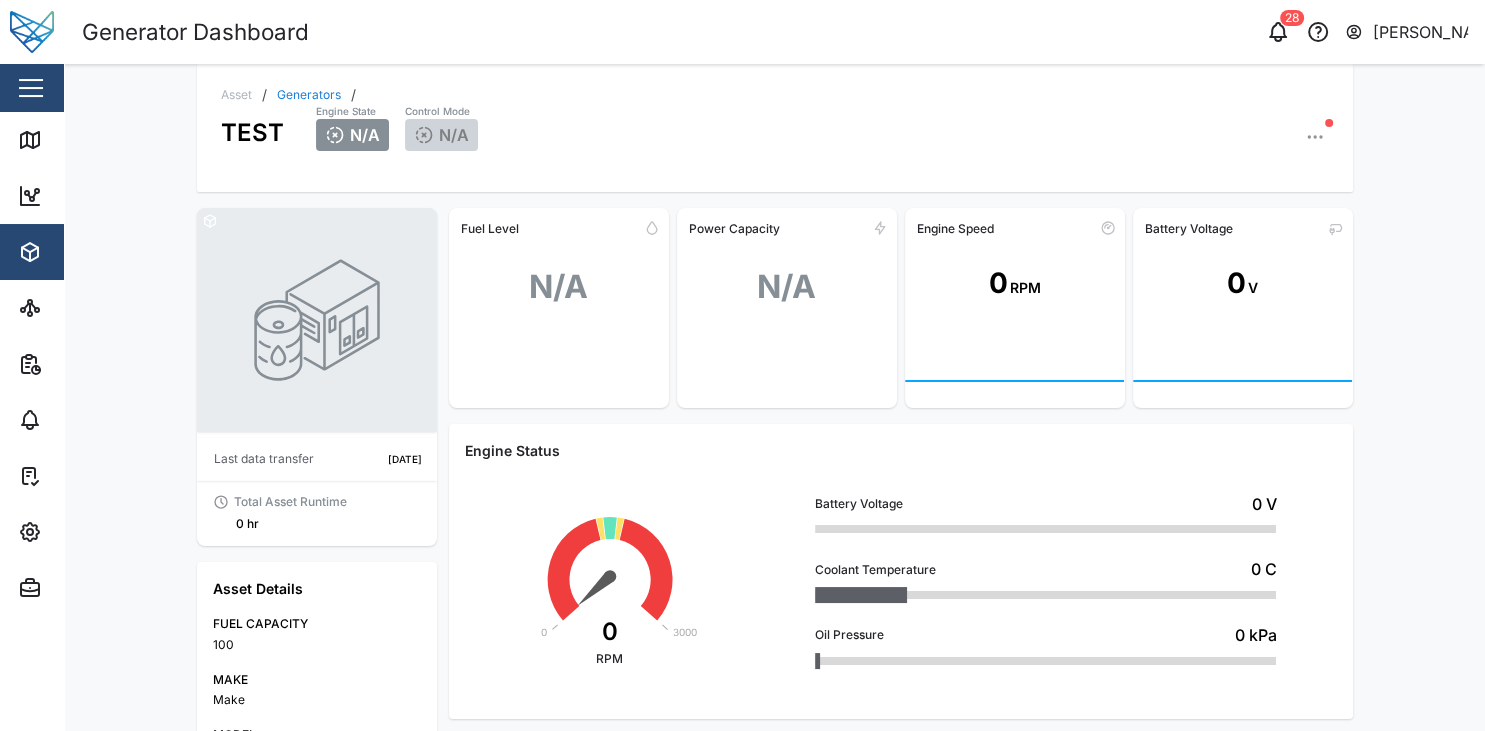 click on "Asset / Generators / TEST Engine State N/A Control Mode N/A" at bounding box center [775, 128] 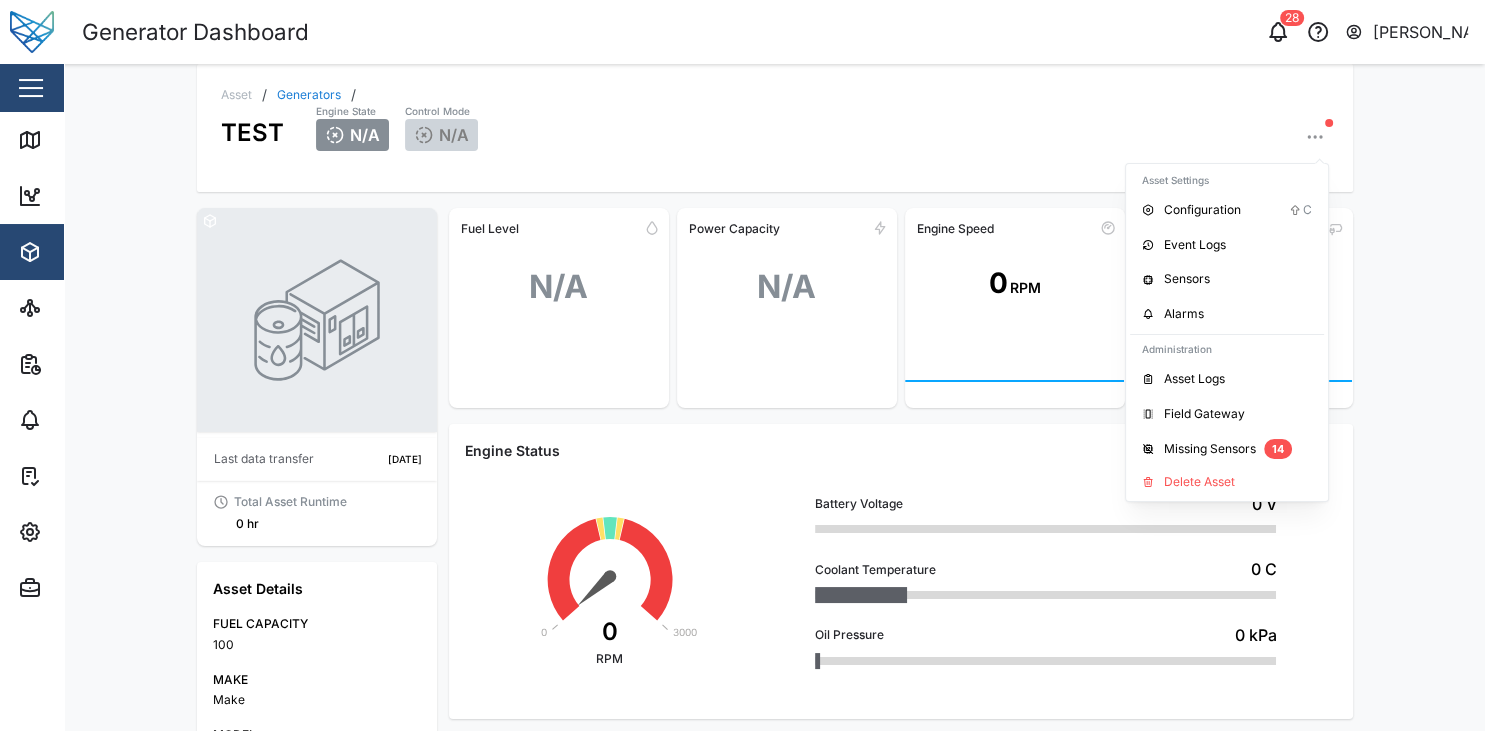 click on "Asset / Generators / TEST Engine State N/A Control Mode N/A Asset Settings Configuration C Event Logs Sensors Alarms Administration Asset Logs Field Gateway Missing Sensors 14 Delete Asset Last data transfer [DATE] Total Asset Runtime 0 hr Asset Details FUEL CAPACITY 100 MAKE Make MODEL Model NAME Name POWER CAPACITY 700 Location Unknown address Tasks • 0 No data available Fuel Level N/A Power Capacity N/A Engine Speed 0 RPM Battery Voltage 0 V Engine Status 0 RPM 0 0 3000 Battery Voltage 0 V Coolant Temperature 0 C Oil Pressure 0 kPa Fuel Status N/A Capacity Fuel Remaining N/A at Current Load N/A Fuel Consumption 0 L/h at Max Load - Power Status Apparent Power N/A Total Output Power N/A Power Factor N/A Frequency N/A Total Energy Produced N/A Voltage L-N L1-N N/A L2-N N/A L3-N N/A Voltage L-L L1-L2 N/A L2-L3 N/A L3-L1 N/A Current L1 N/A L2 N/A L3 N/A Engine Engine Speed 1h 4h 12h 24h 3d 7d 30d 90d Engine Battery Voltage 1h 4h 12h 24h 3d 7d 30d 90d Coolant Temperature 1h 4h 12h 24h 3d 7d 30d 90d 1h 4h" at bounding box center (774, 397) 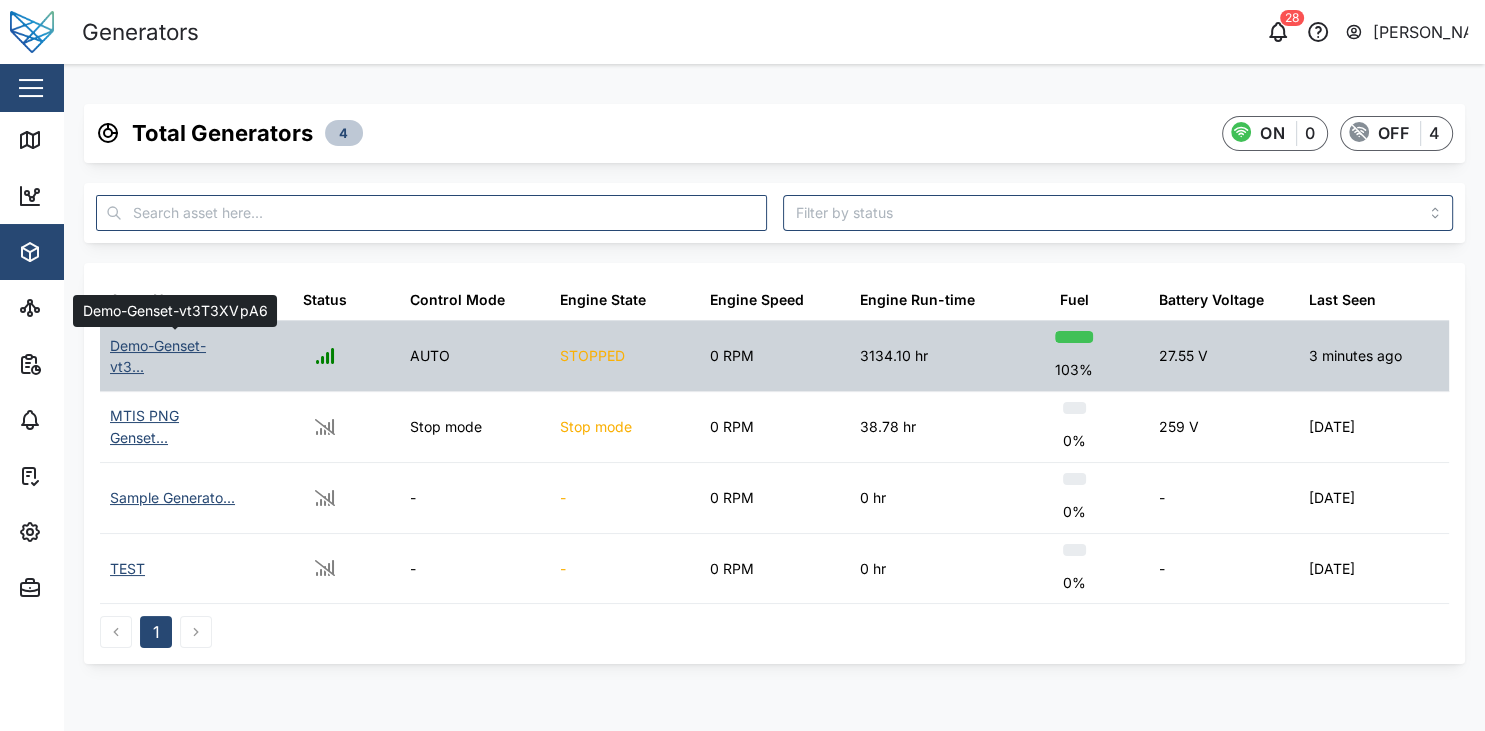 click on "Demo-Genset-vt3..." at bounding box center (175, 356) 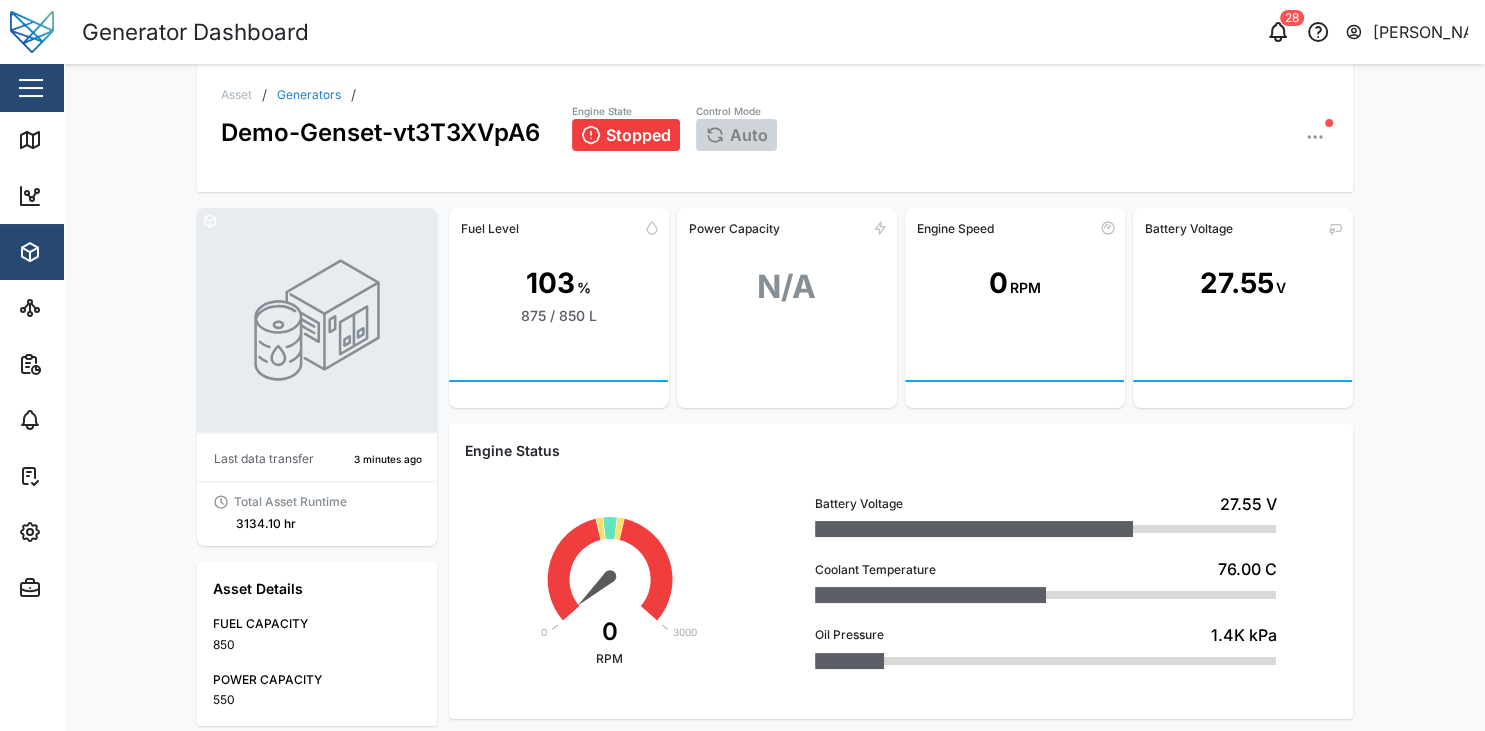 click at bounding box center [1315, 137] 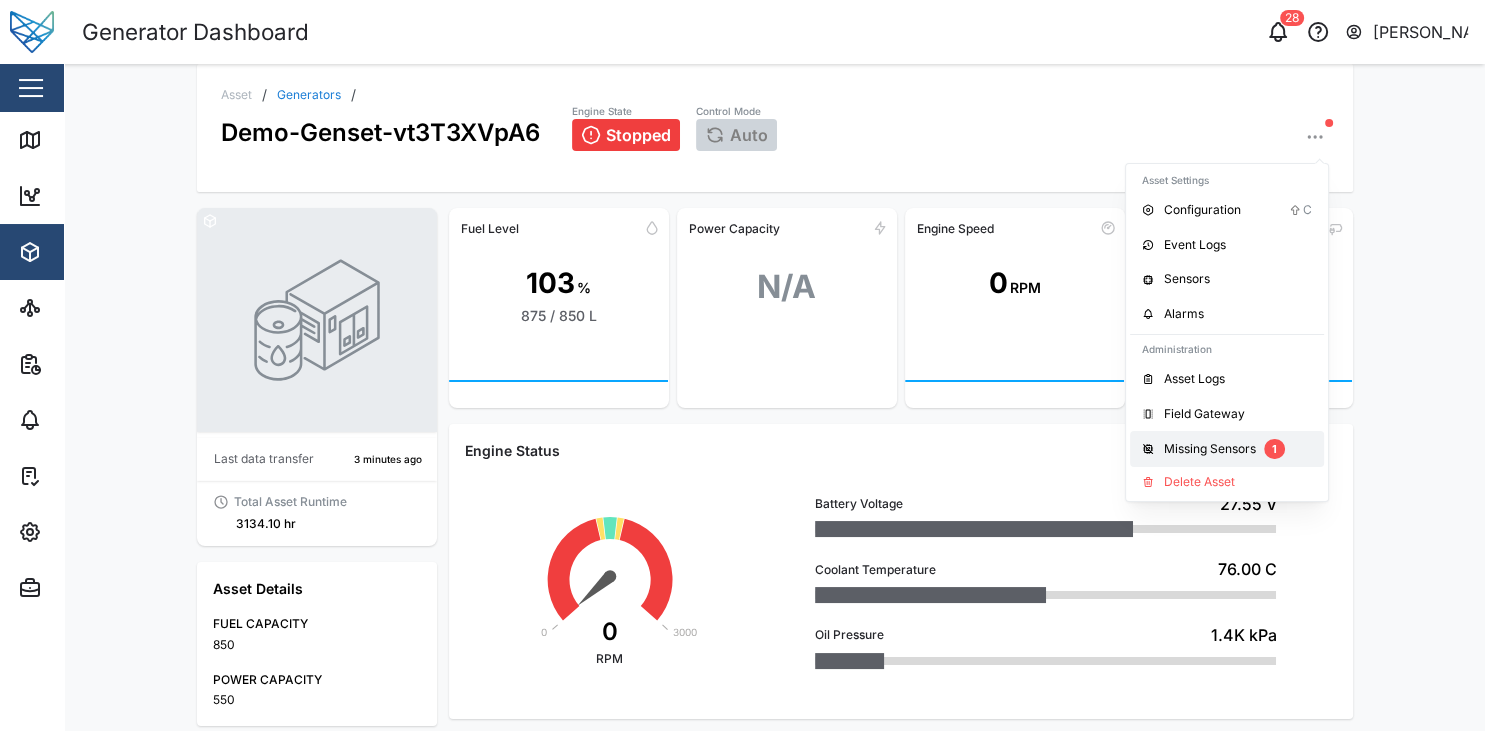 click on "Missing Sensors 1" at bounding box center [1227, 449] 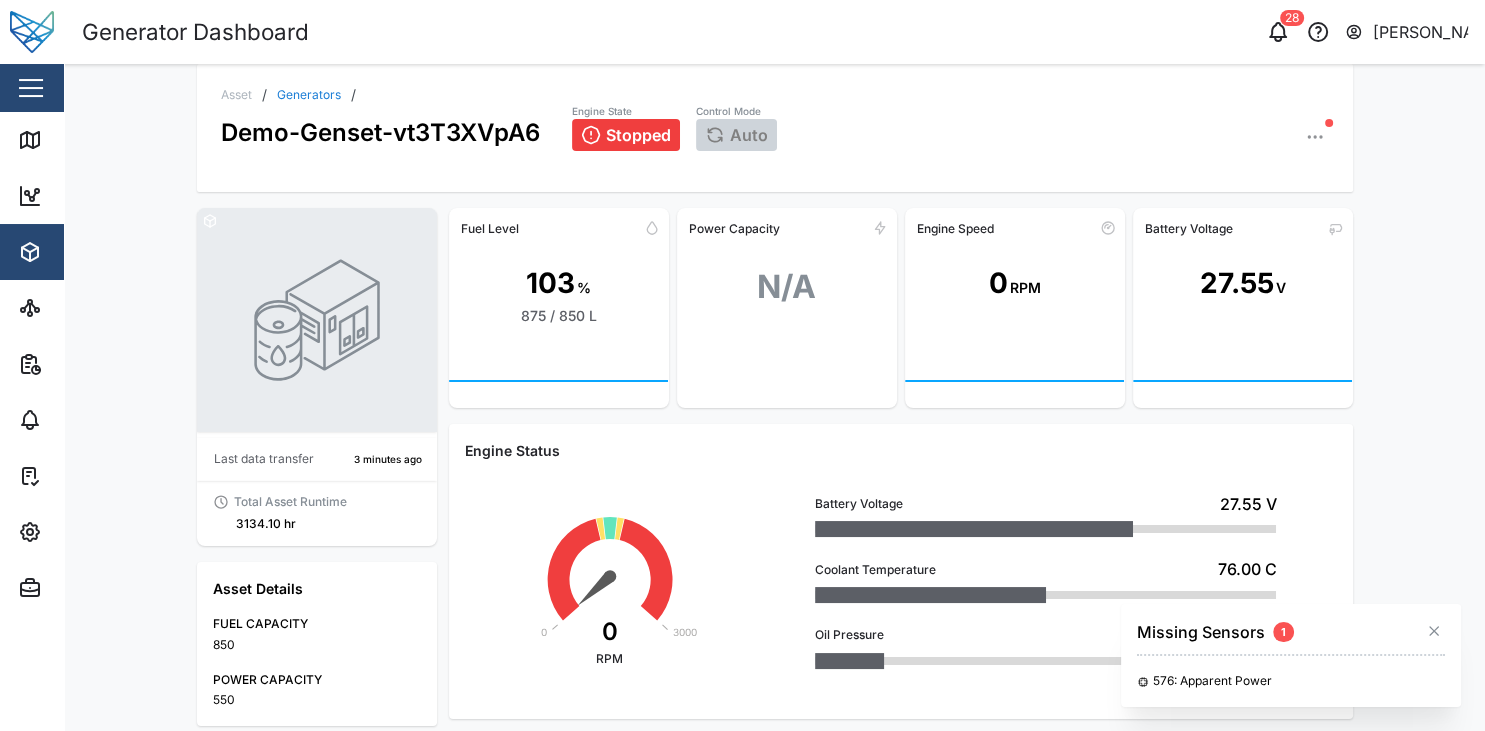 click 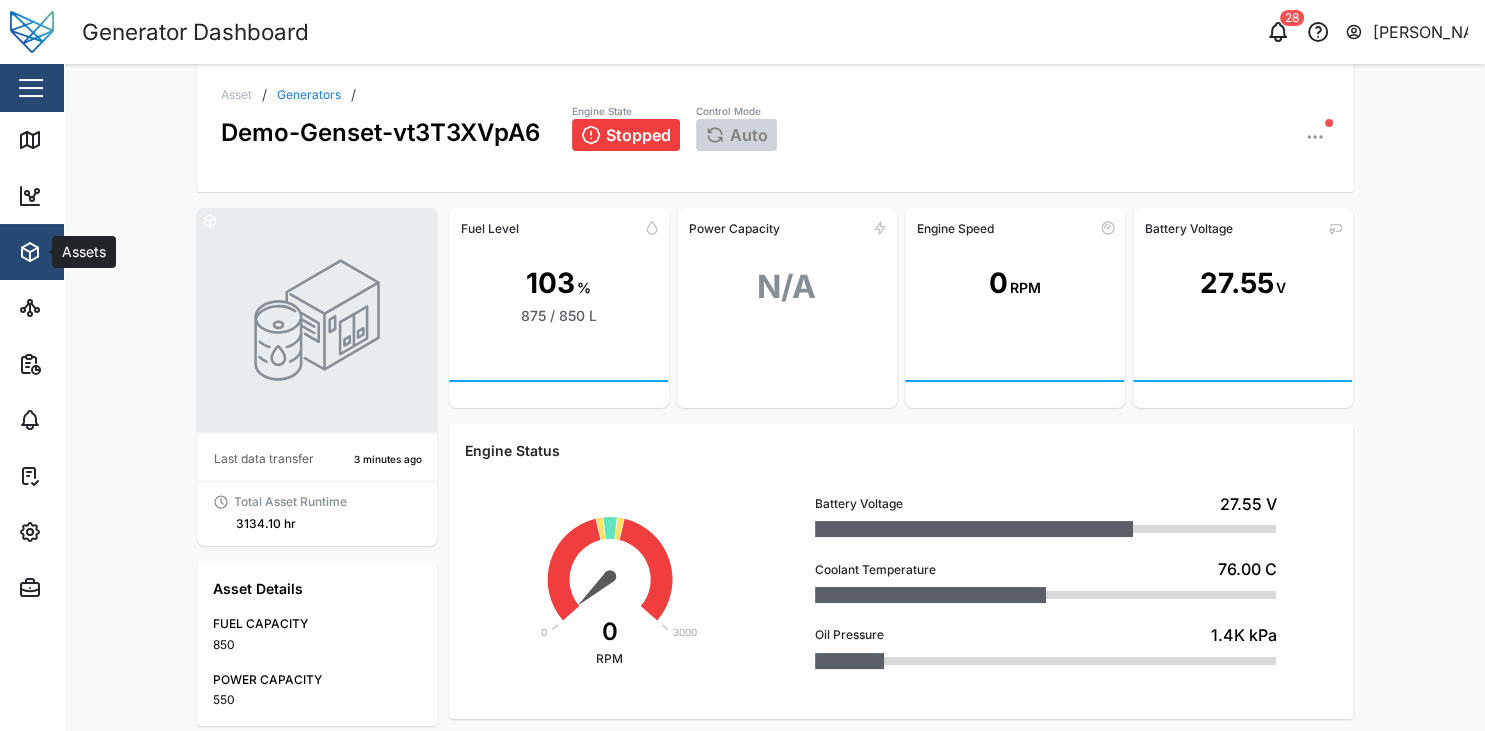 click on "Assets" at bounding box center [109, 252] 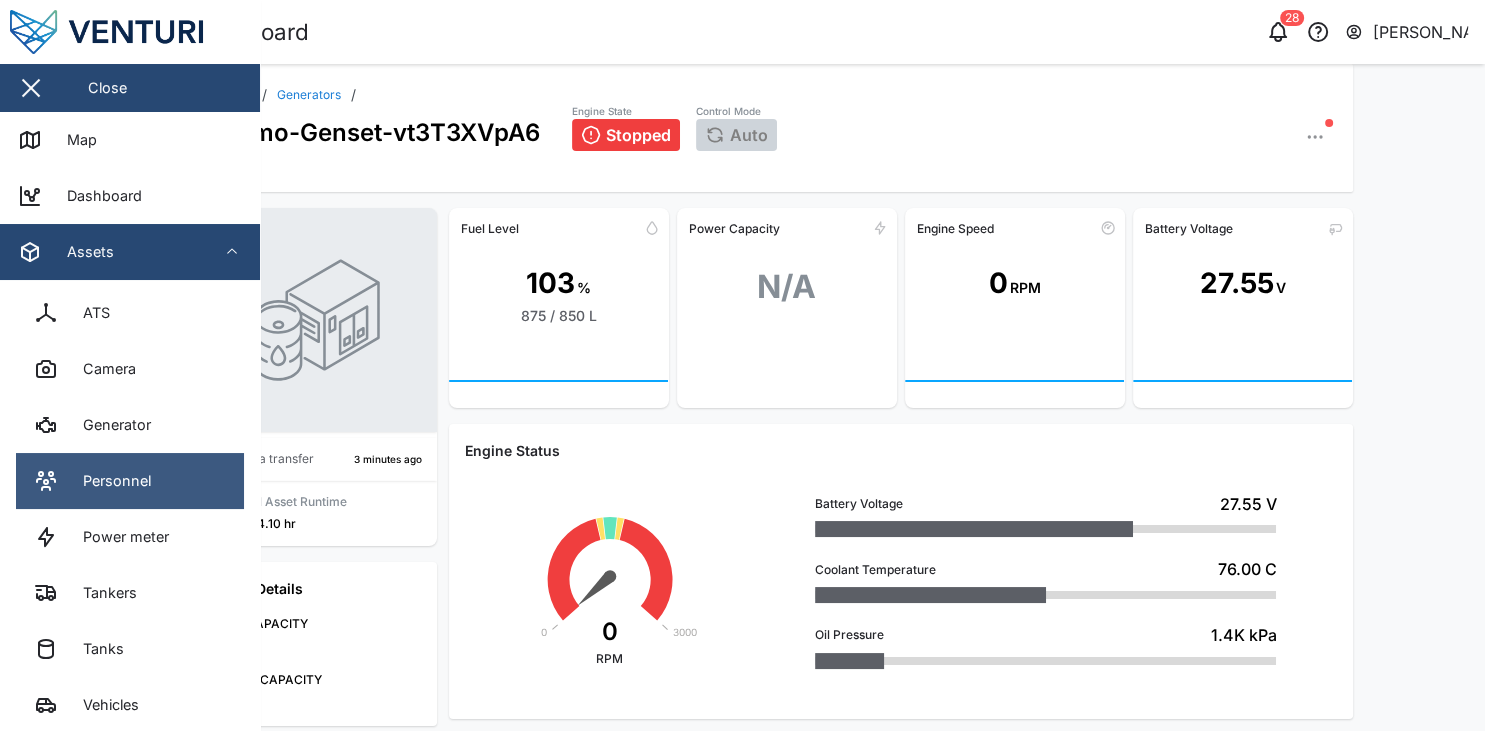 click on "Personnel" at bounding box center (130, 481) 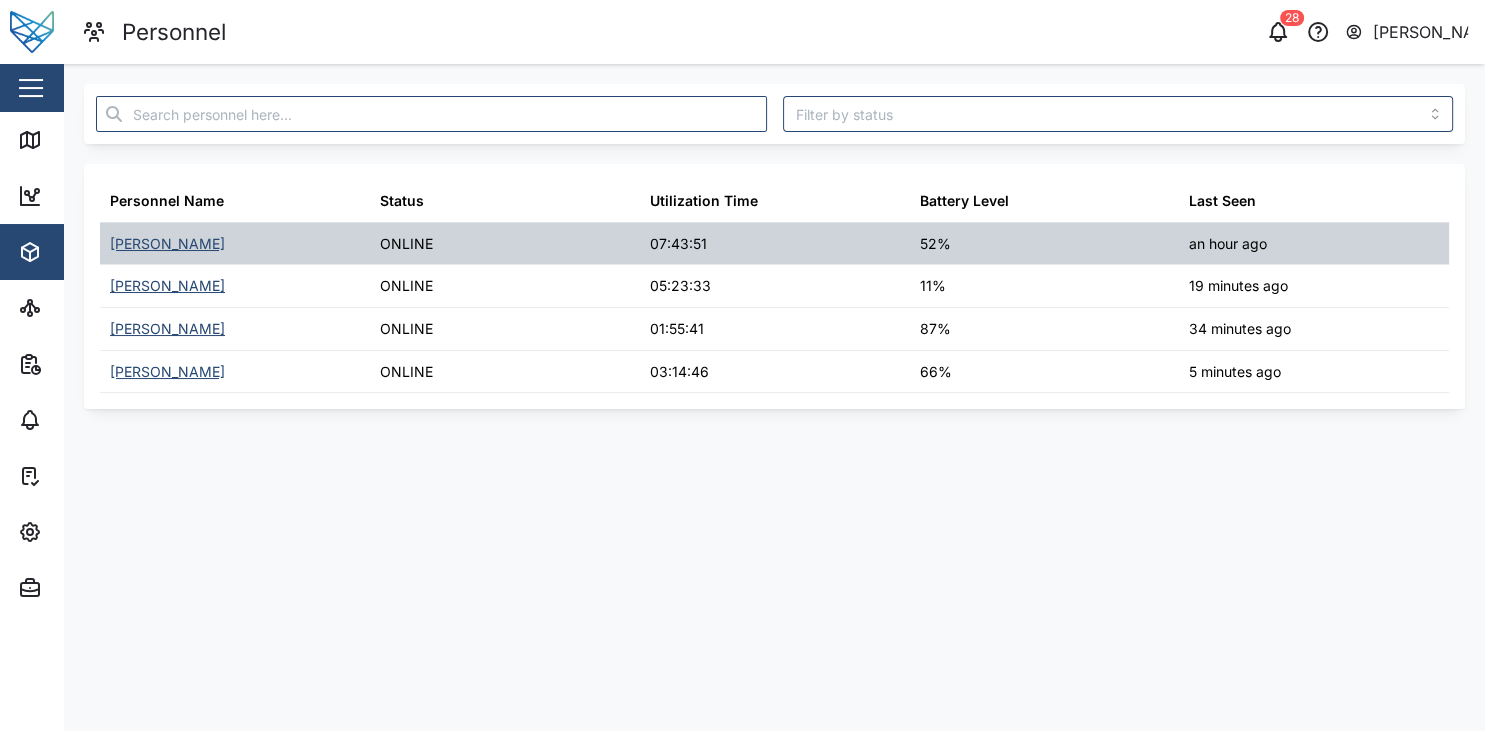 click on "[PERSON_NAME]" at bounding box center (167, 244) 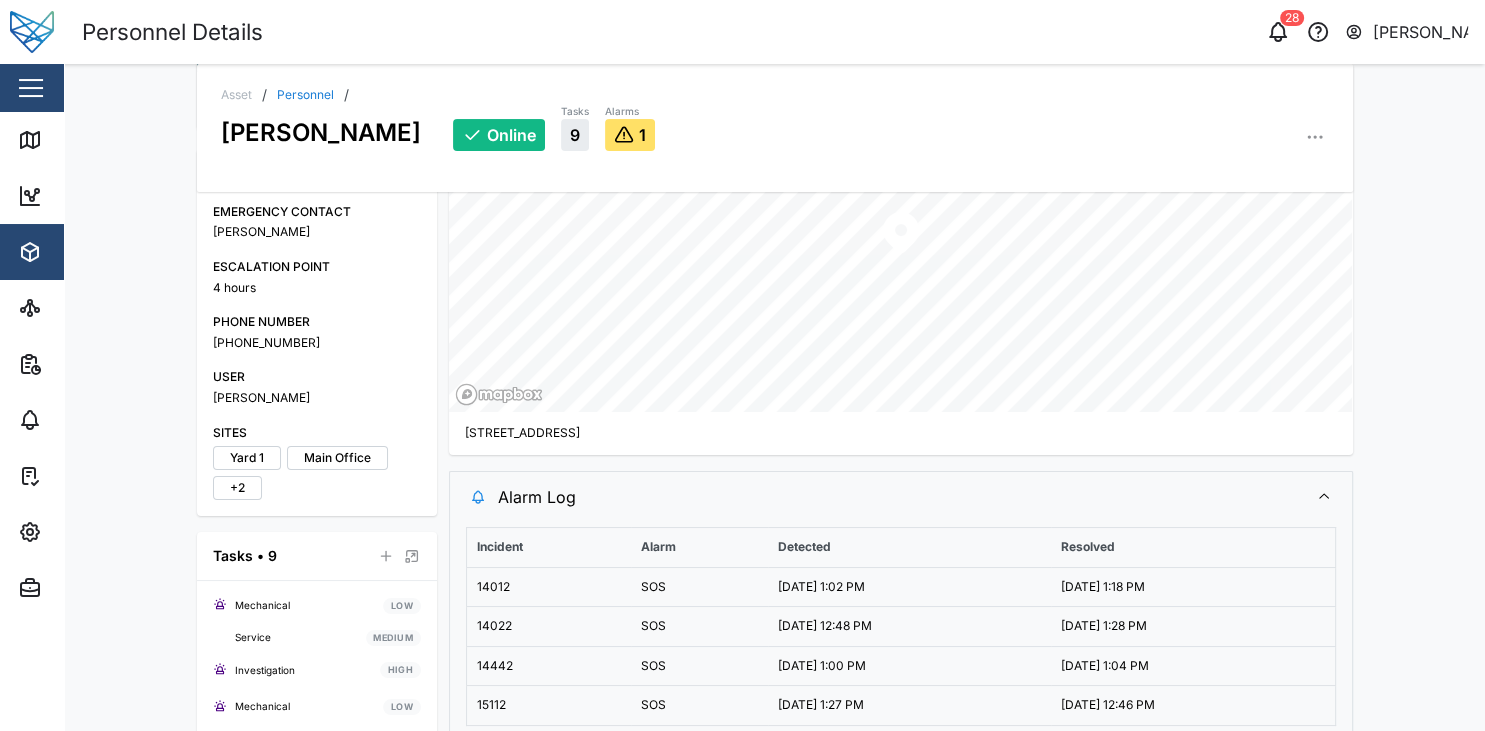 scroll, scrollTop: 437, scrollLeft: 0, axis: vertical 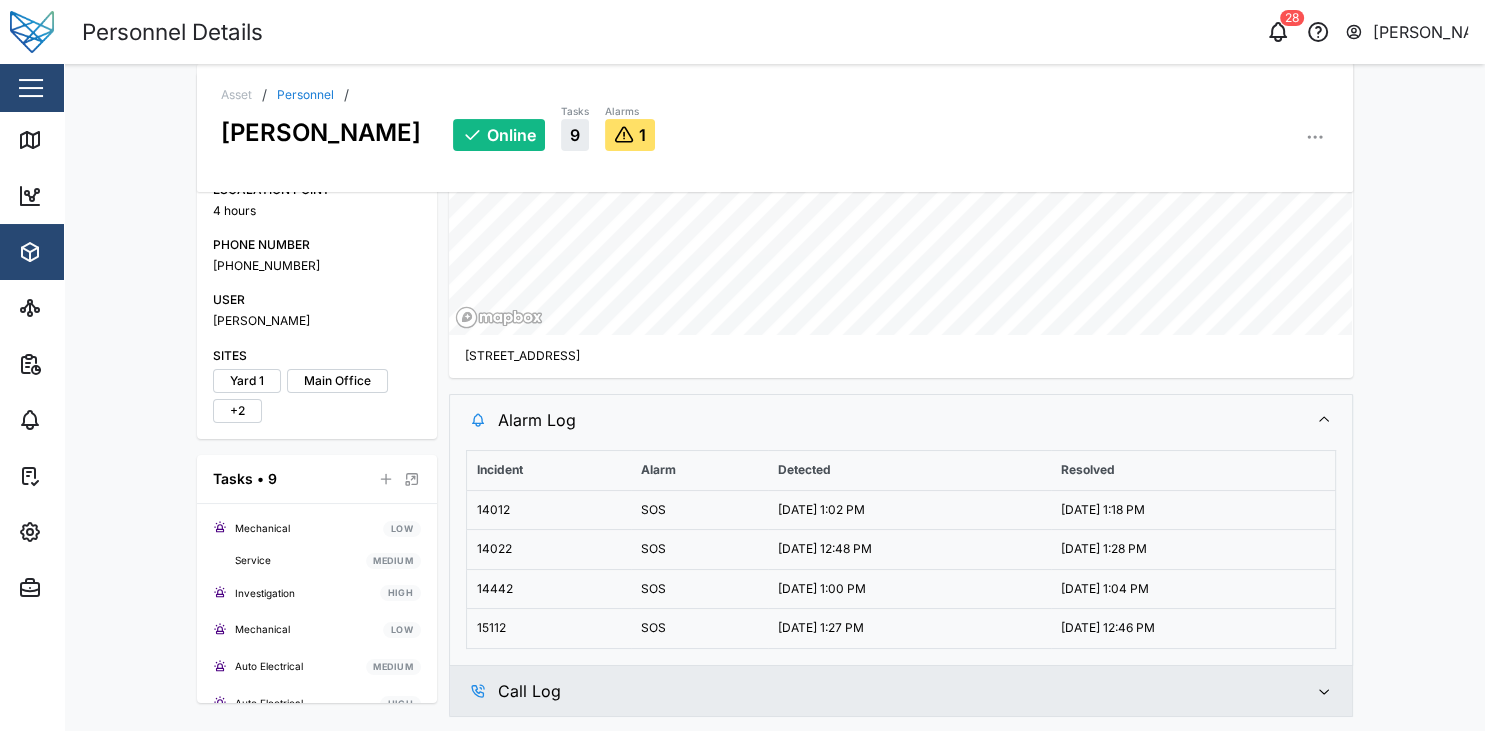 click on "Call Log" at bounding box center [895, 691] 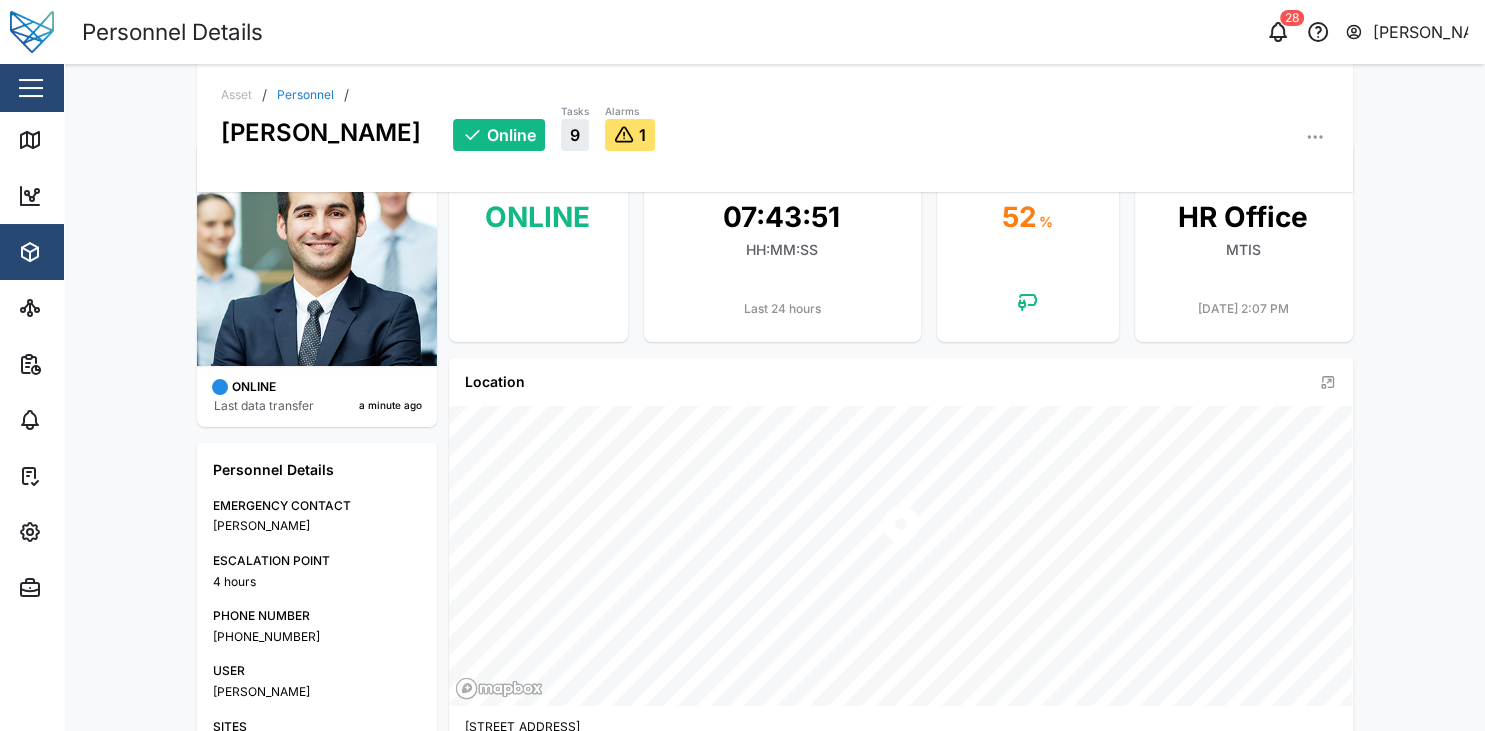 scroll, scrollTop: 73, scrollLeft: 0, axis: vertical 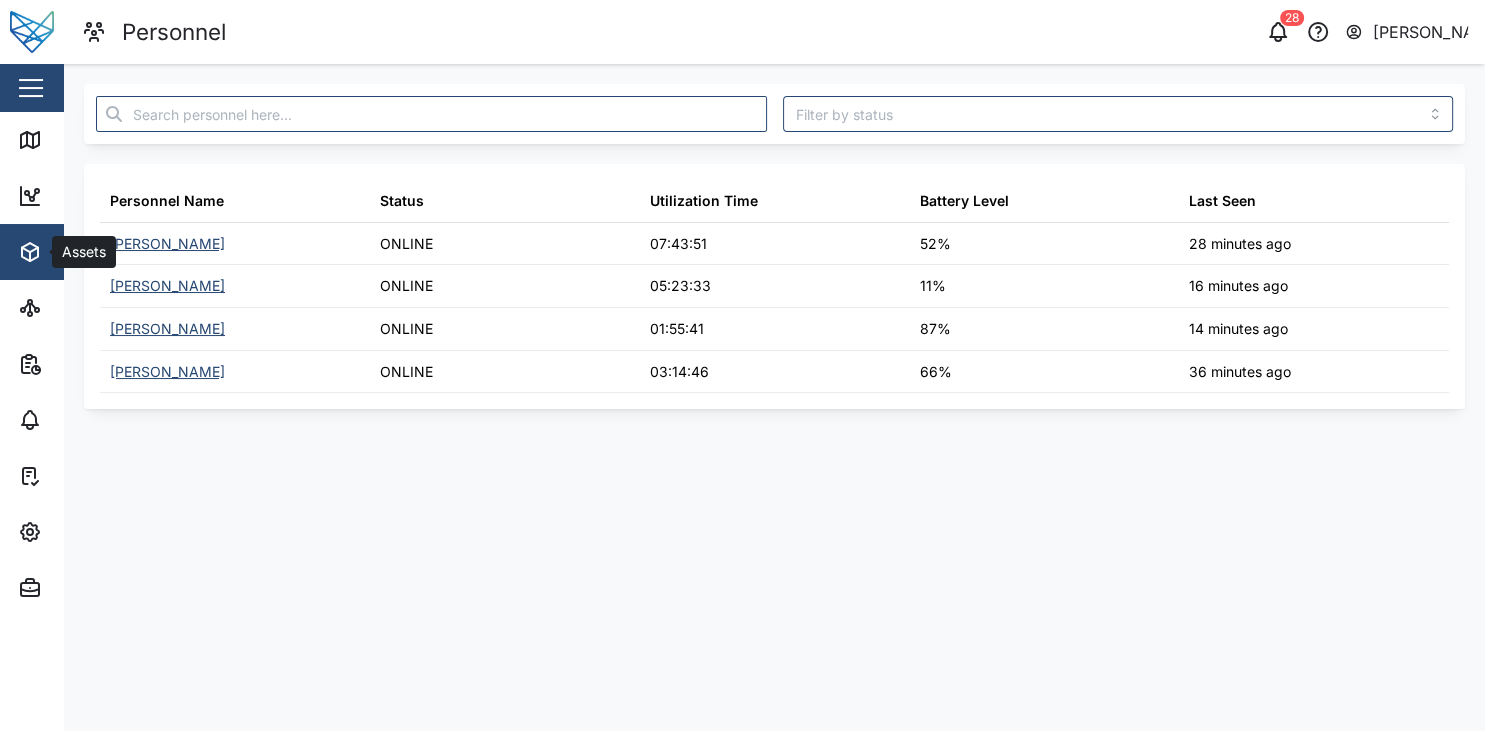 click 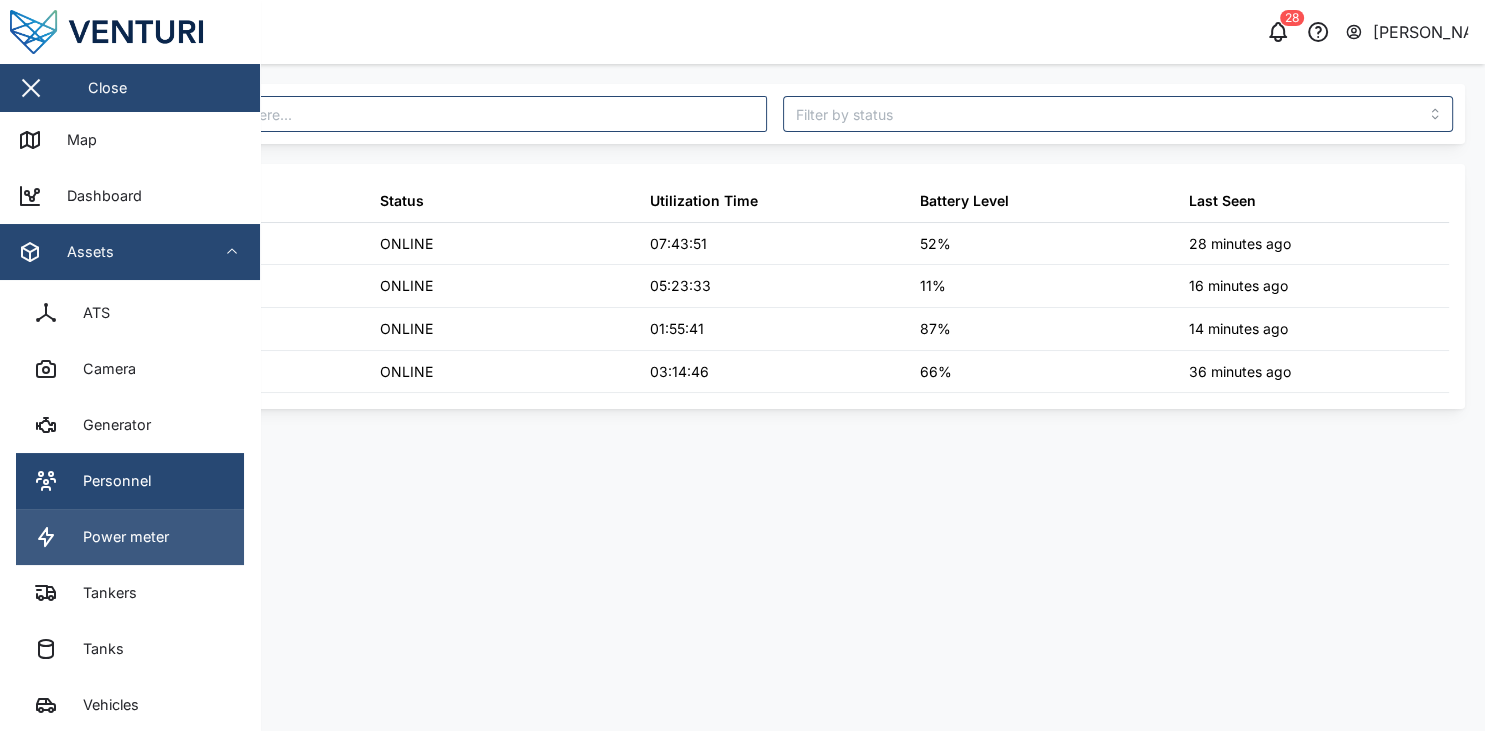 click on "Power meter" at bounding box center (130, 537) 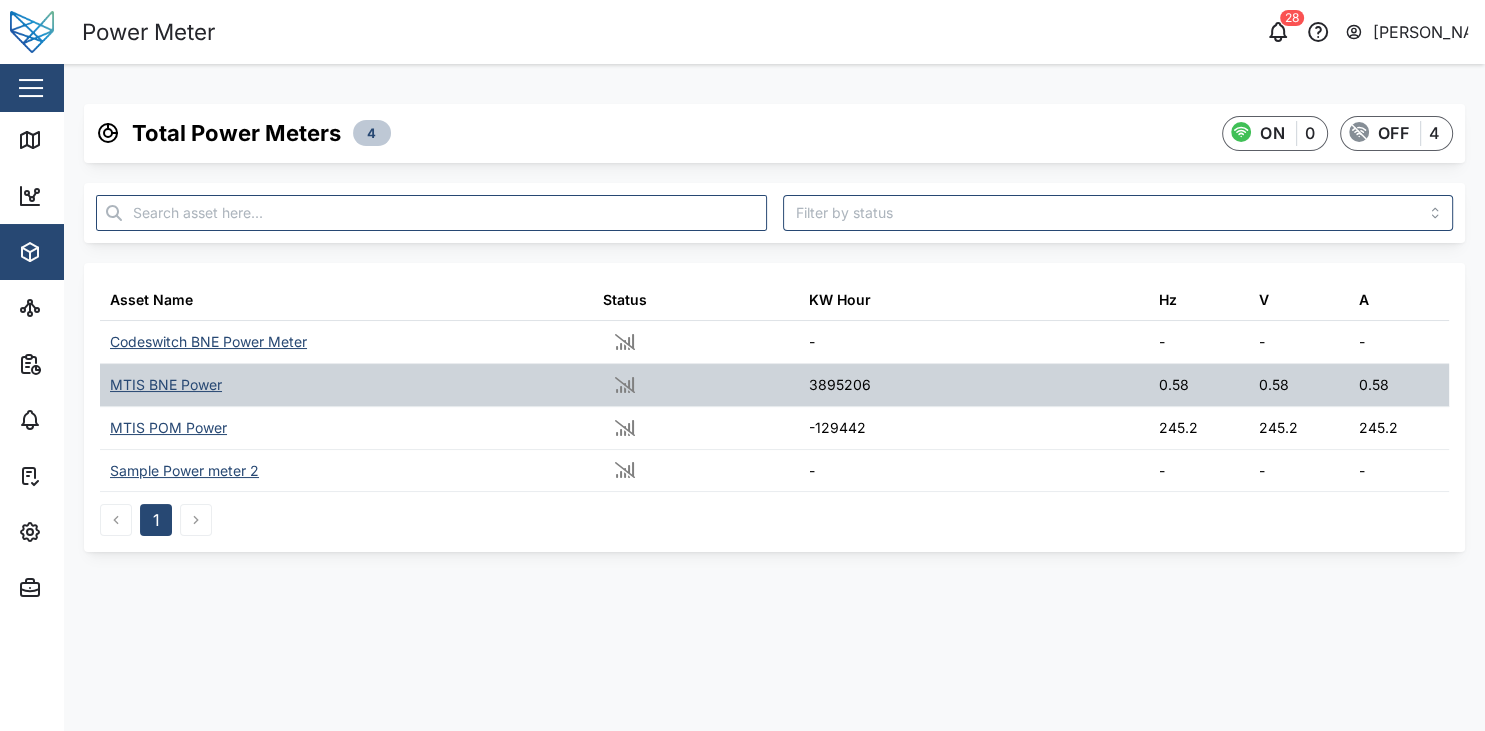 click on "MTIS BNE Power" at bounding box center (166, 385) 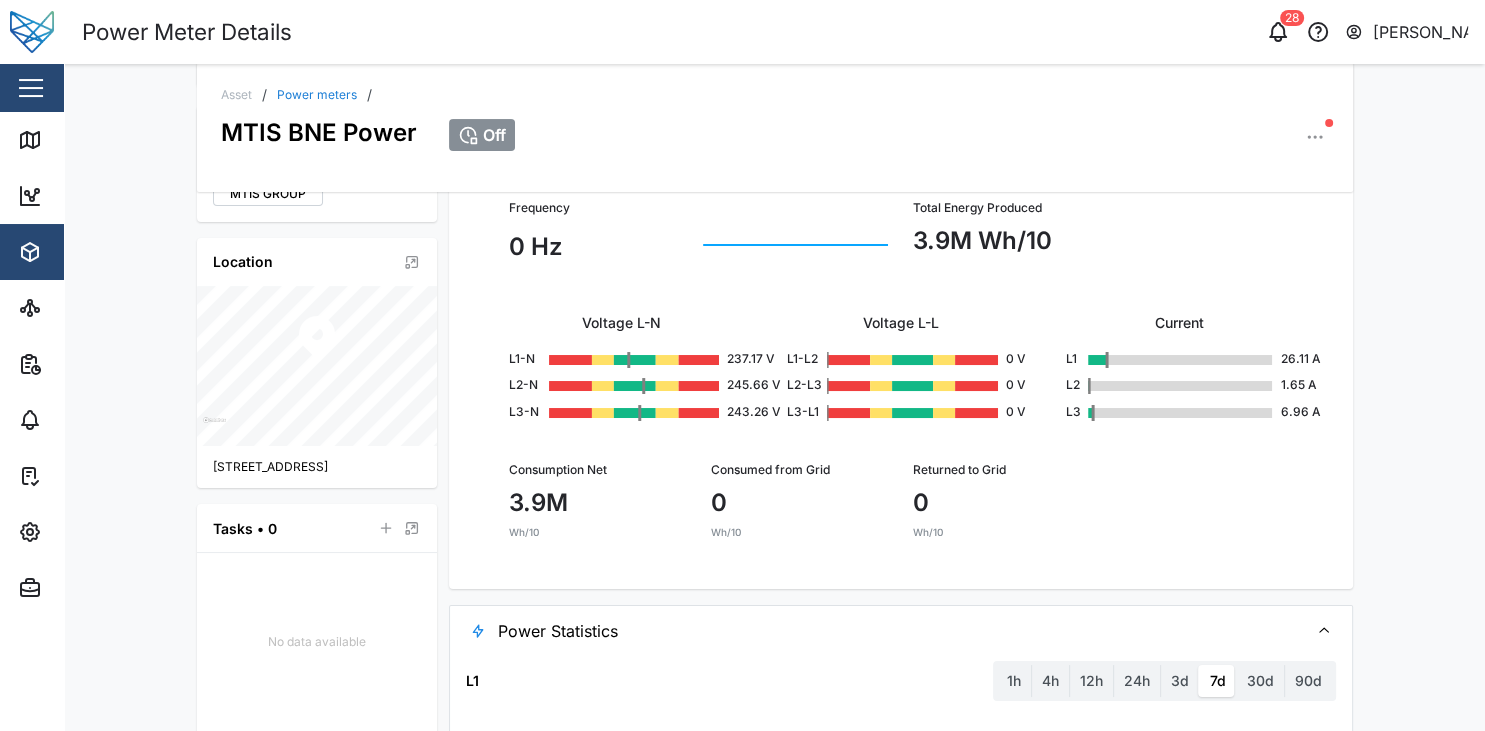 scroll, scrollTop: 0, scrollLeft: 0, axis: both 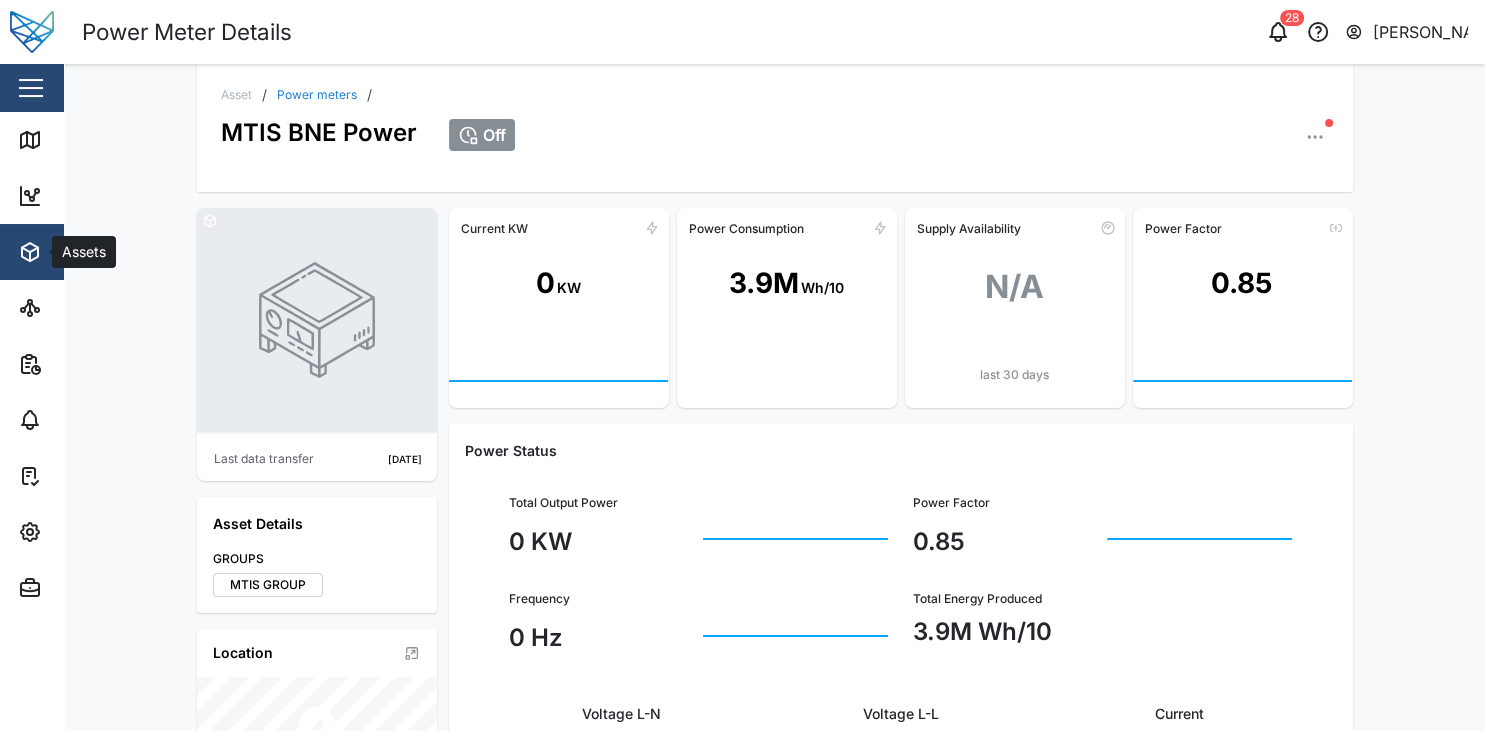 click 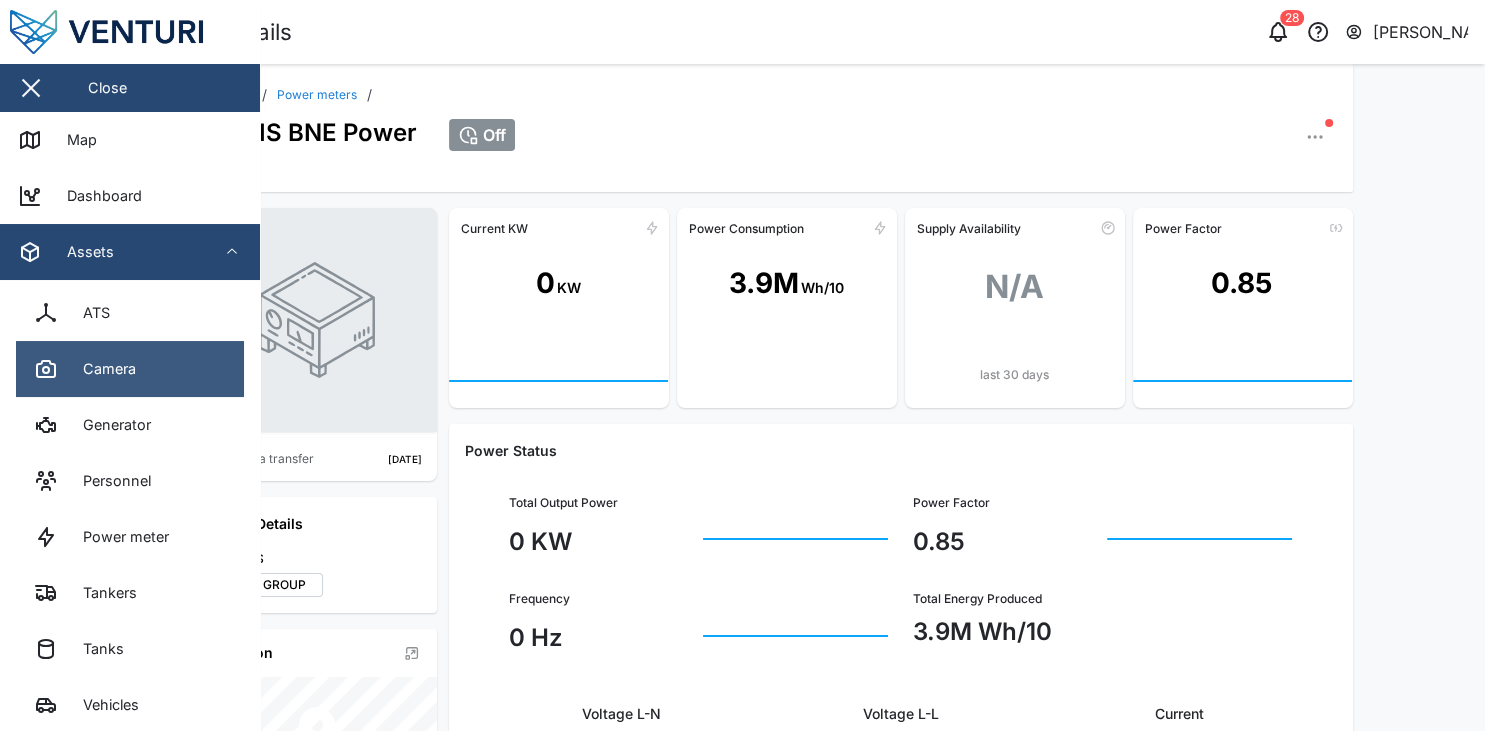 click on "Camera" at bounding box center [130, 369] 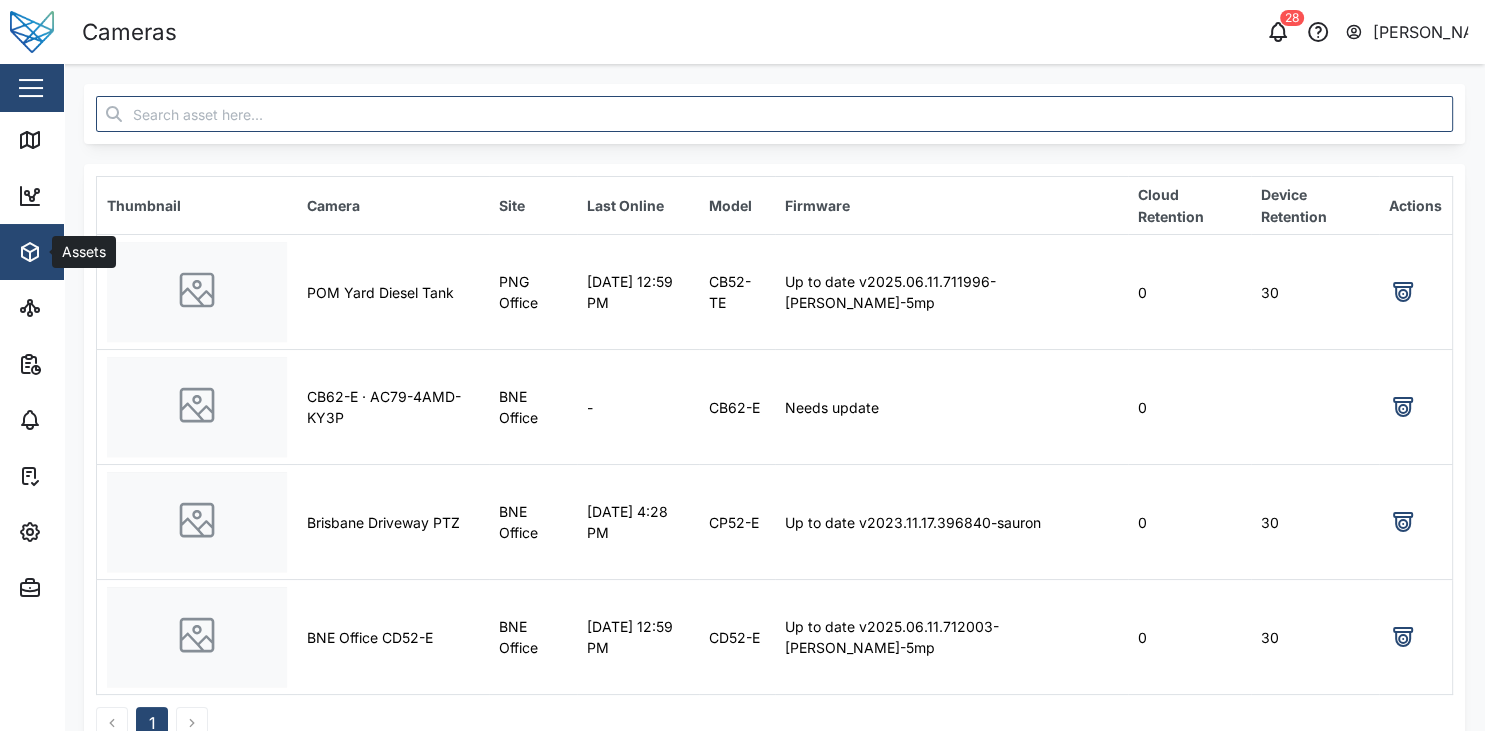 click on "Assets" at bounding box center (109, 252) 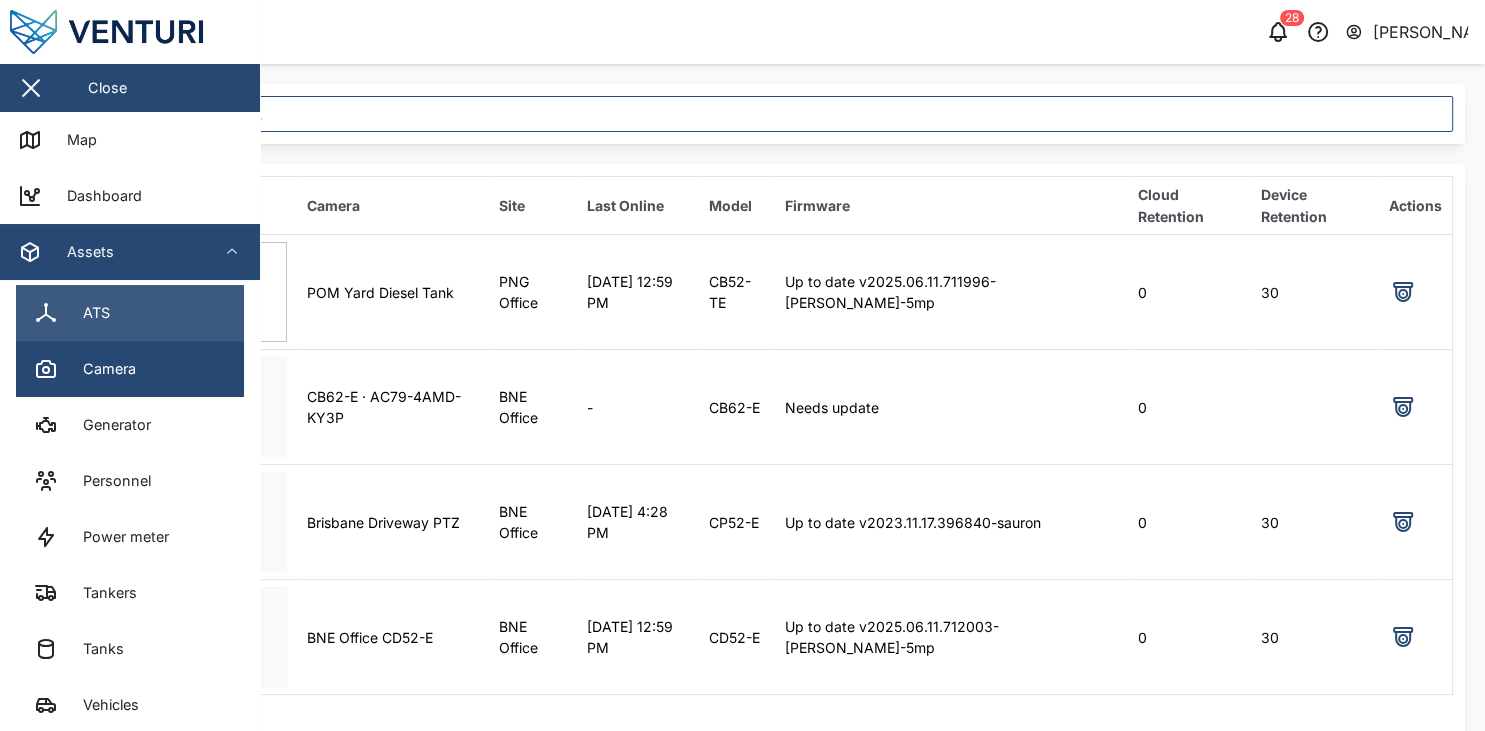 click on "ATS" at bounding box center (89, 313) 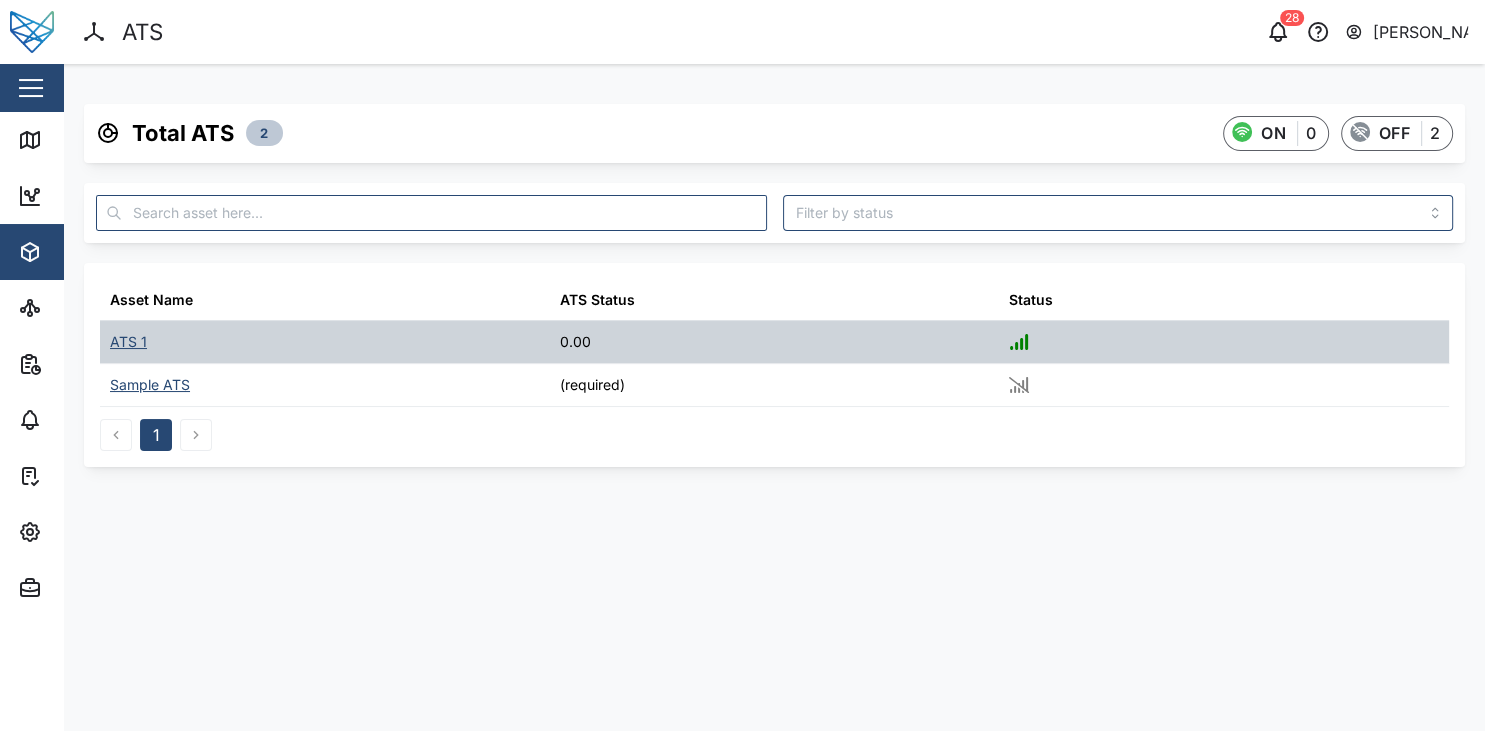 click on "ATS 1" at bounding box center (128, 342) 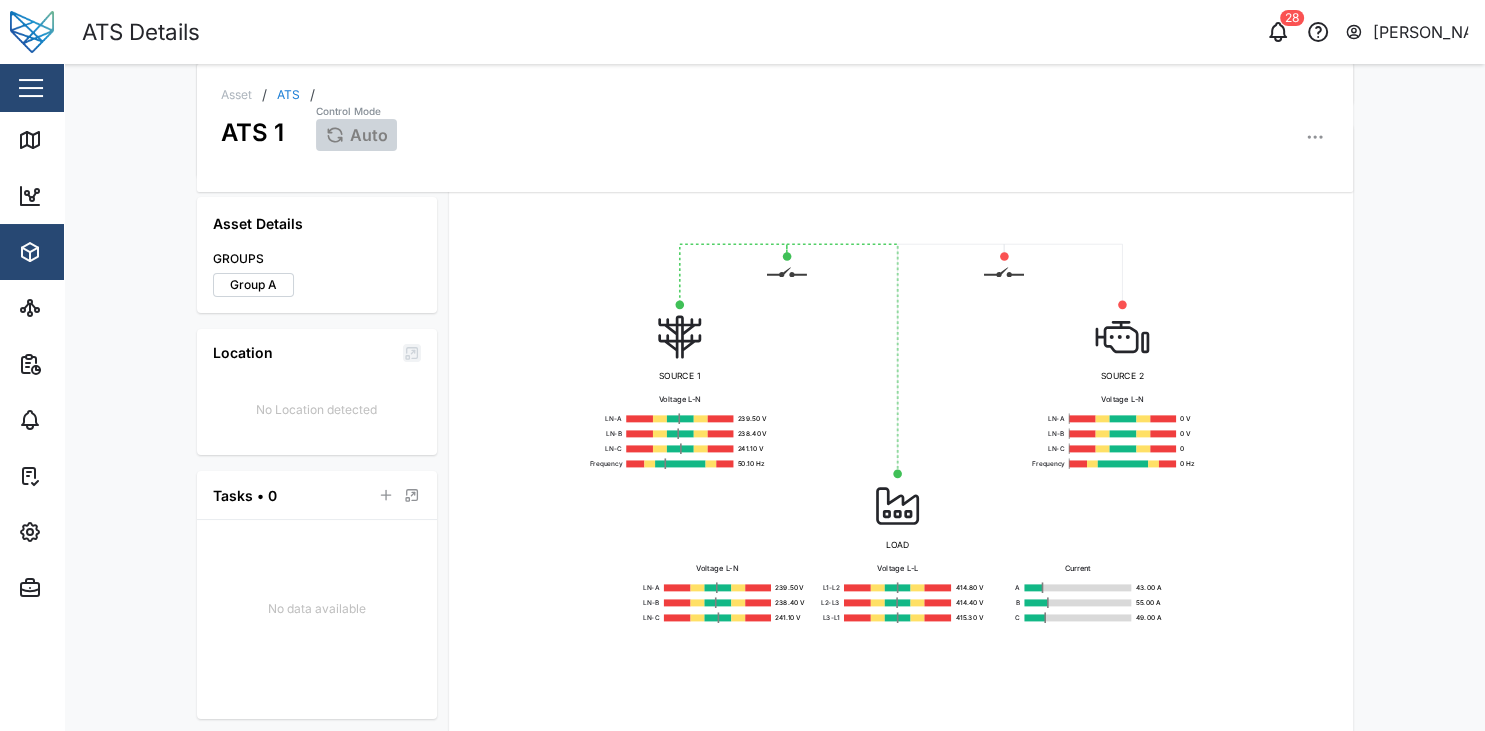 scroll, scrollTop: 301, scrollLeft: 0, axis: vertical 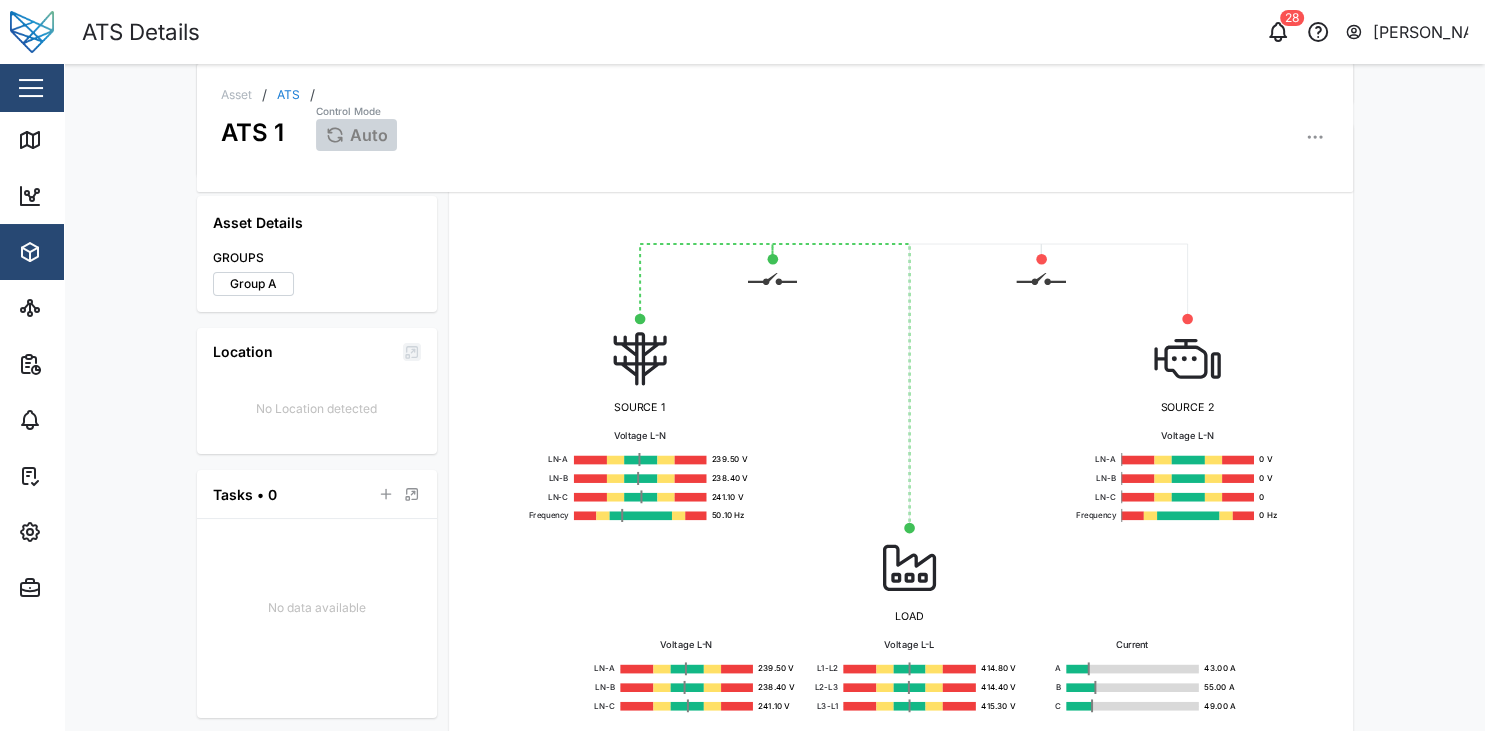 drag, startPoint x: 870, startPoint y: 350, endPoint x: 831, endPoint y: 397, distance: 61.073727 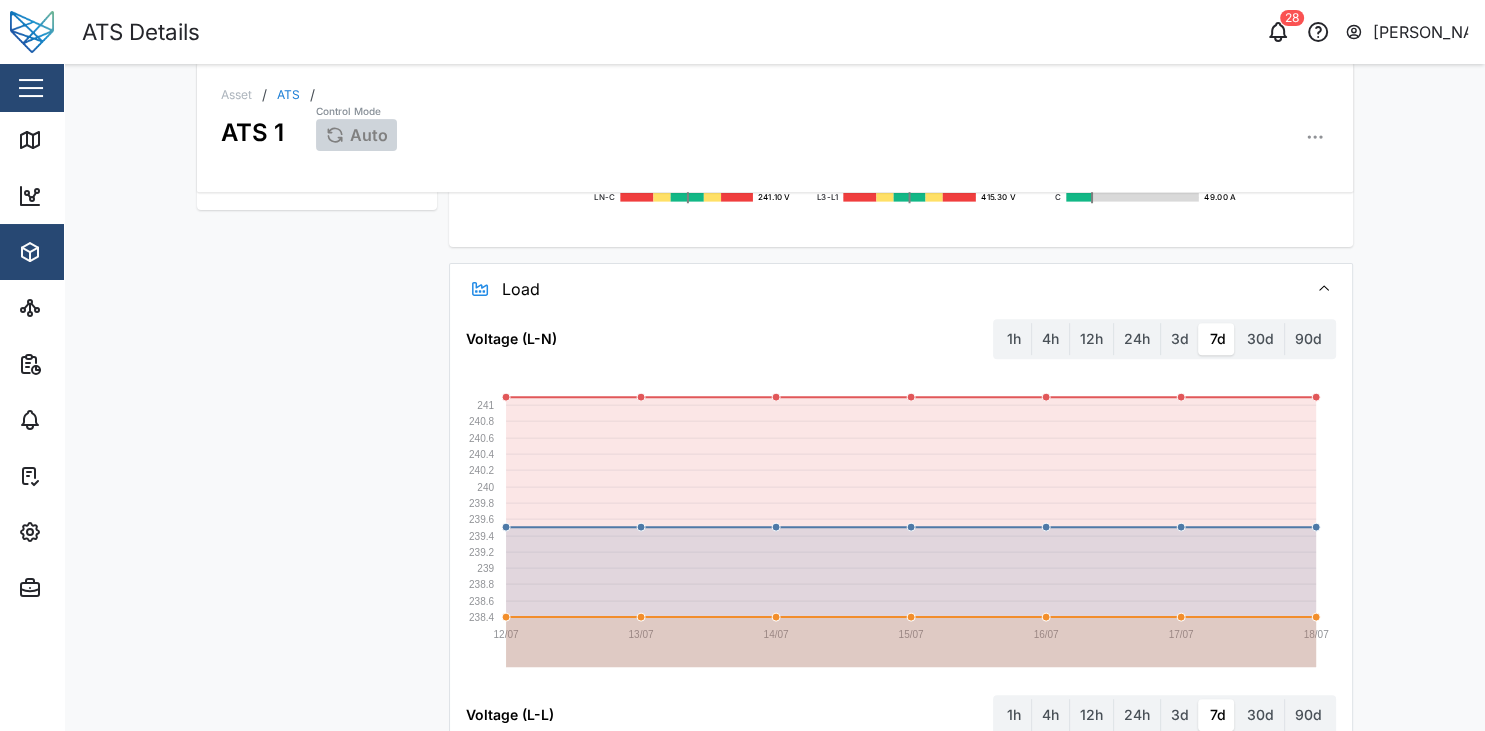scroll, scrollTop: 797, scrollLeft: 0, axis: vertical 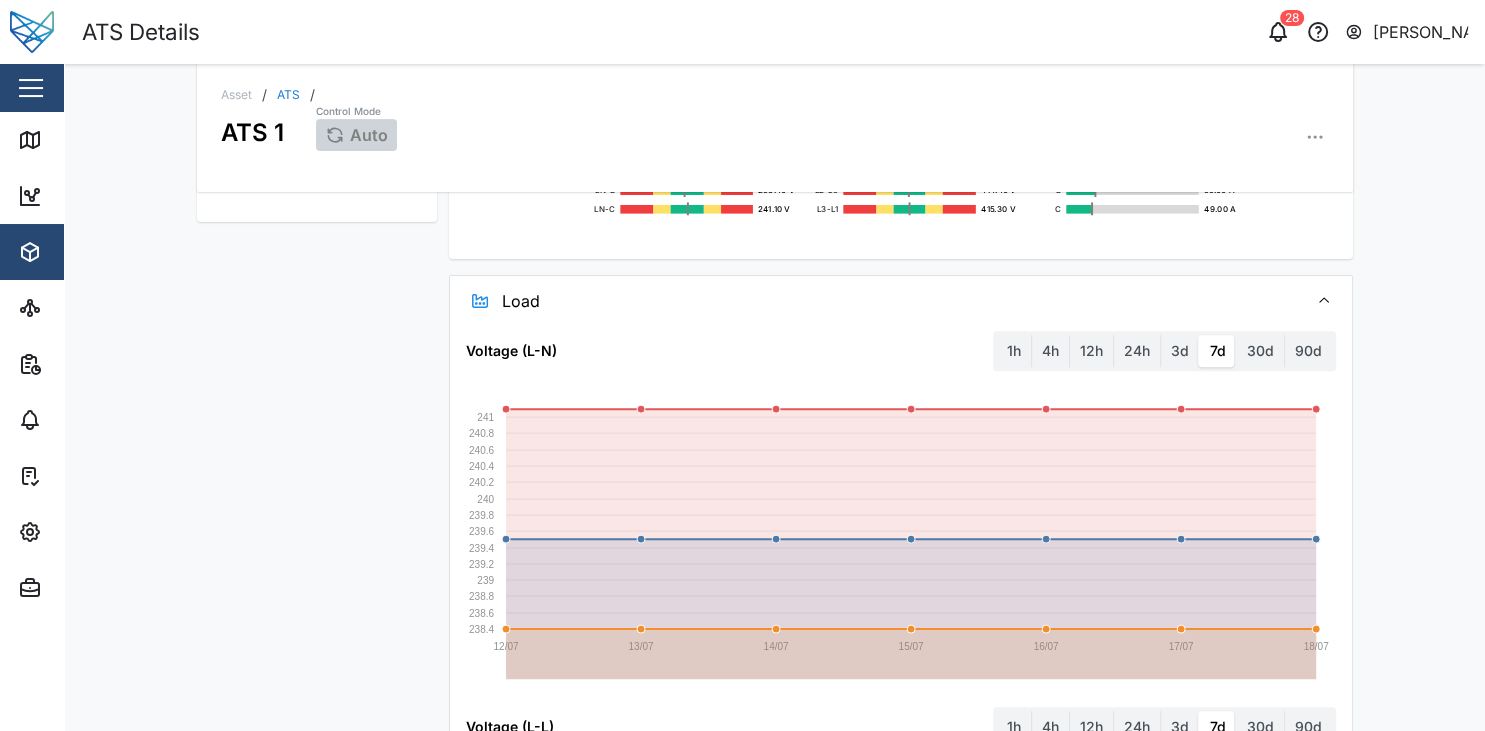 click at bounding box center [31, 88] 